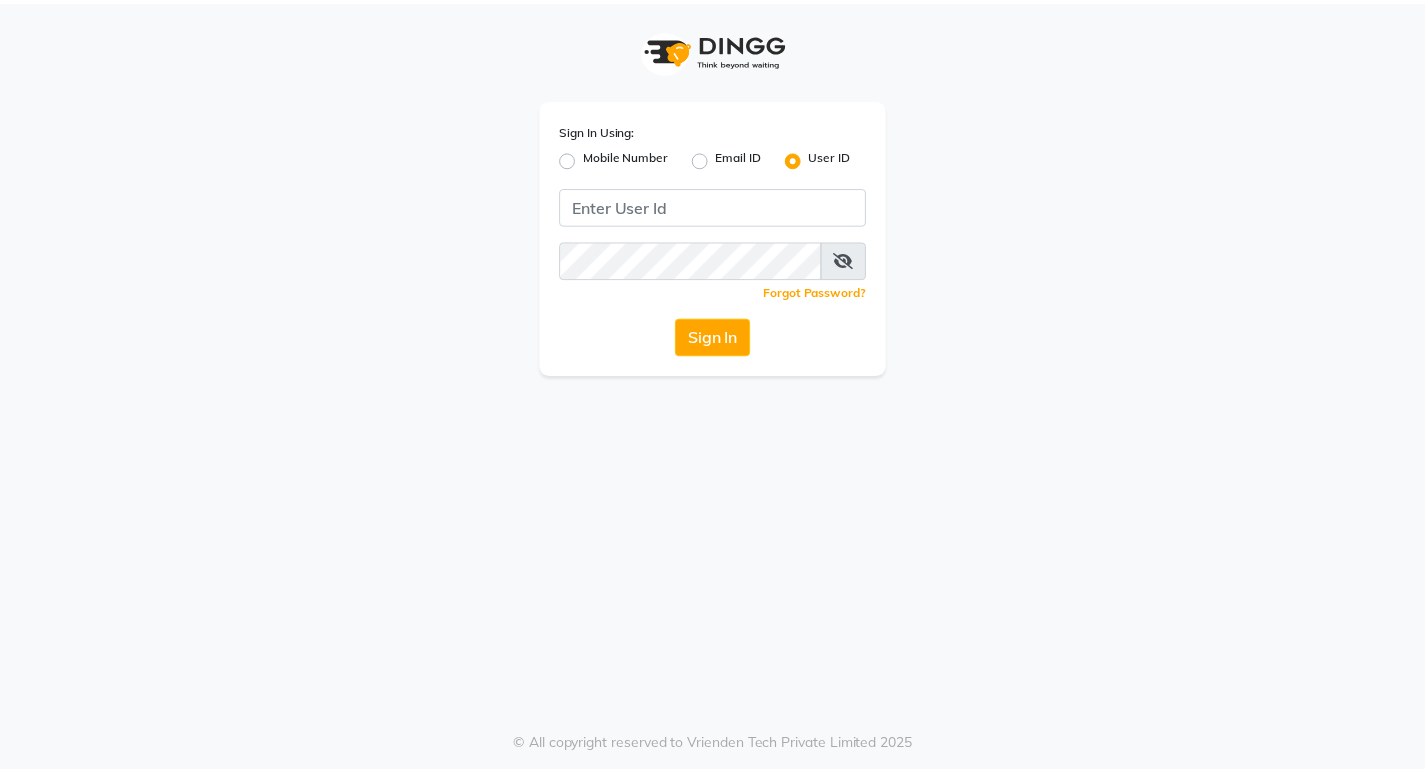 scroll, scrollTop: 0, scrollLeft: 0, axis: both 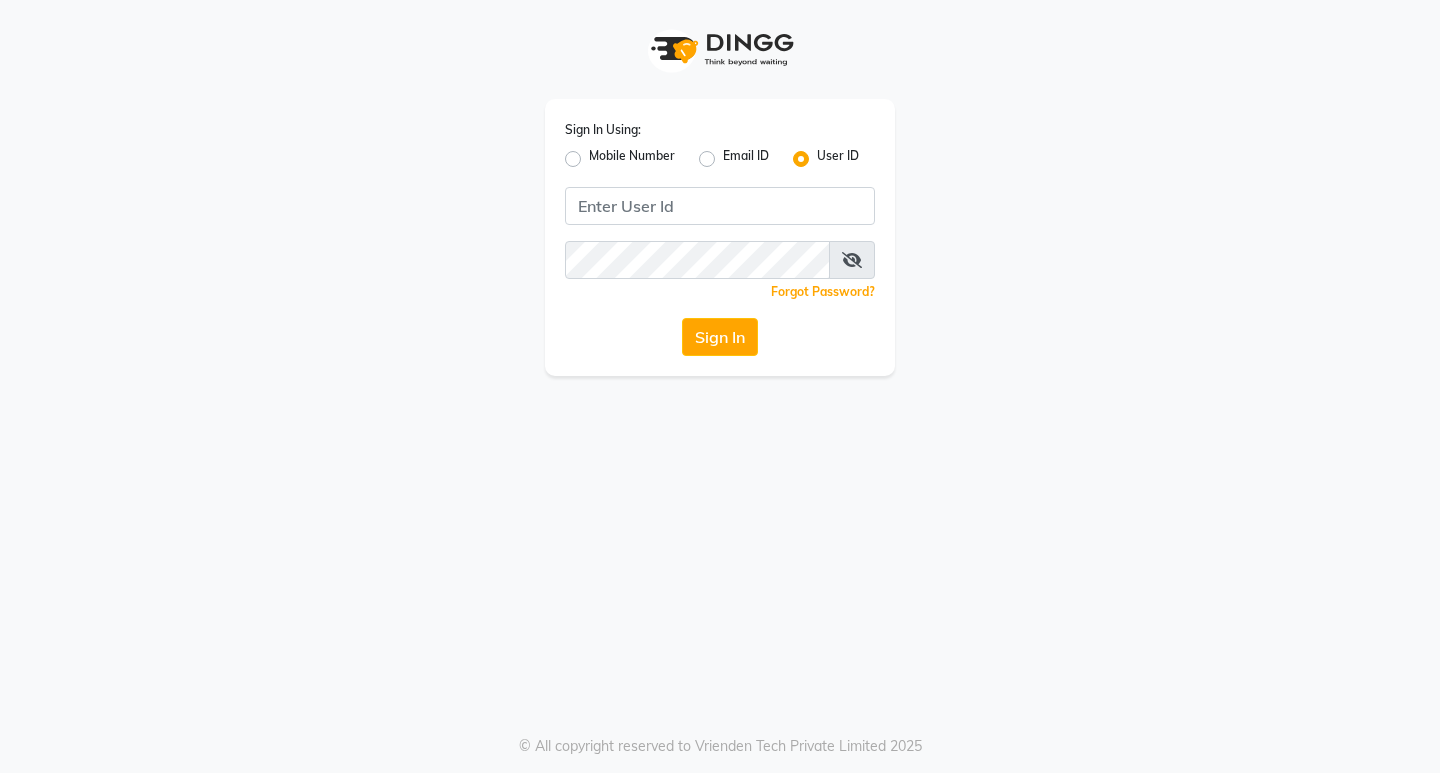 click on "Mobile Number" 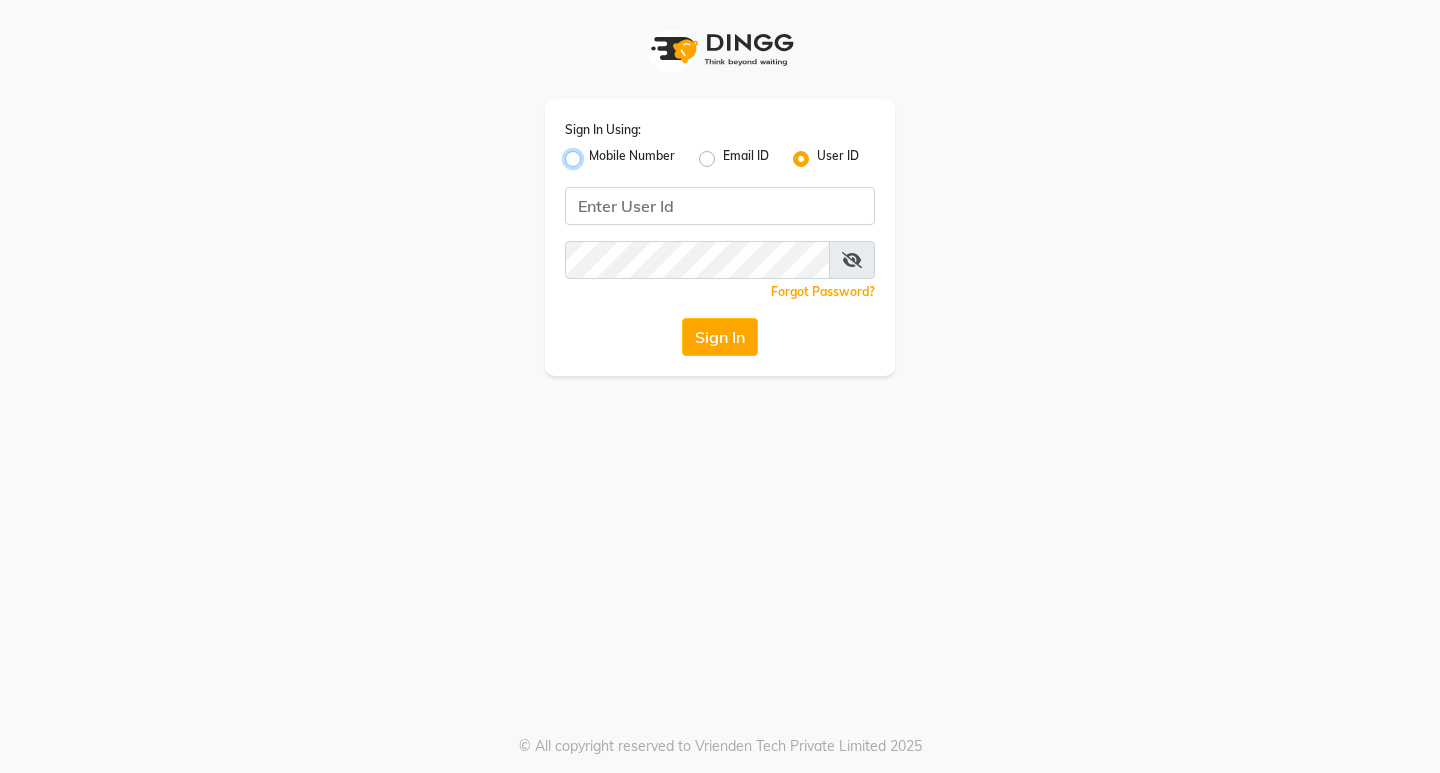 click on "Mobile Number" at bounding box center (595, 153) 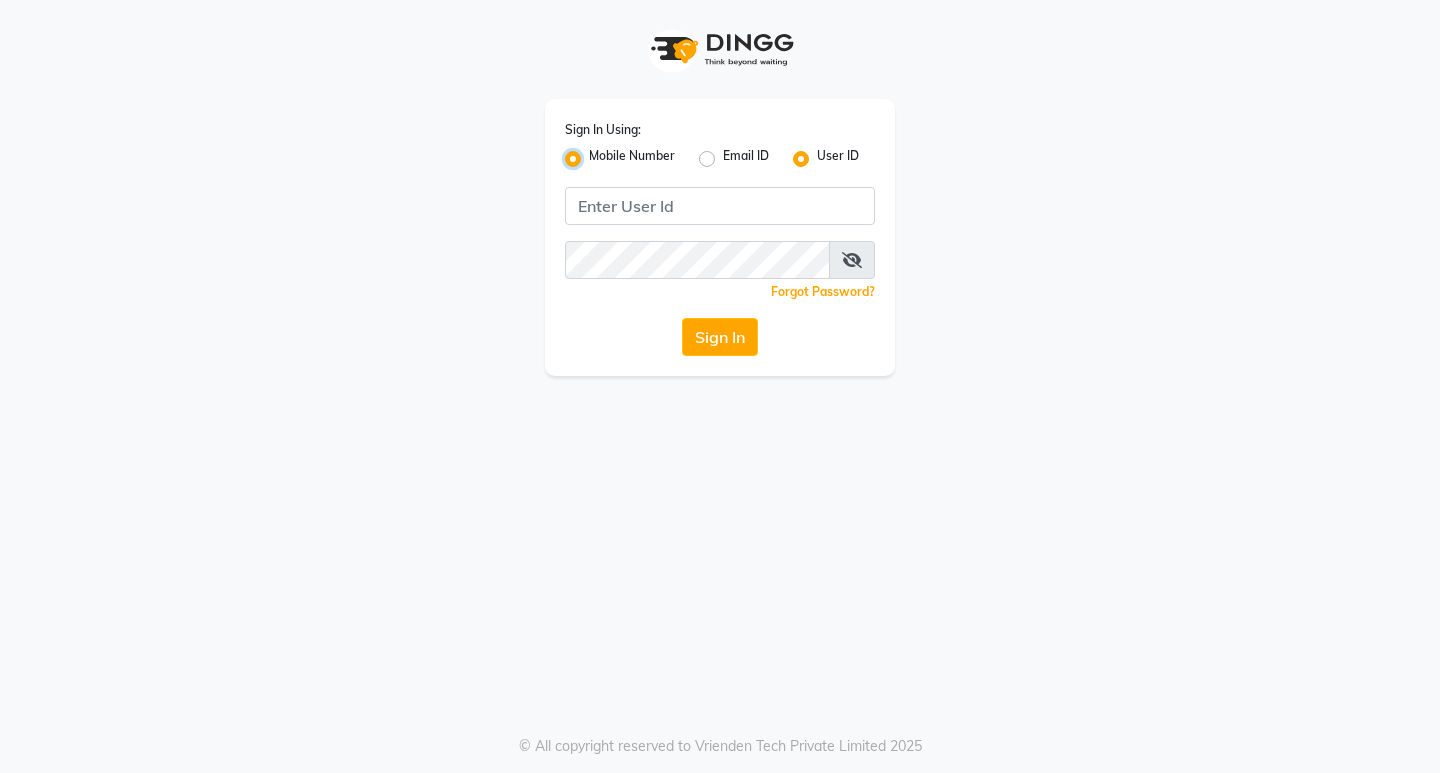 radio on "false" 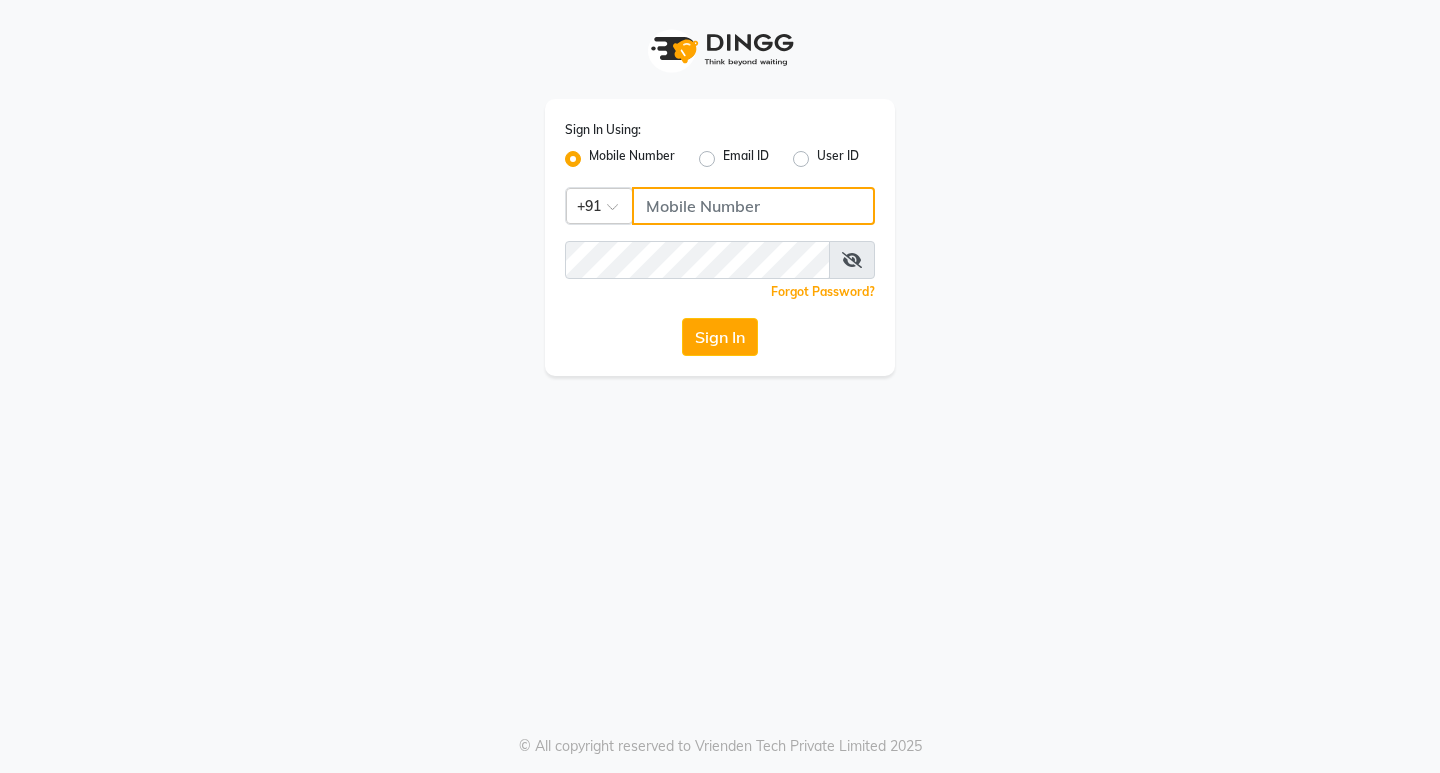 click 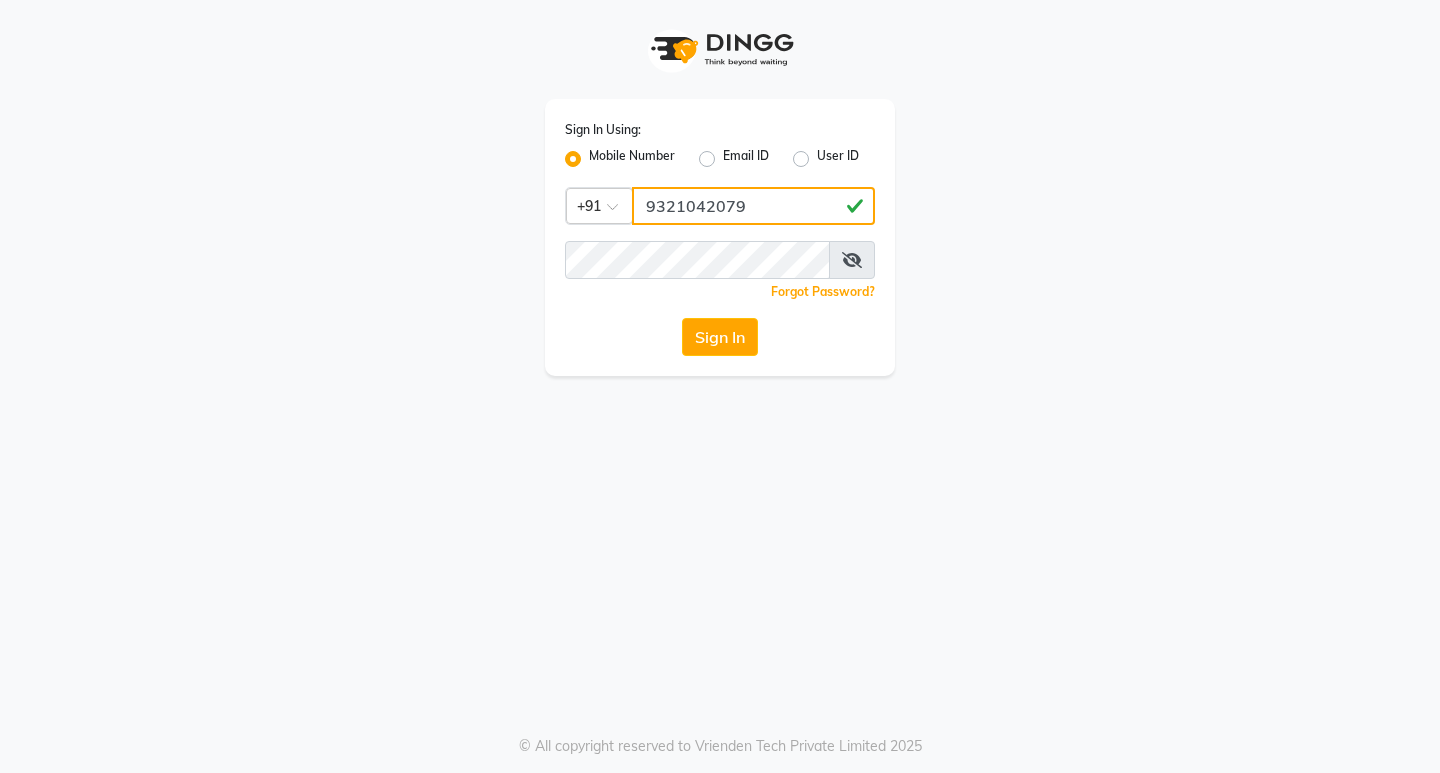 type on "9321042079" 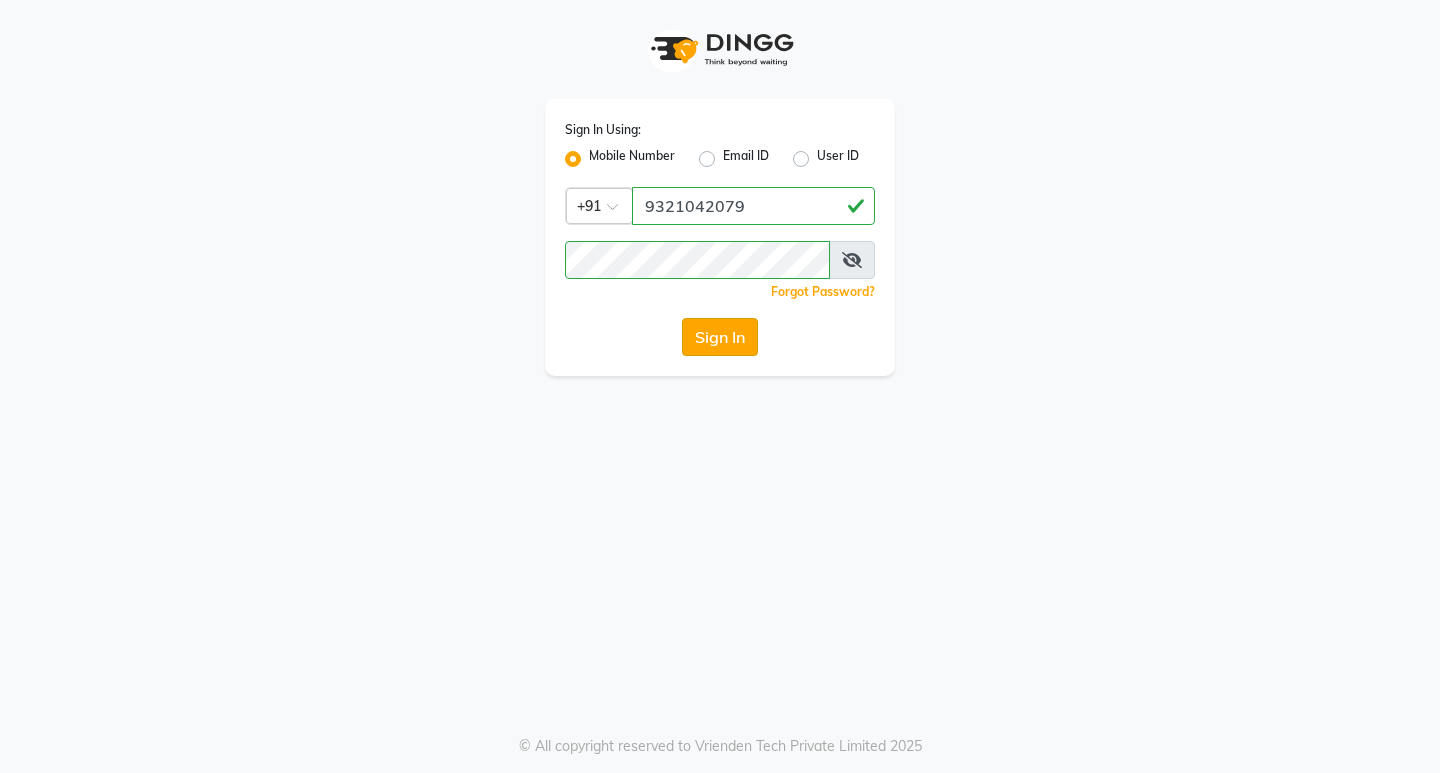click on "Sign In" 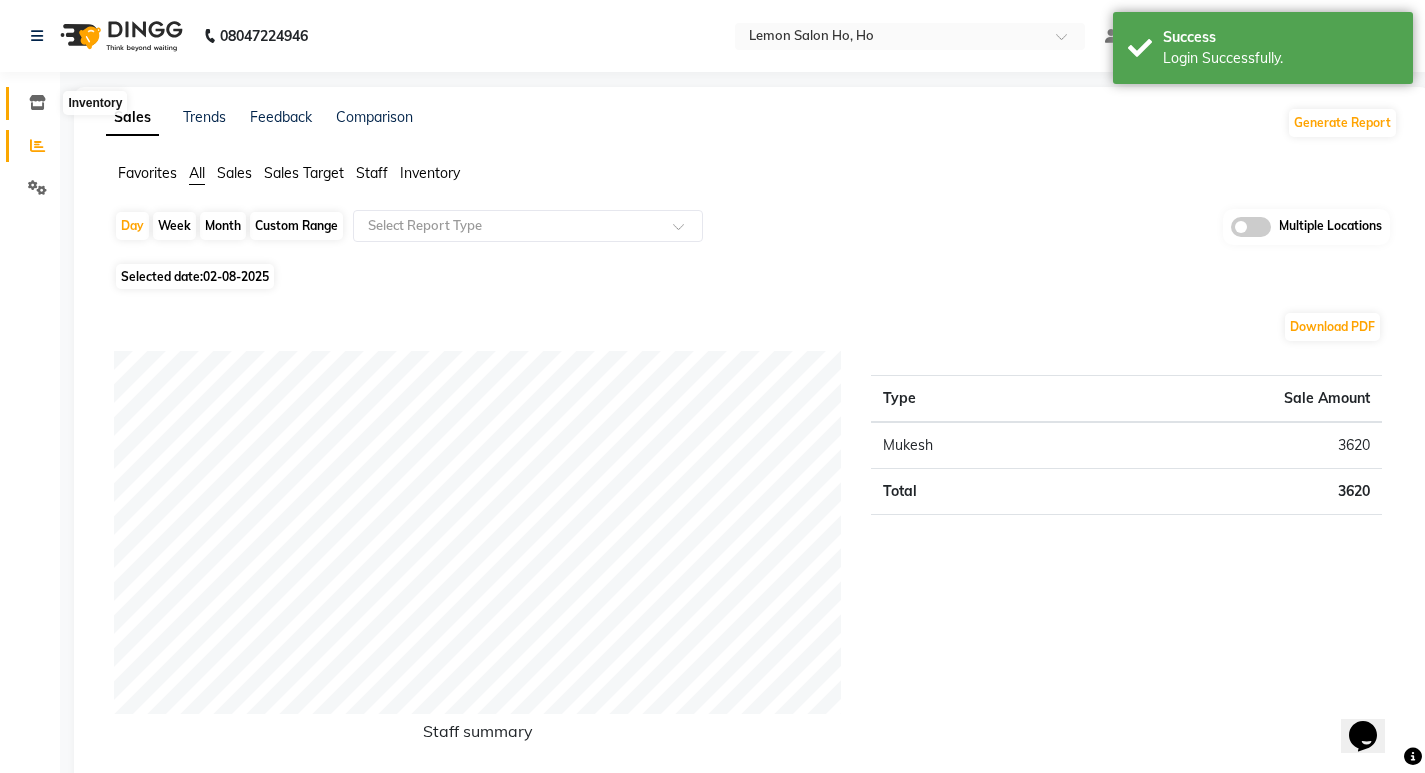 scroll, scrollTop: 0, scrollLeft: 0, axis: both 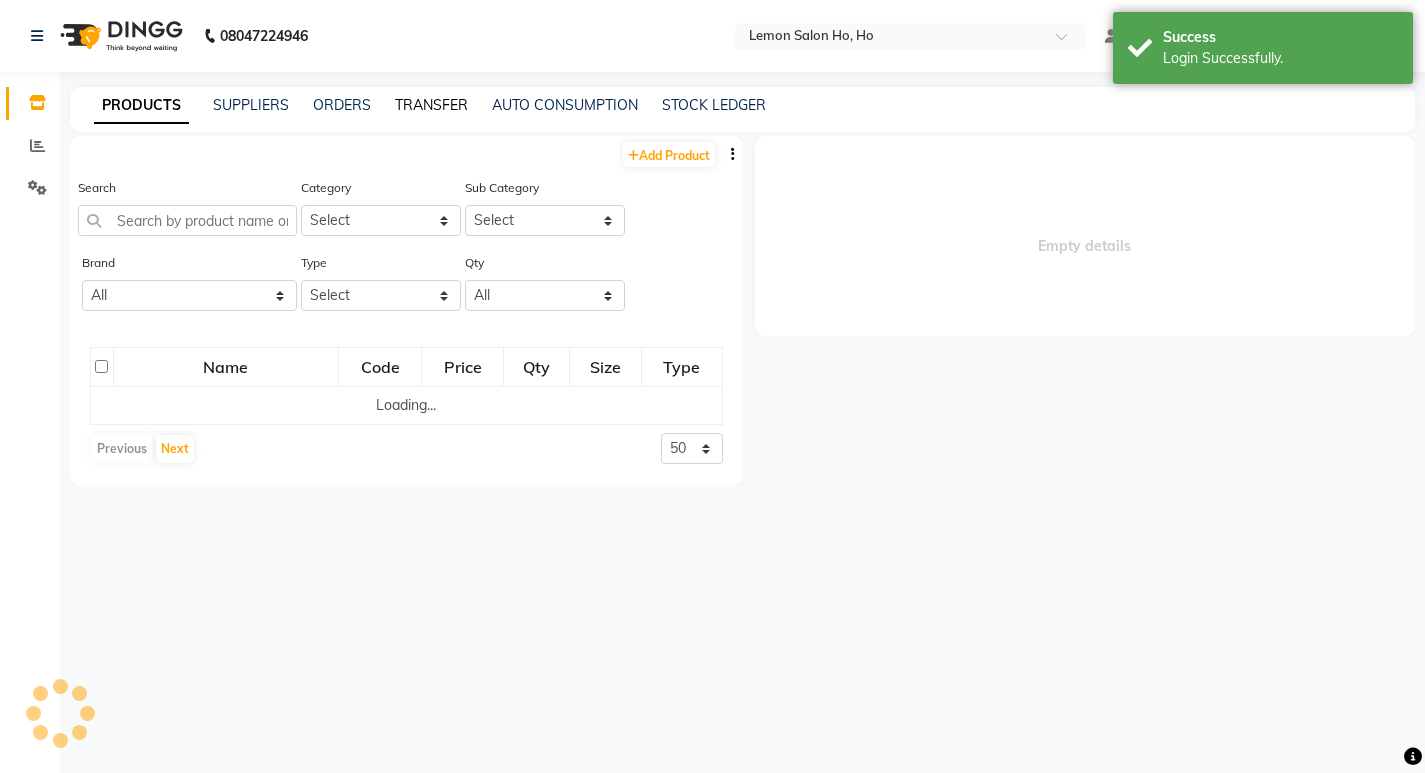click on "TRANSFER" 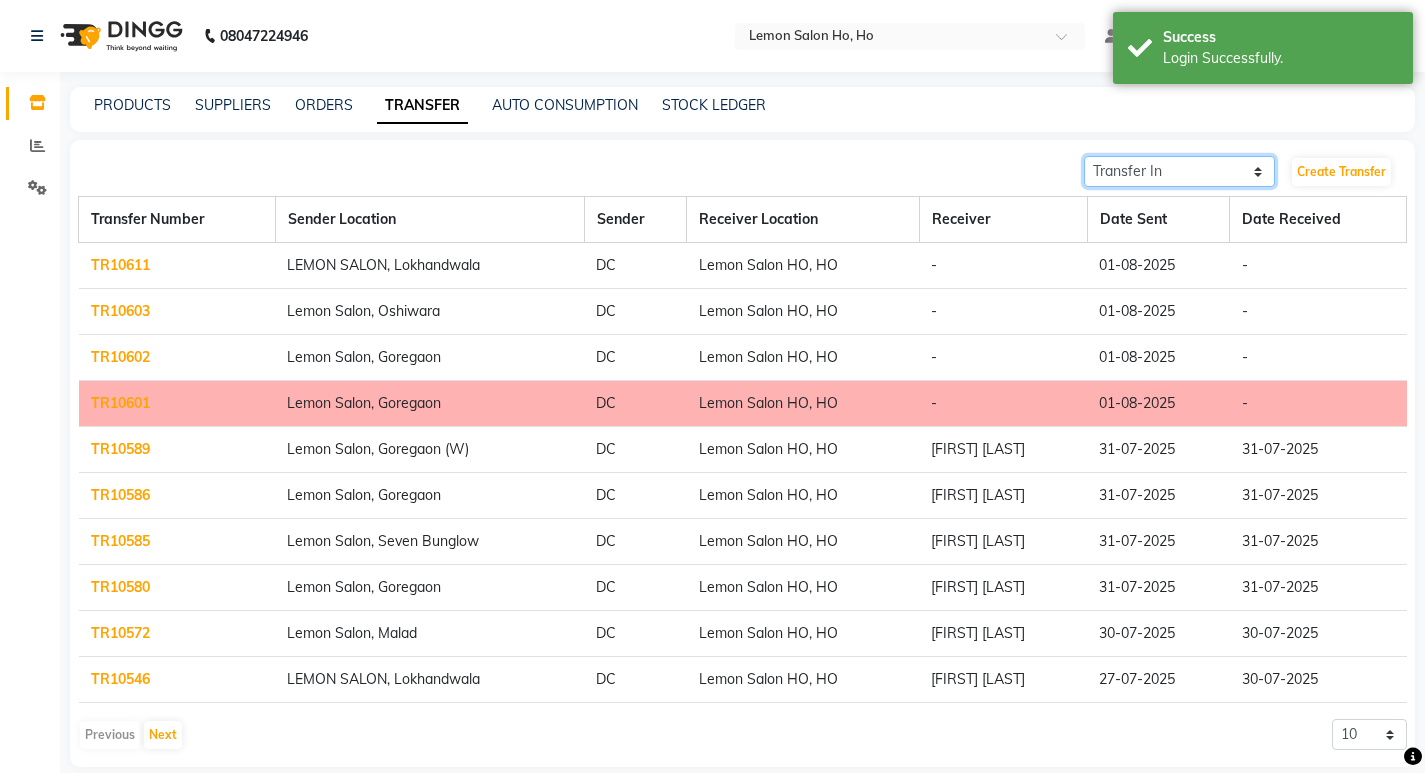 click on "Transfer In Transfer Out" 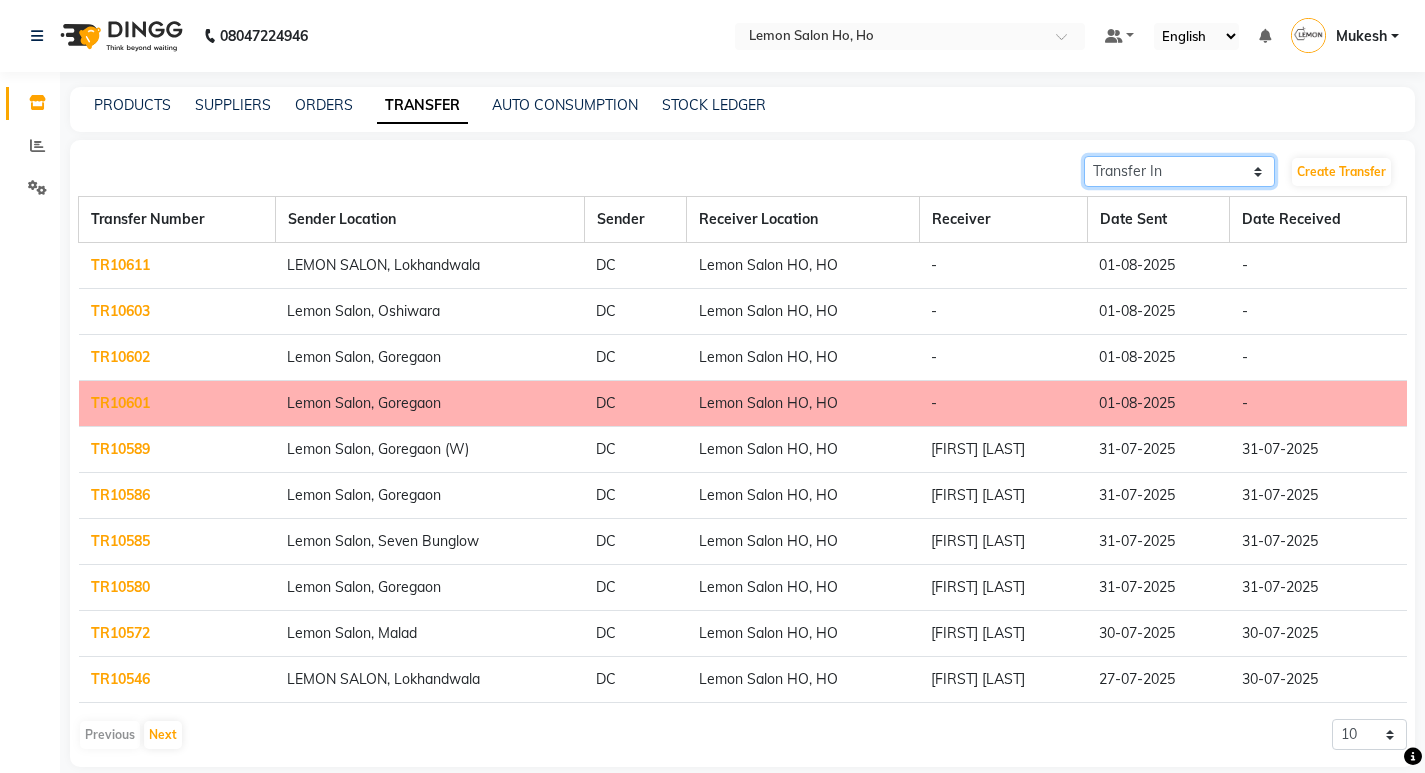 select on "sender" 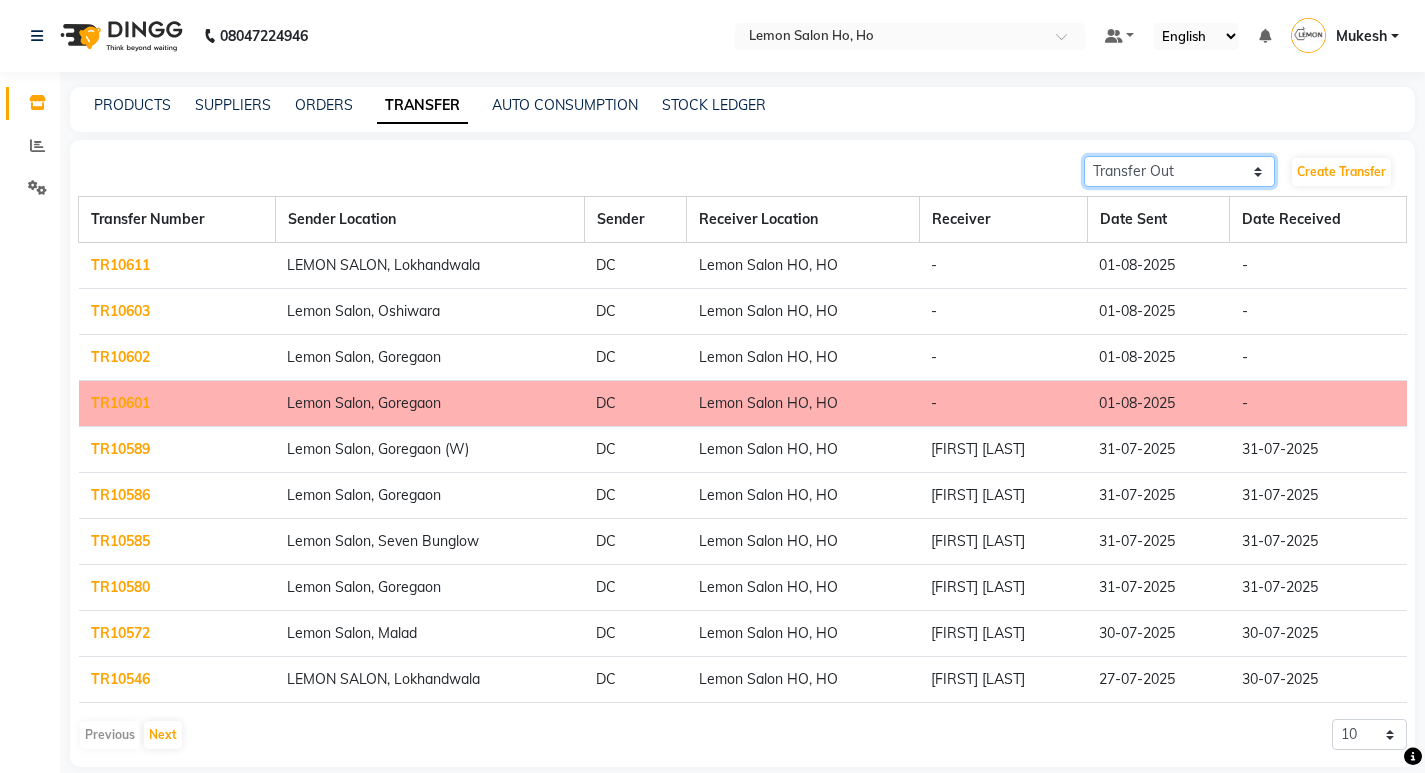 click on "Transfer In Transfer Out" 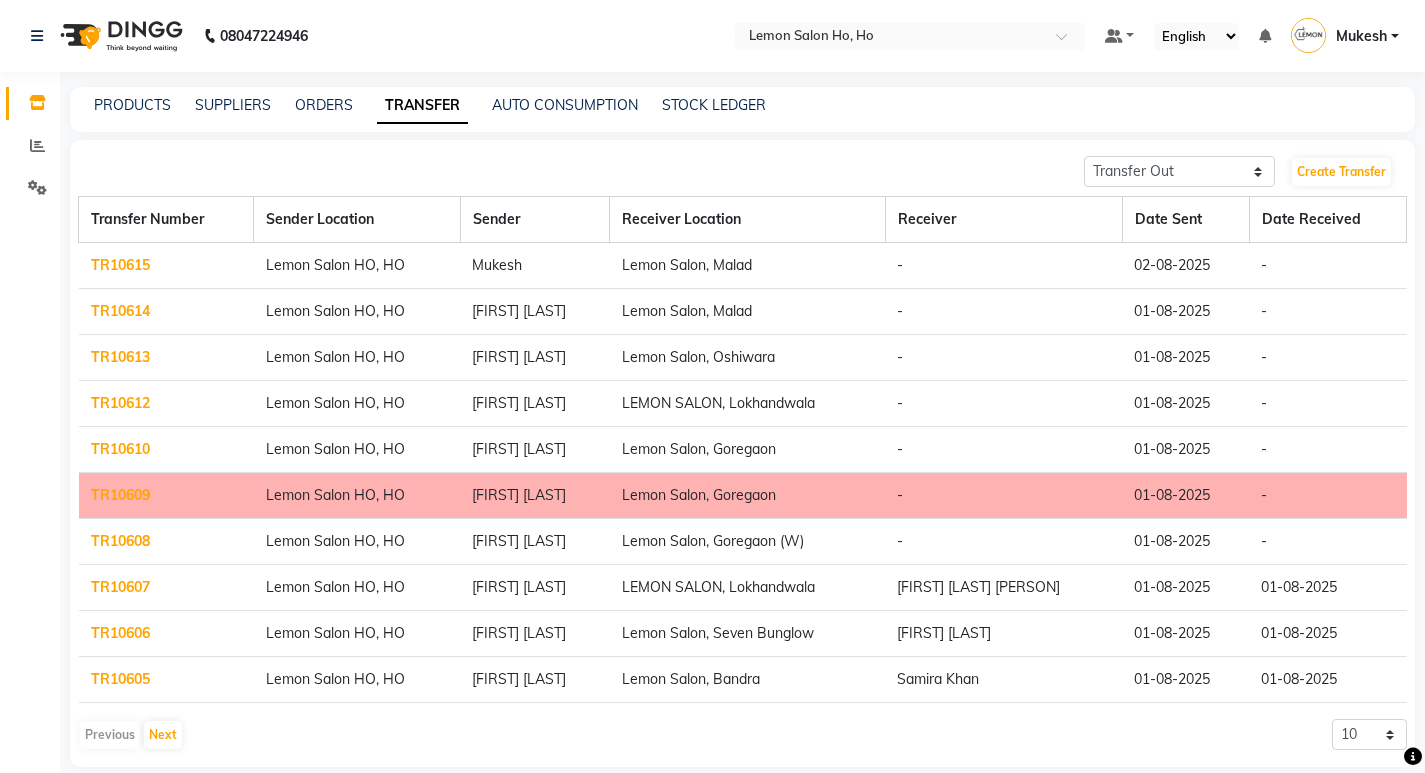 click on "TR10615" 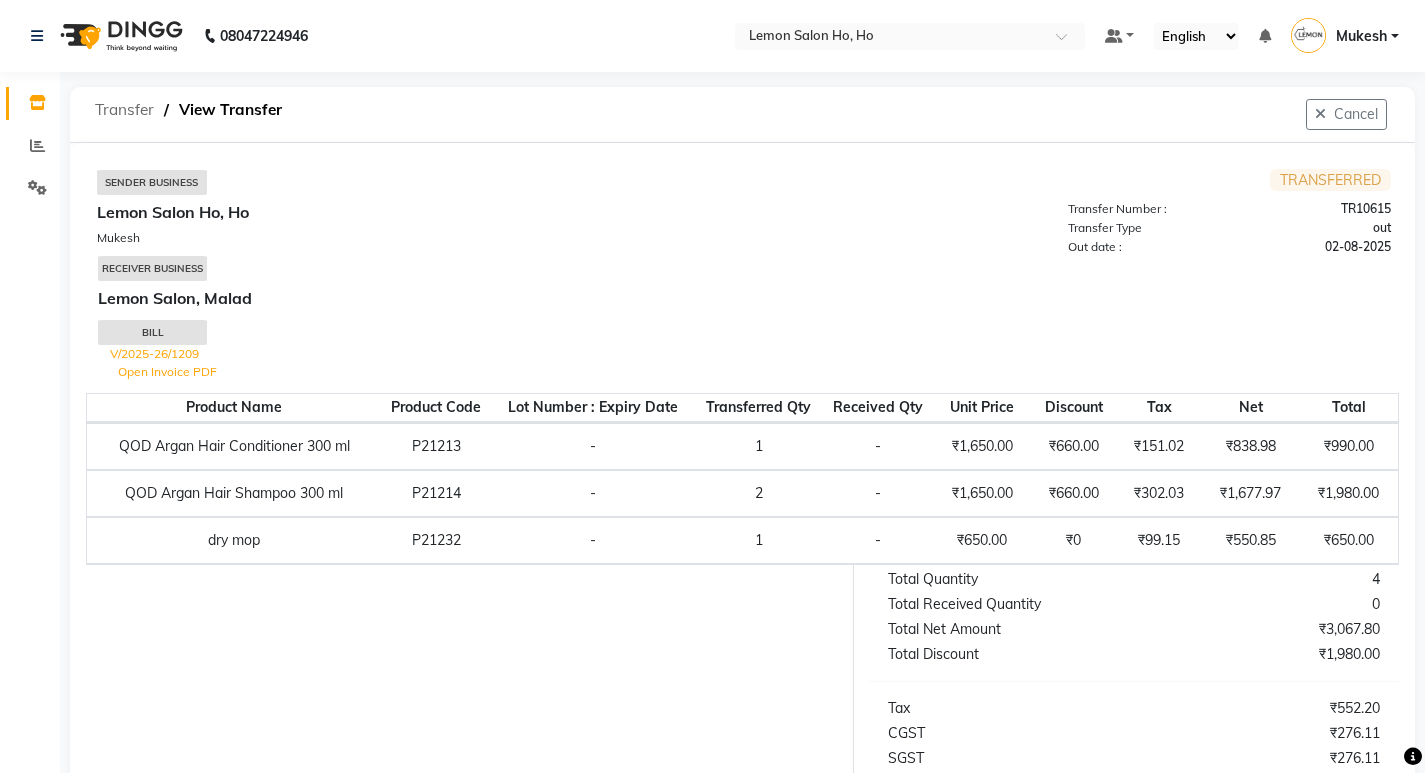 click on "Transfer" 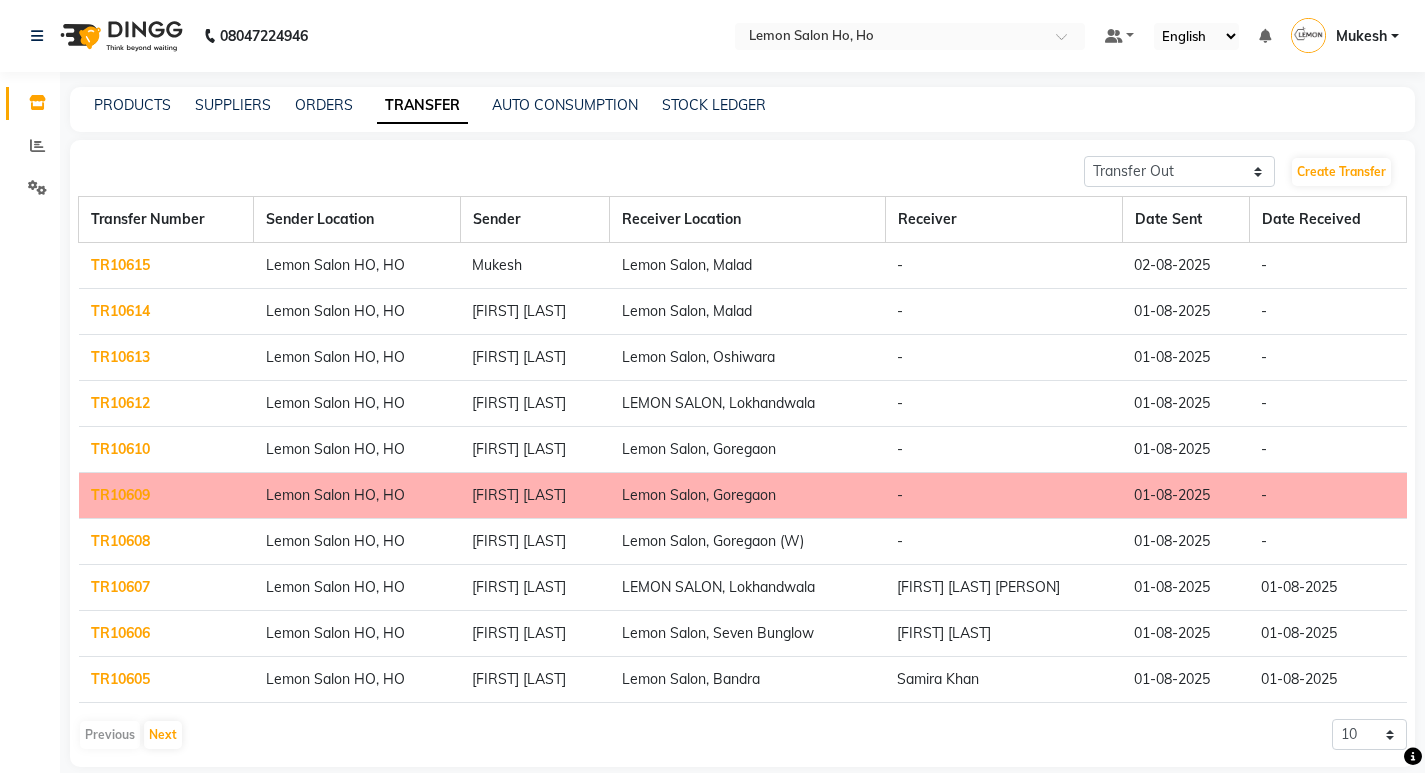 click on "TR10609" 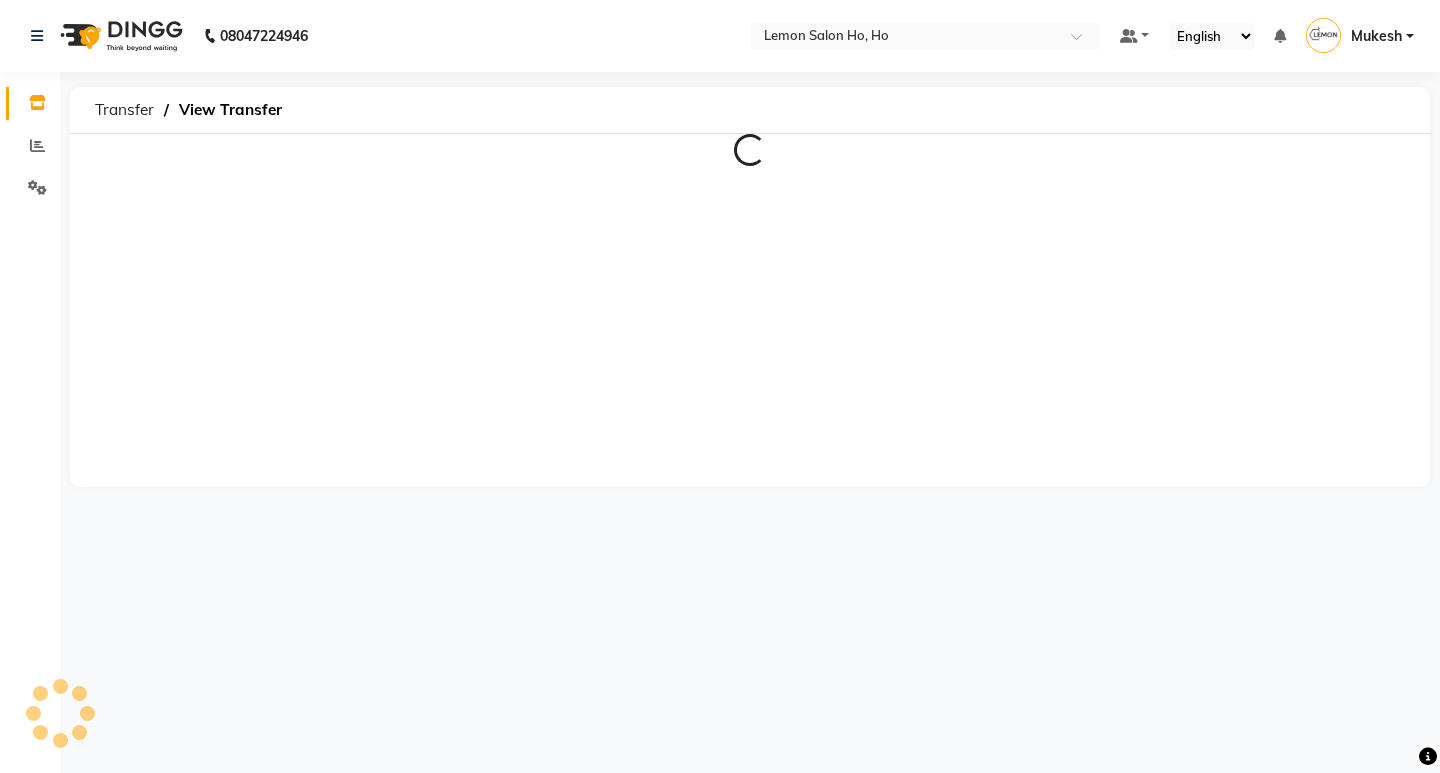 click on "Transfer   View Transfer  Loading..." 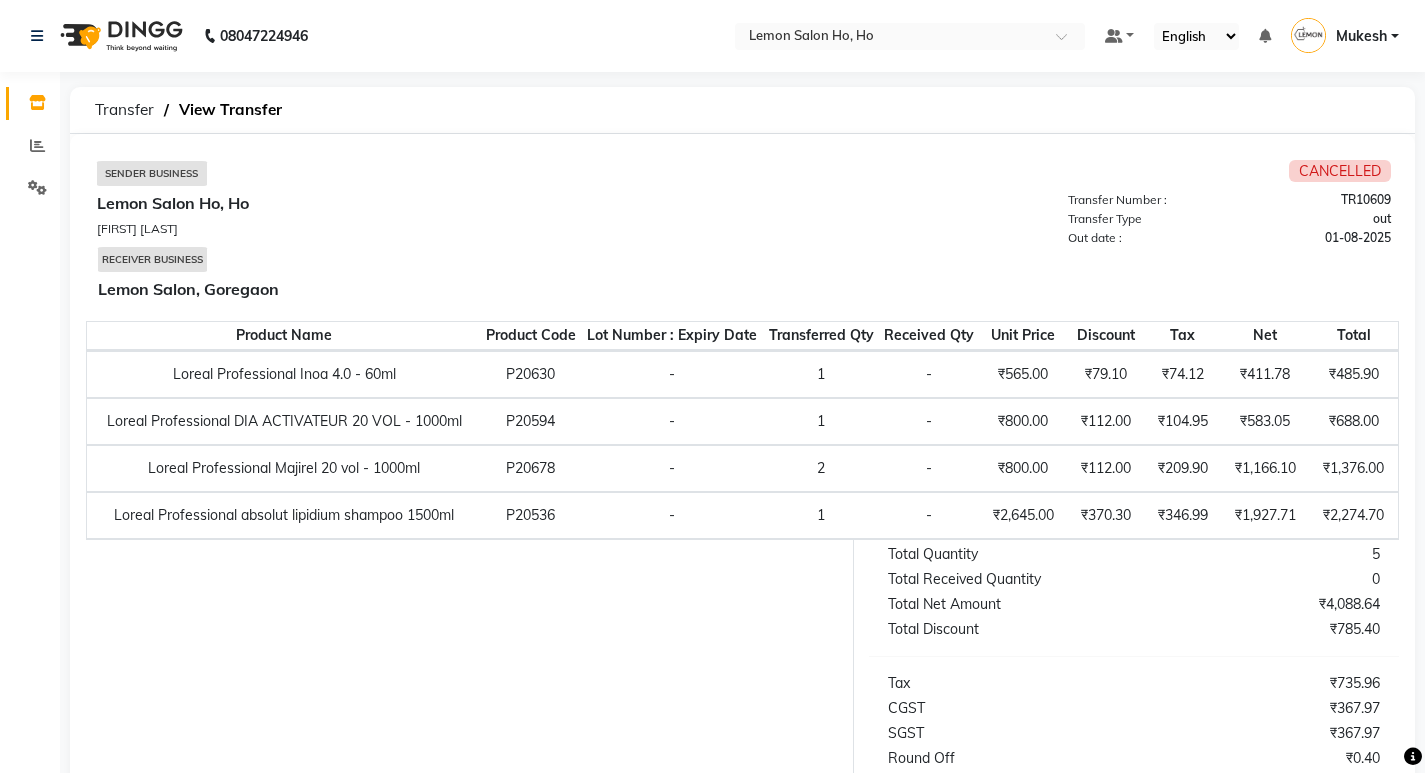 select on "sender" 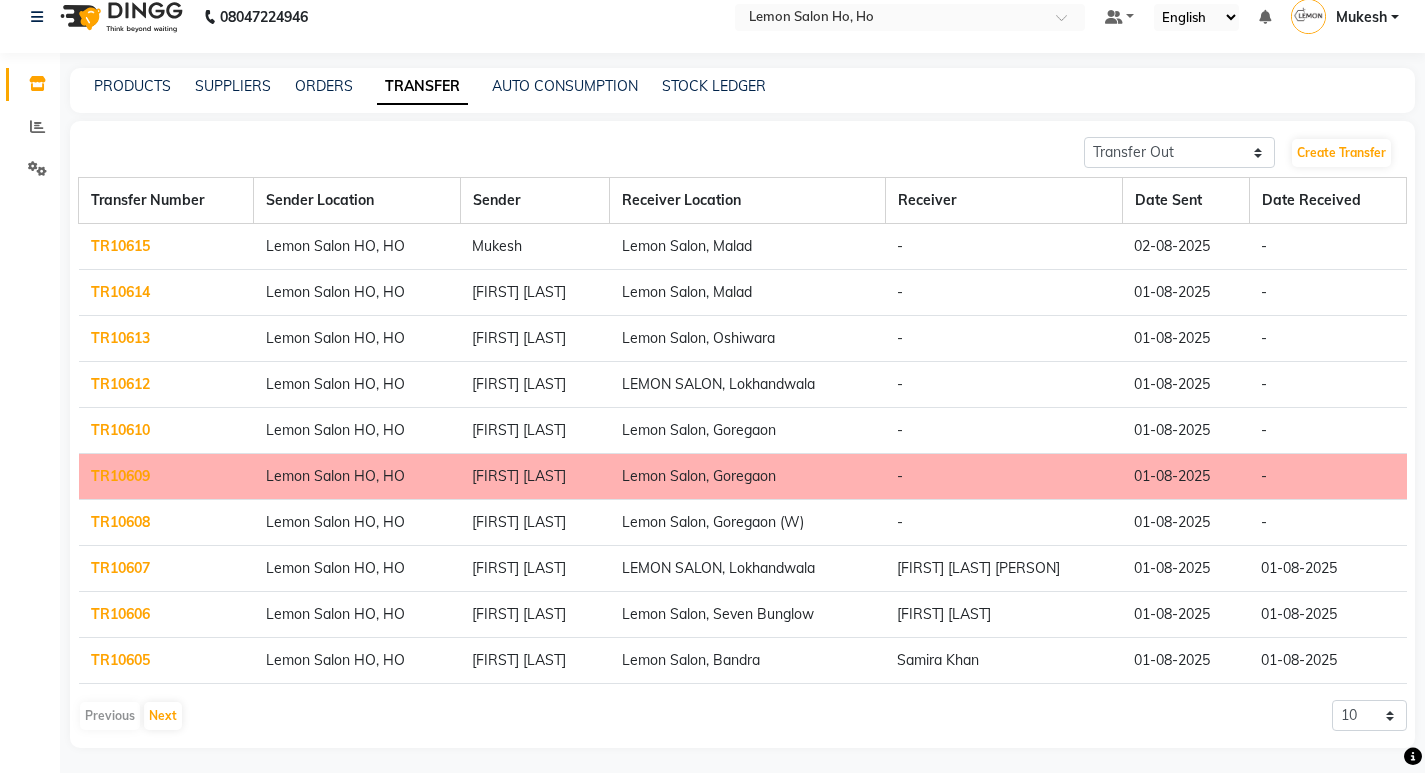 scroll, scrollTop: 24, scrollLeft: 0, axis: vertical 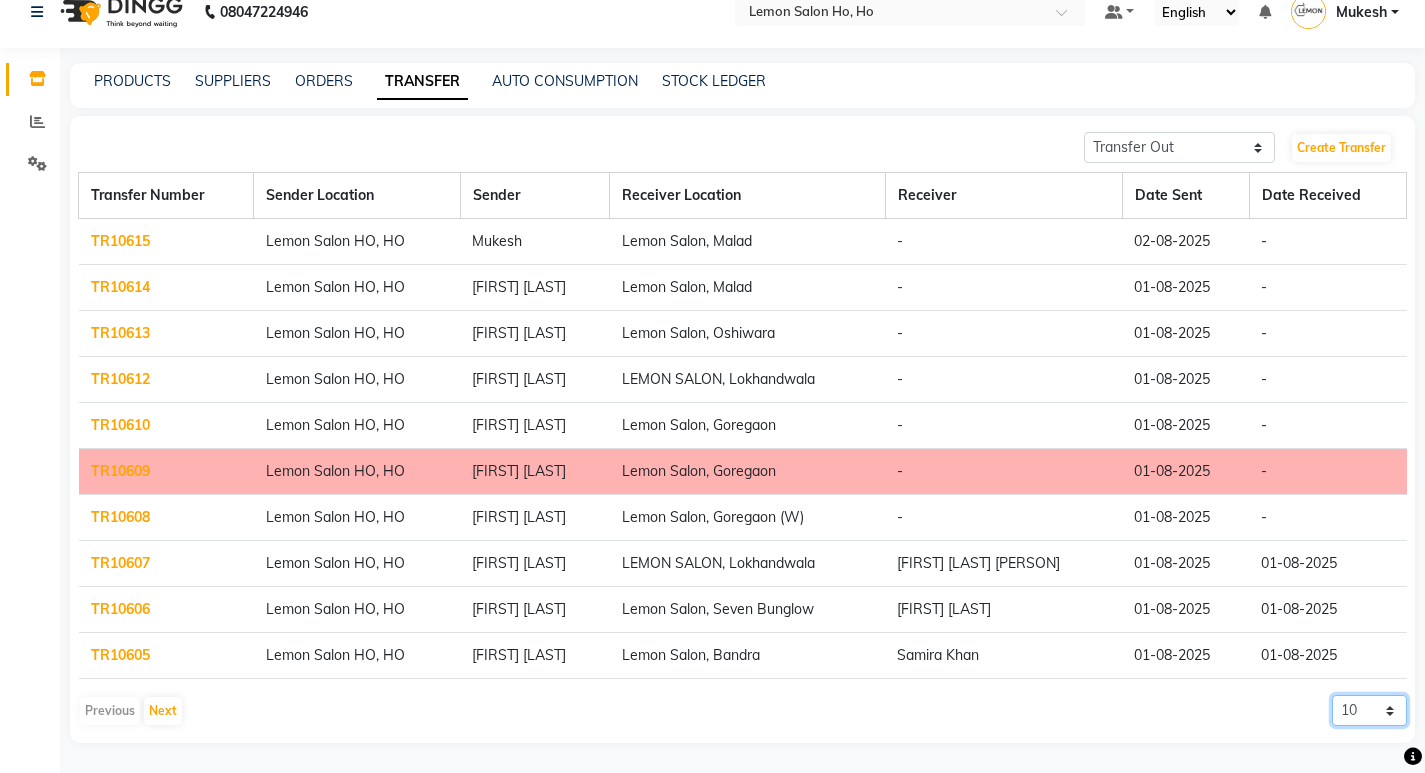 click on "10 20 50 100" 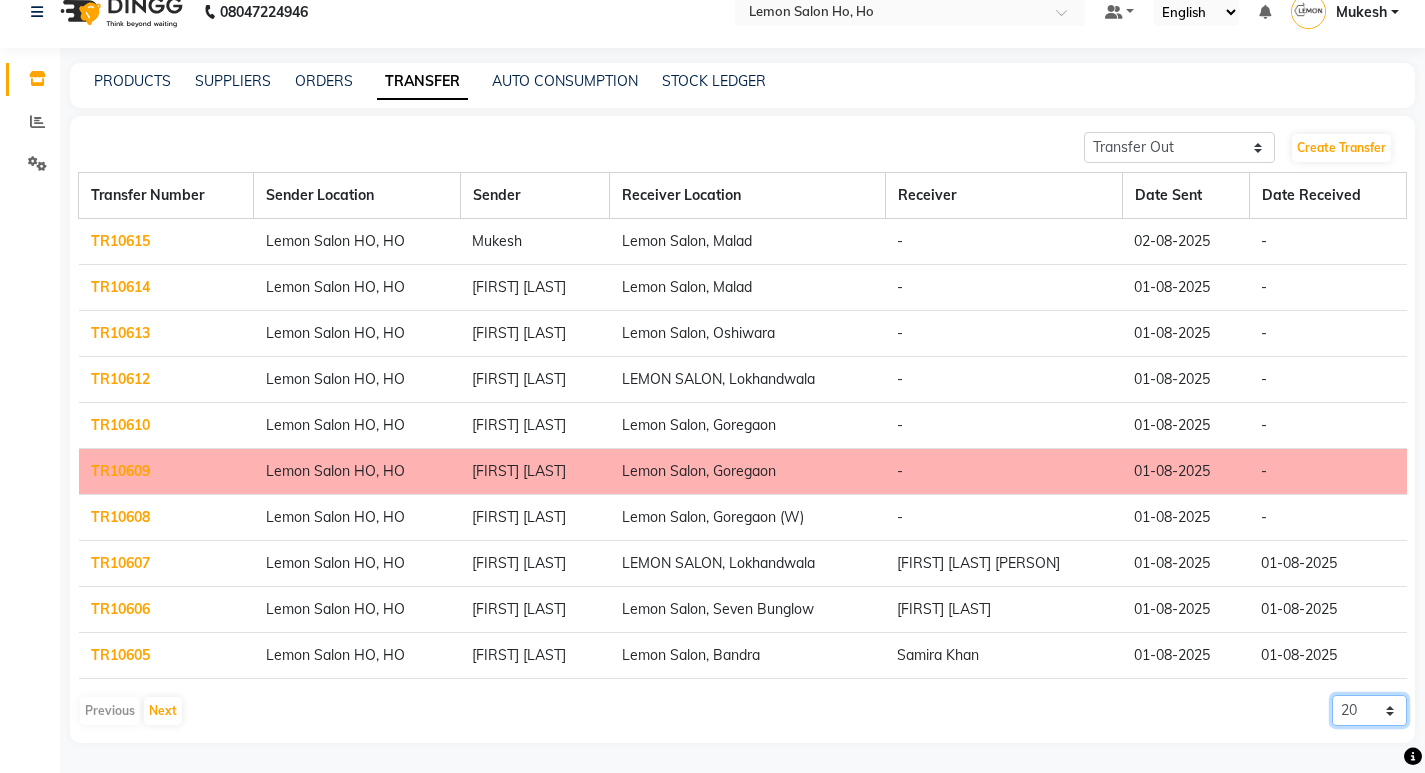 click on "10 20 50 100" 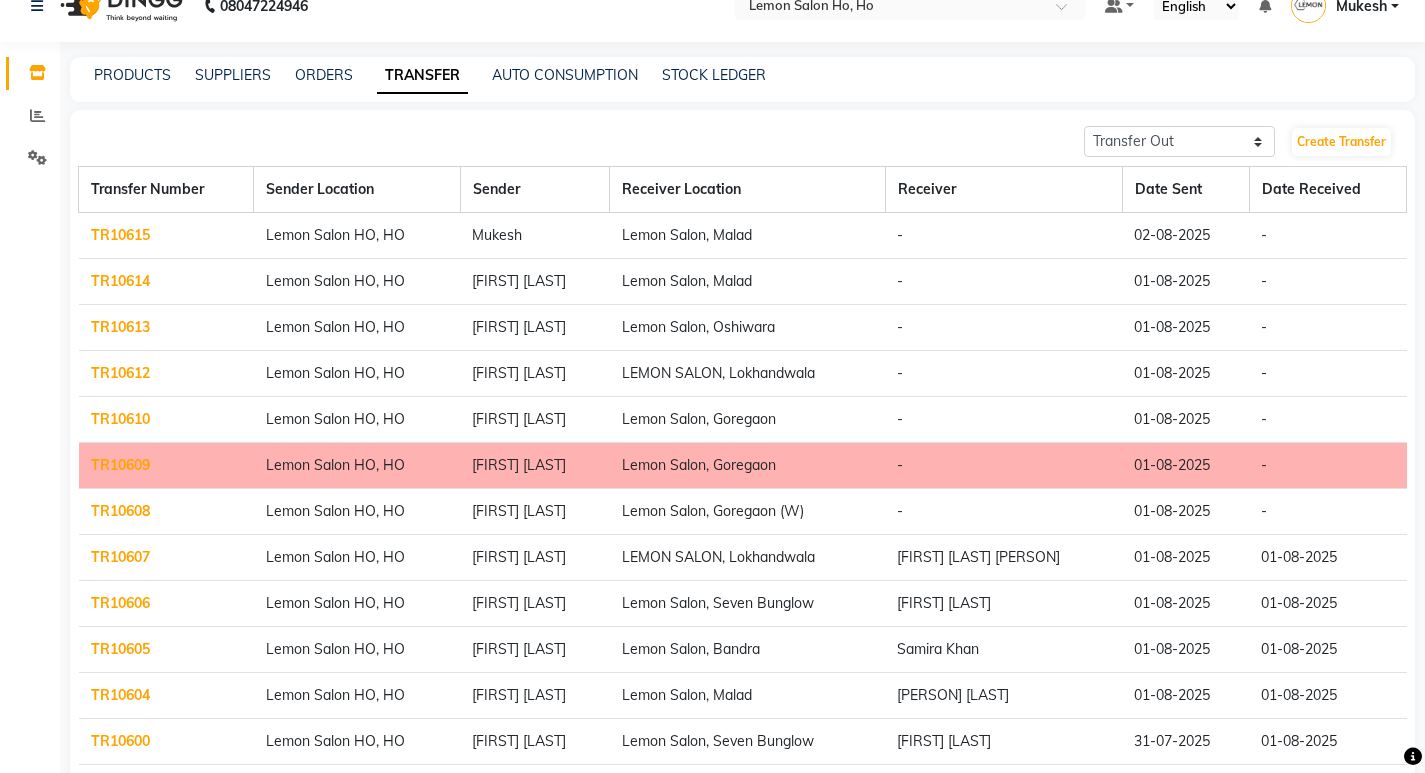scroll, scrollTop: 0, scrollLeft: 0, axis: both 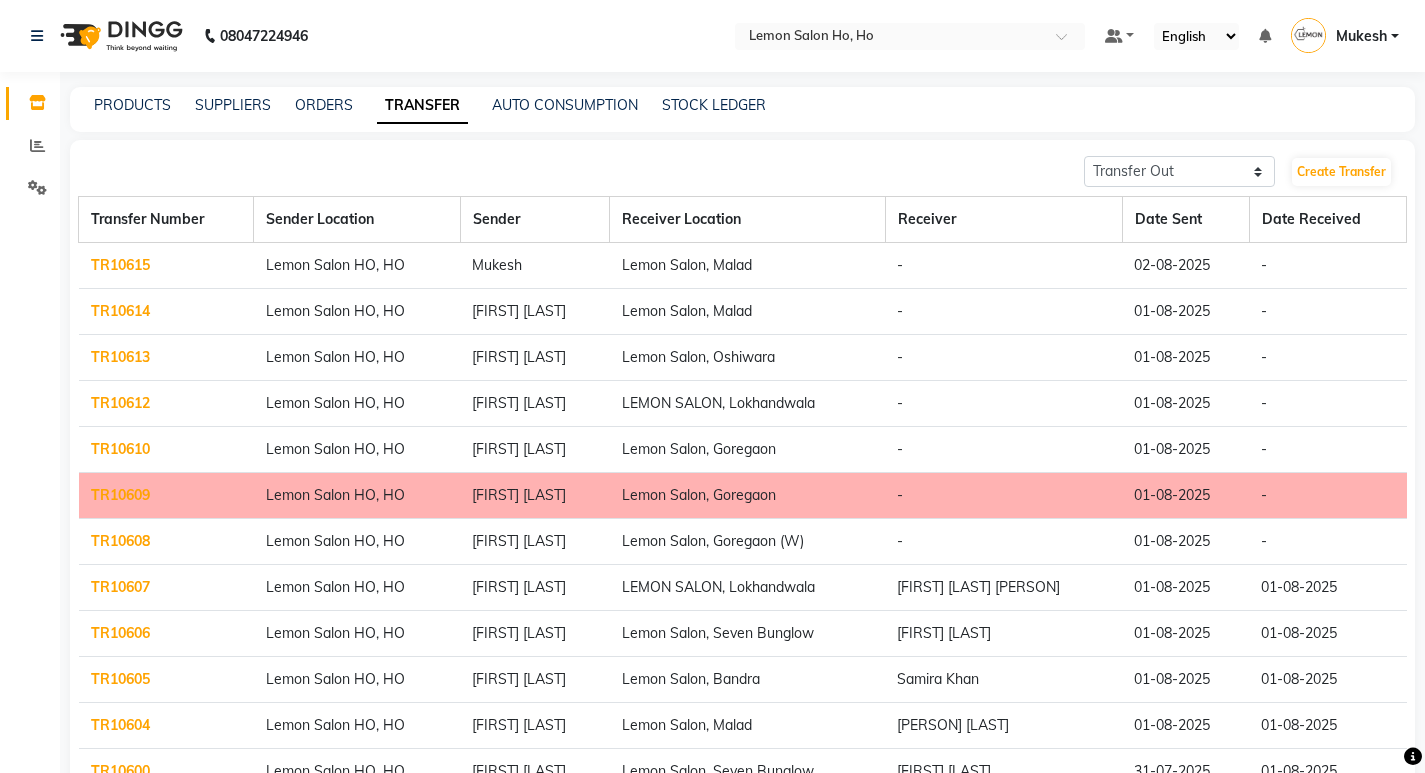 click on "TR10608" 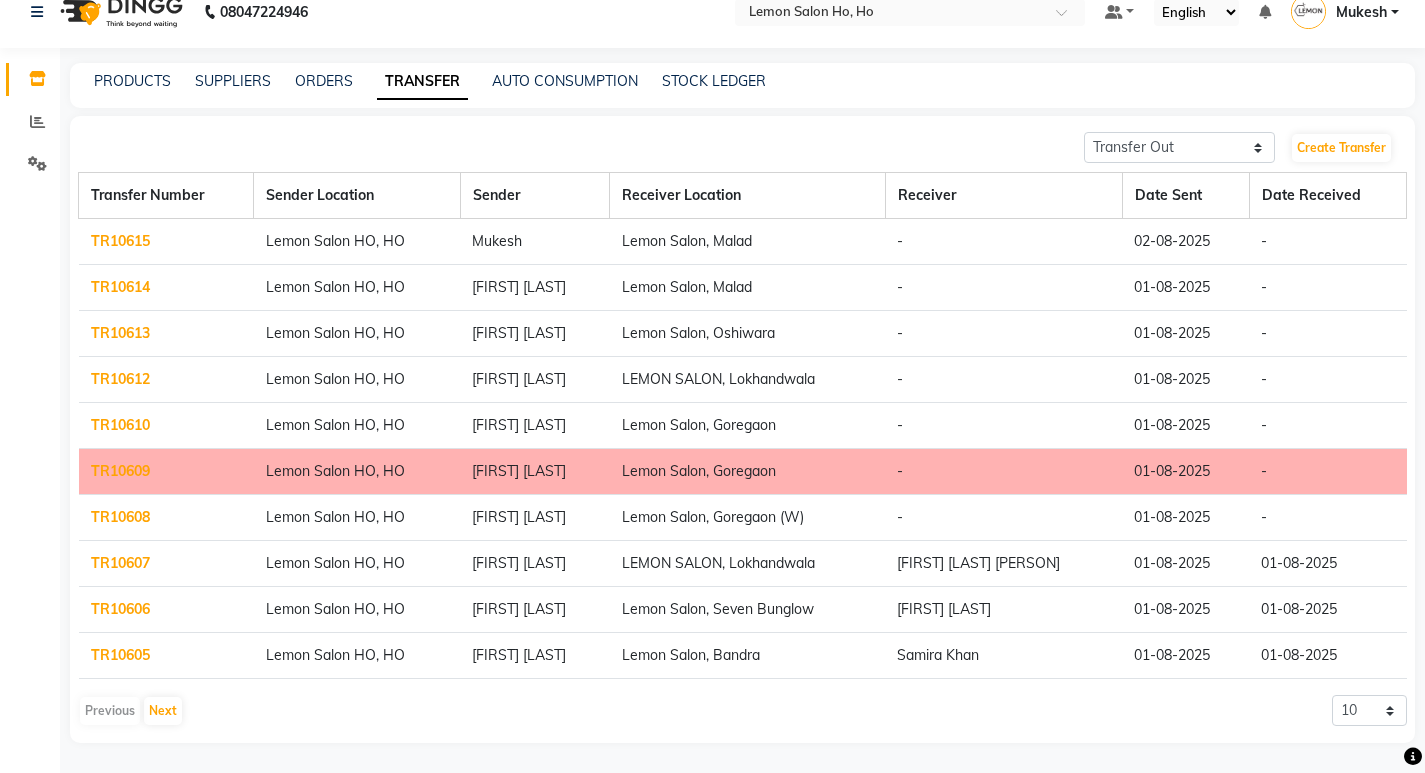 scroll, scrollTop: 0, scrollLeft: 0, axis: both 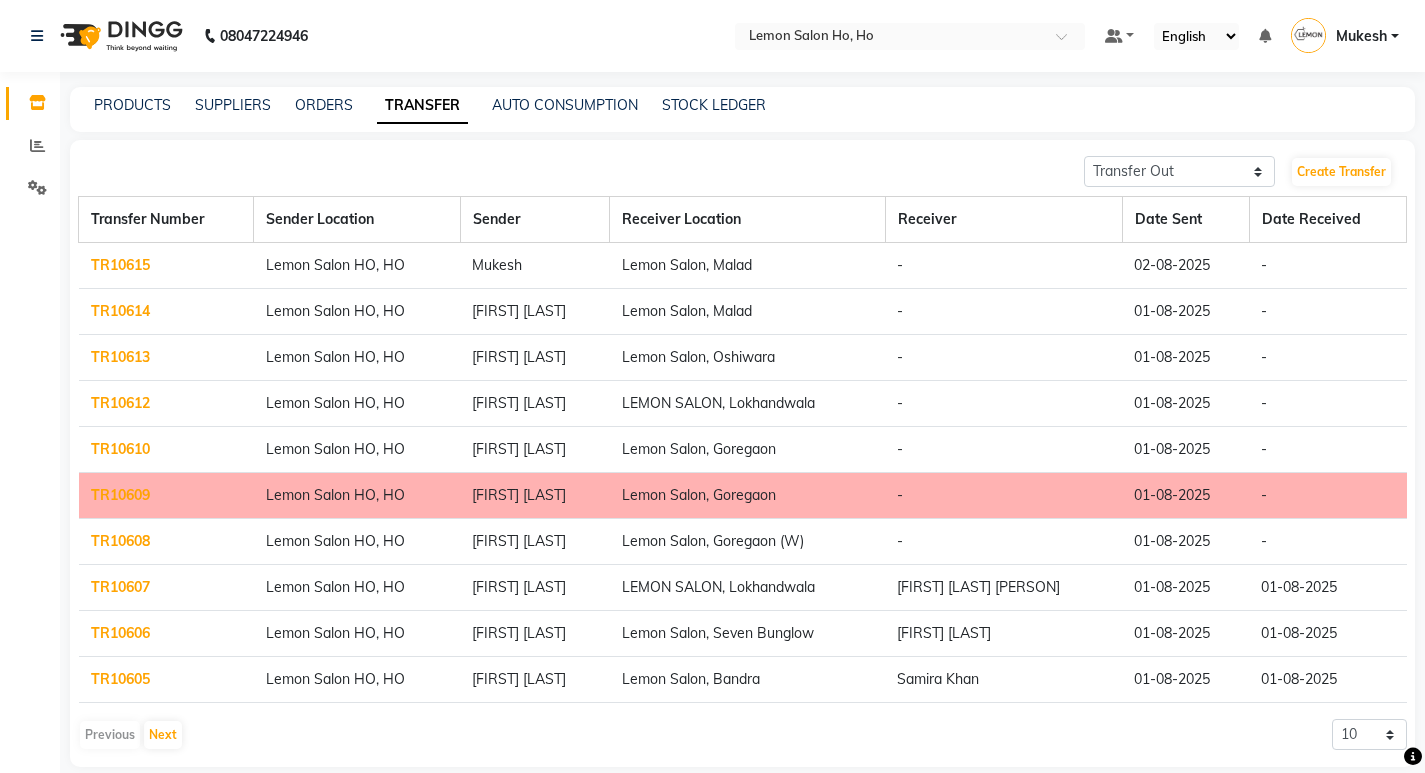 click on "Date Received" 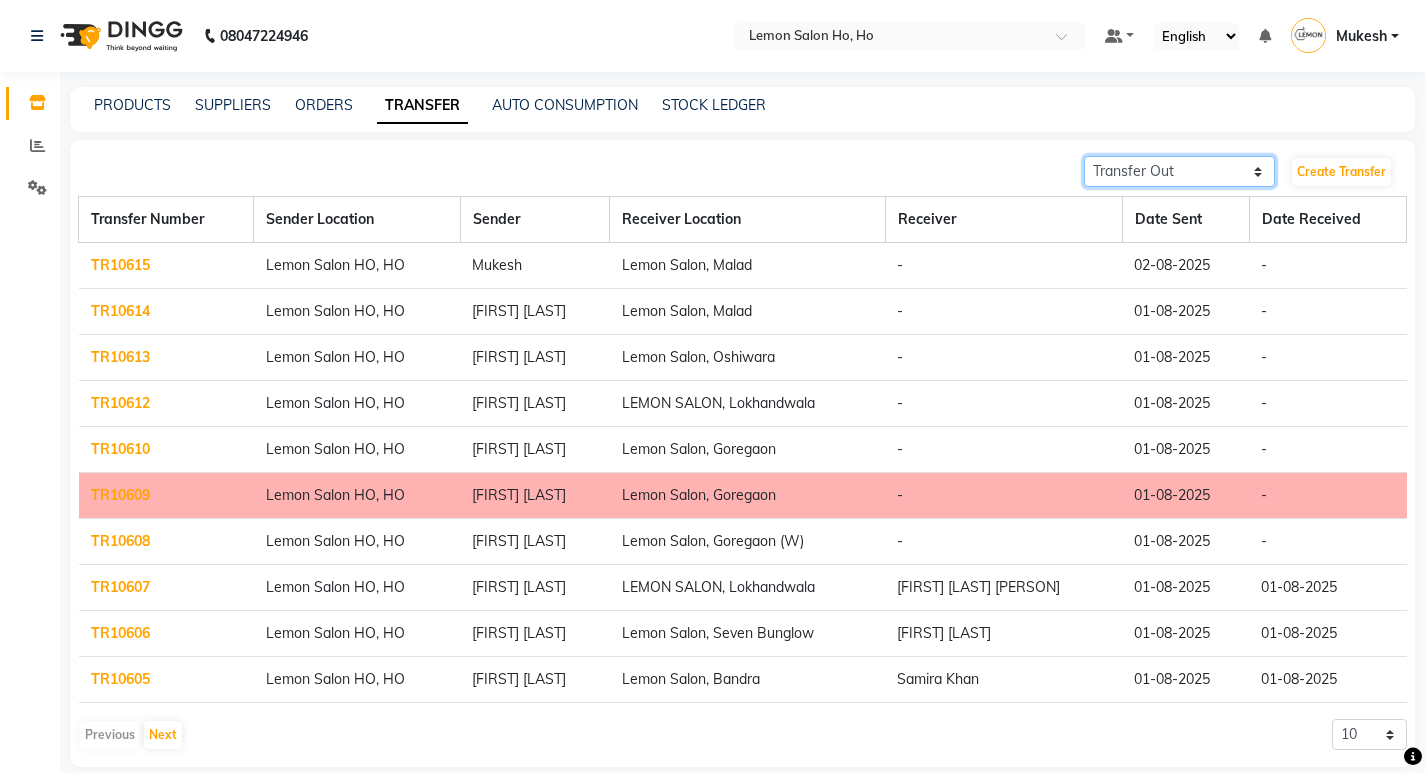 click on "Transfer In Transfer Out" 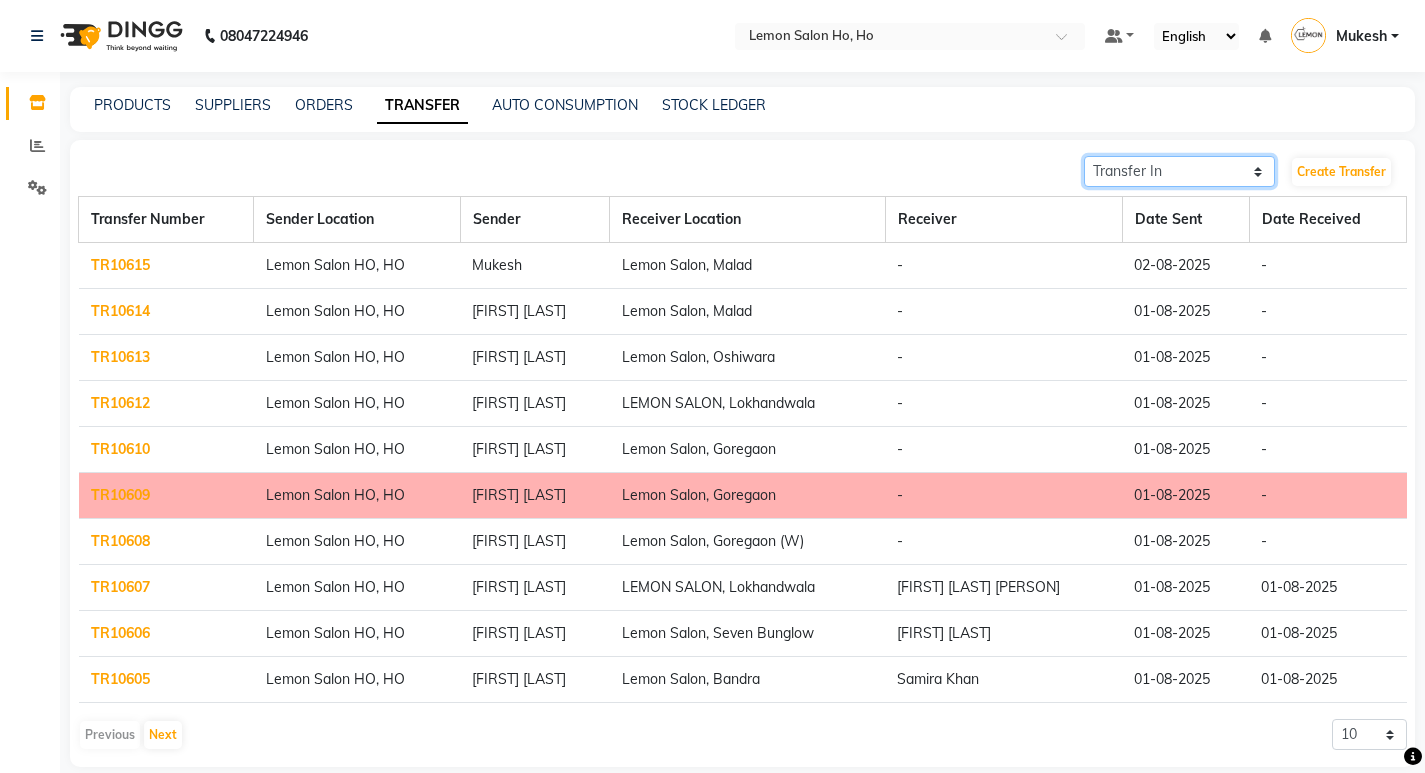 click on "Transfer In Transfer Out" 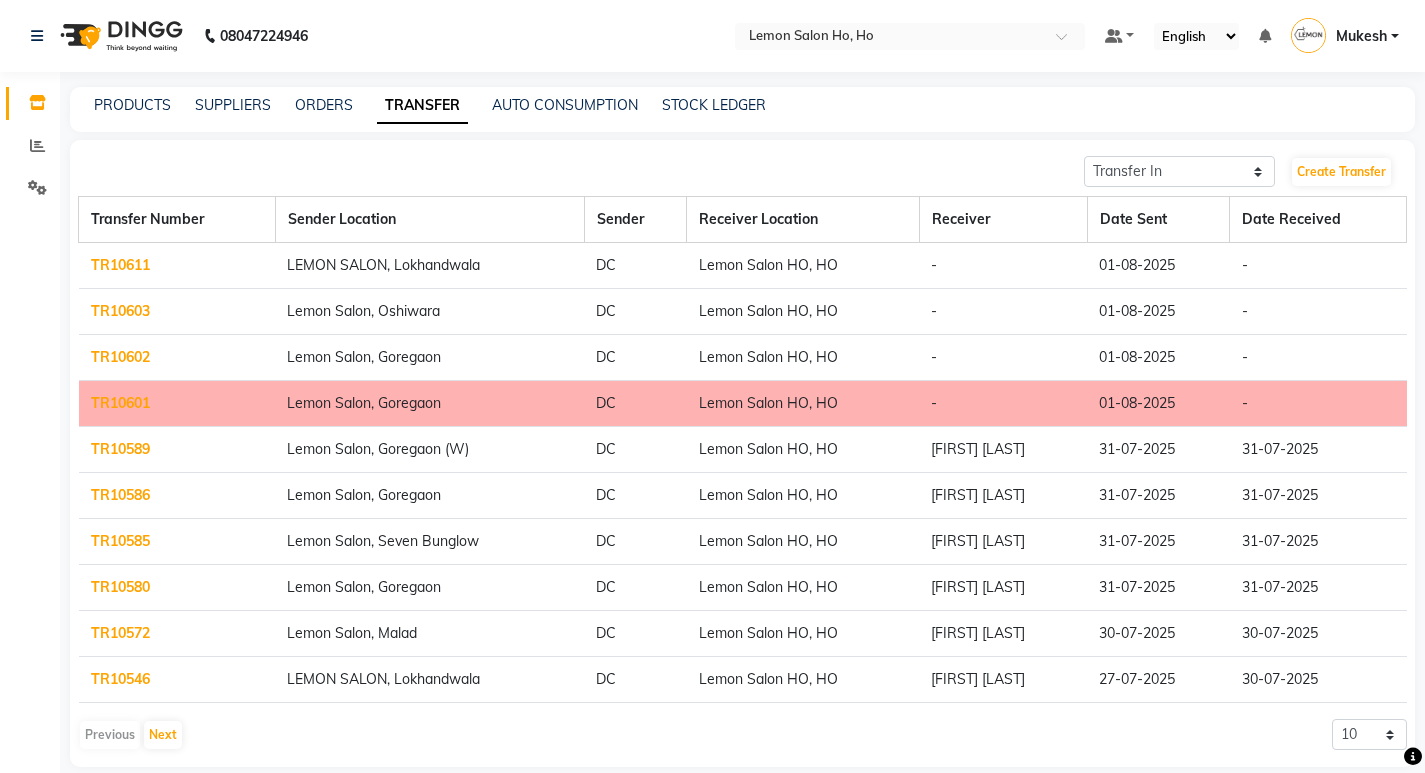 click on "TR10611" 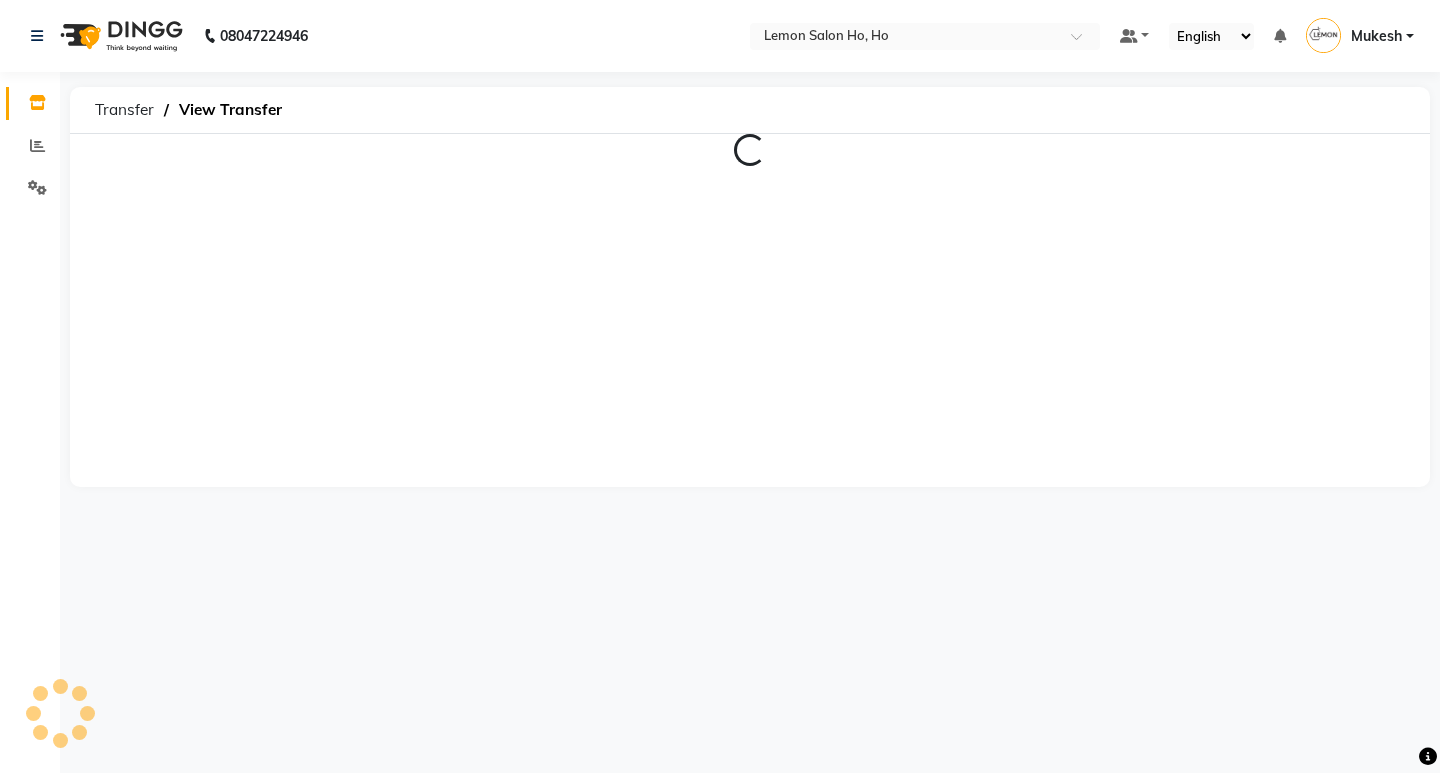 click on "Transfer   View Transfer  Loading..." 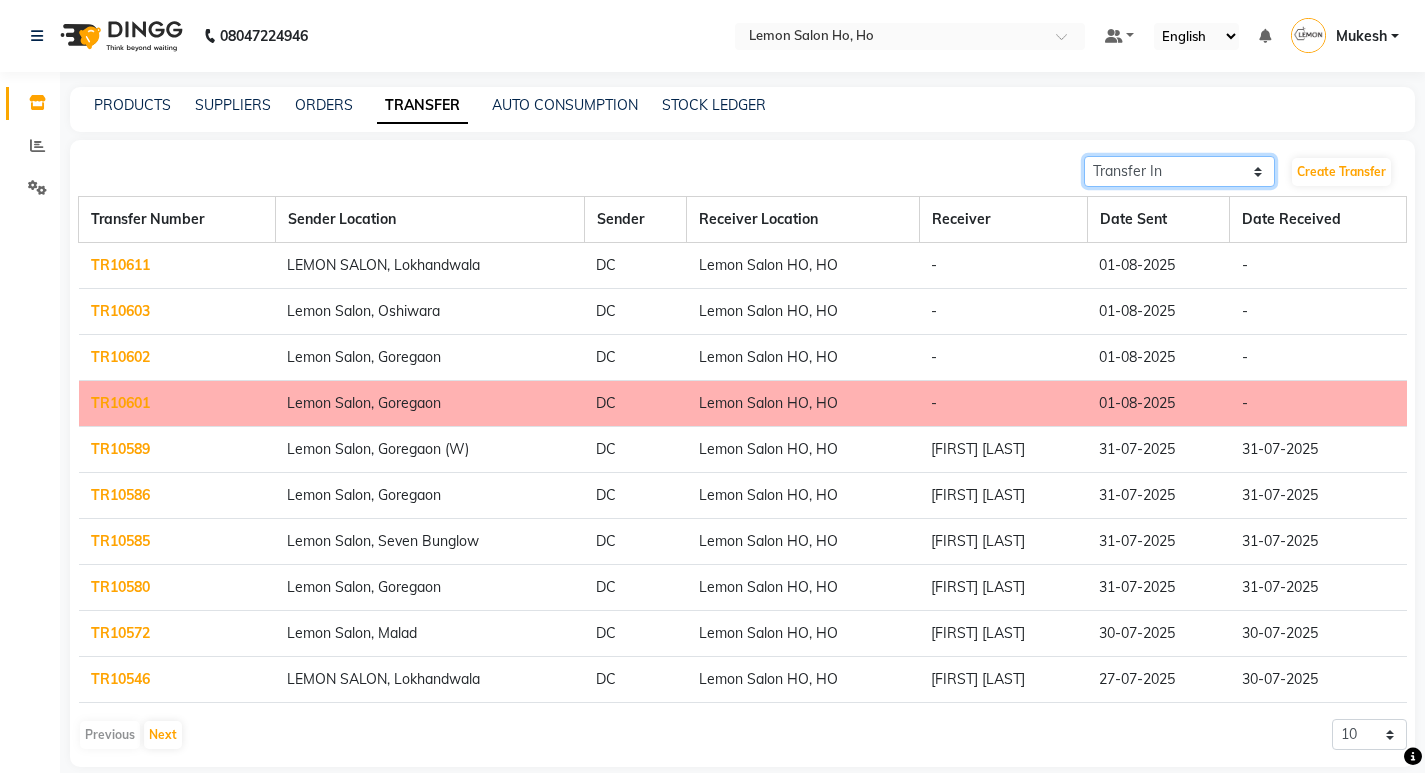 click on "Transfer In Transfer Out" 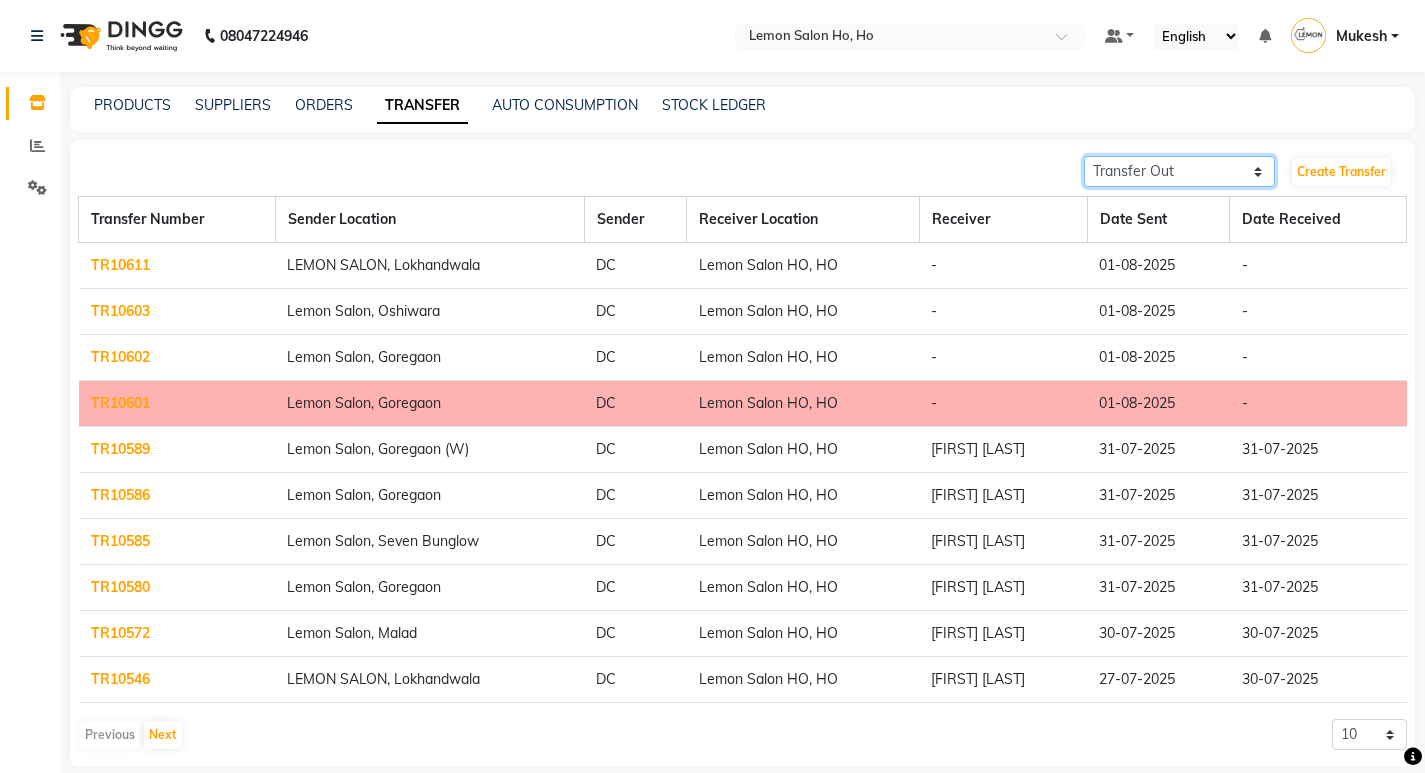 click on "Transfer In Transfer Out" 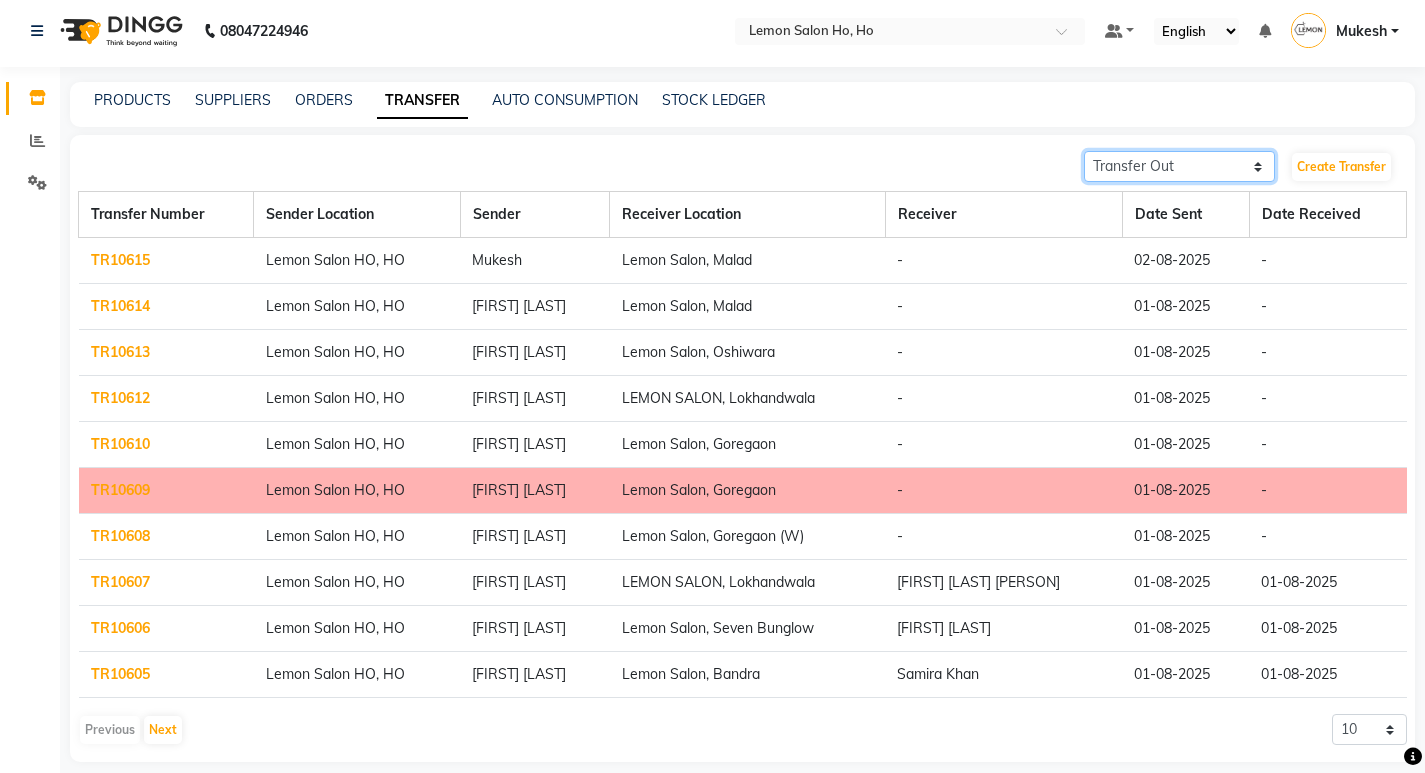scroll, scrollTop: 0, scrollLeft: 0, axis: both 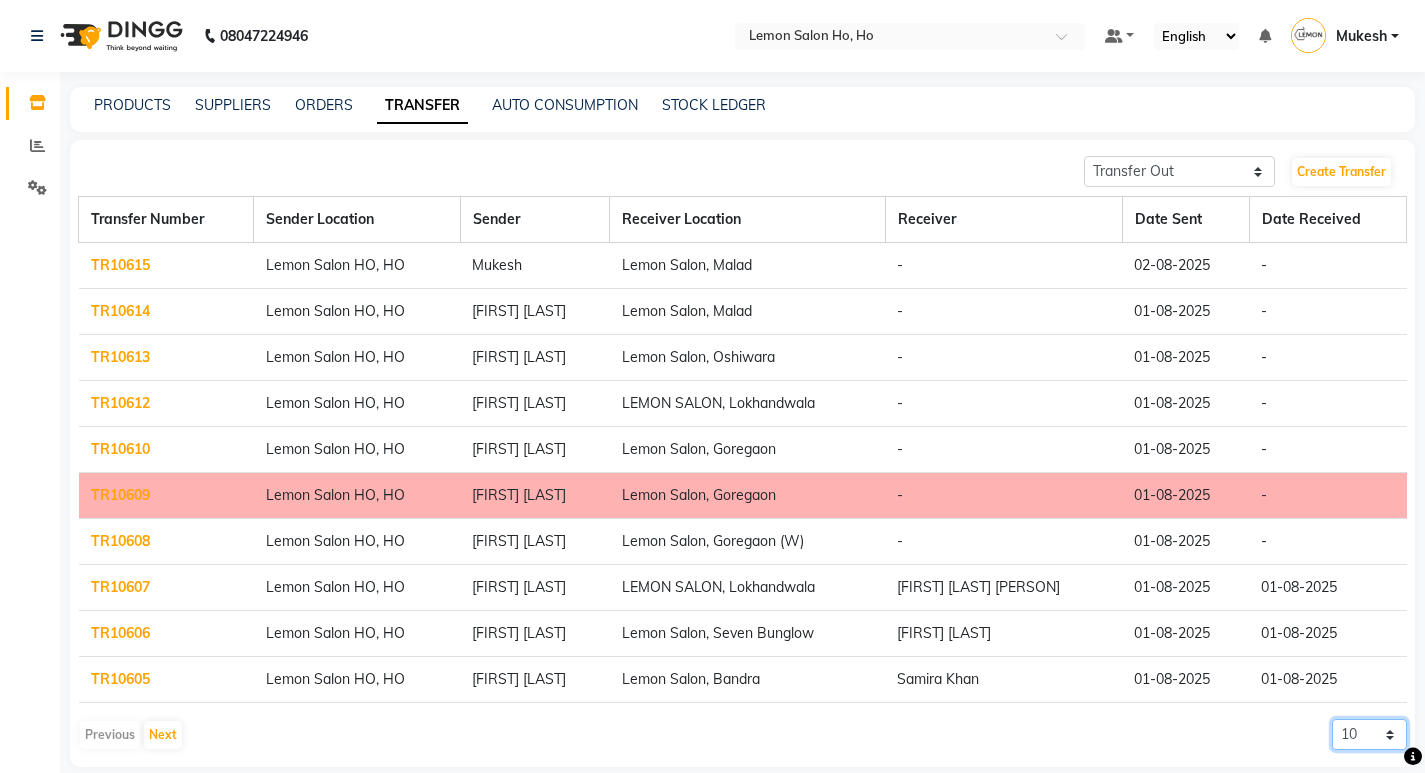 click on "10 20 50 100" 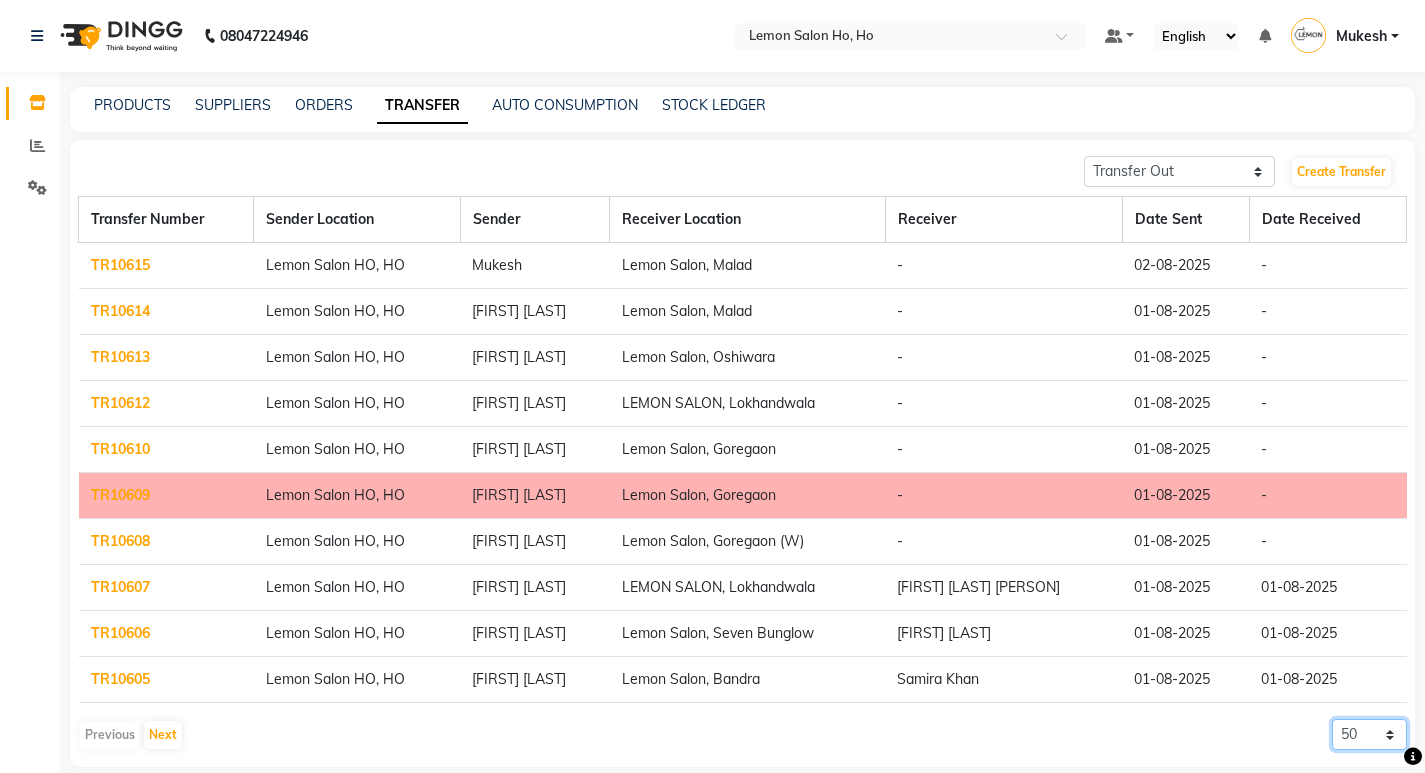 click on "10 20 50 100" 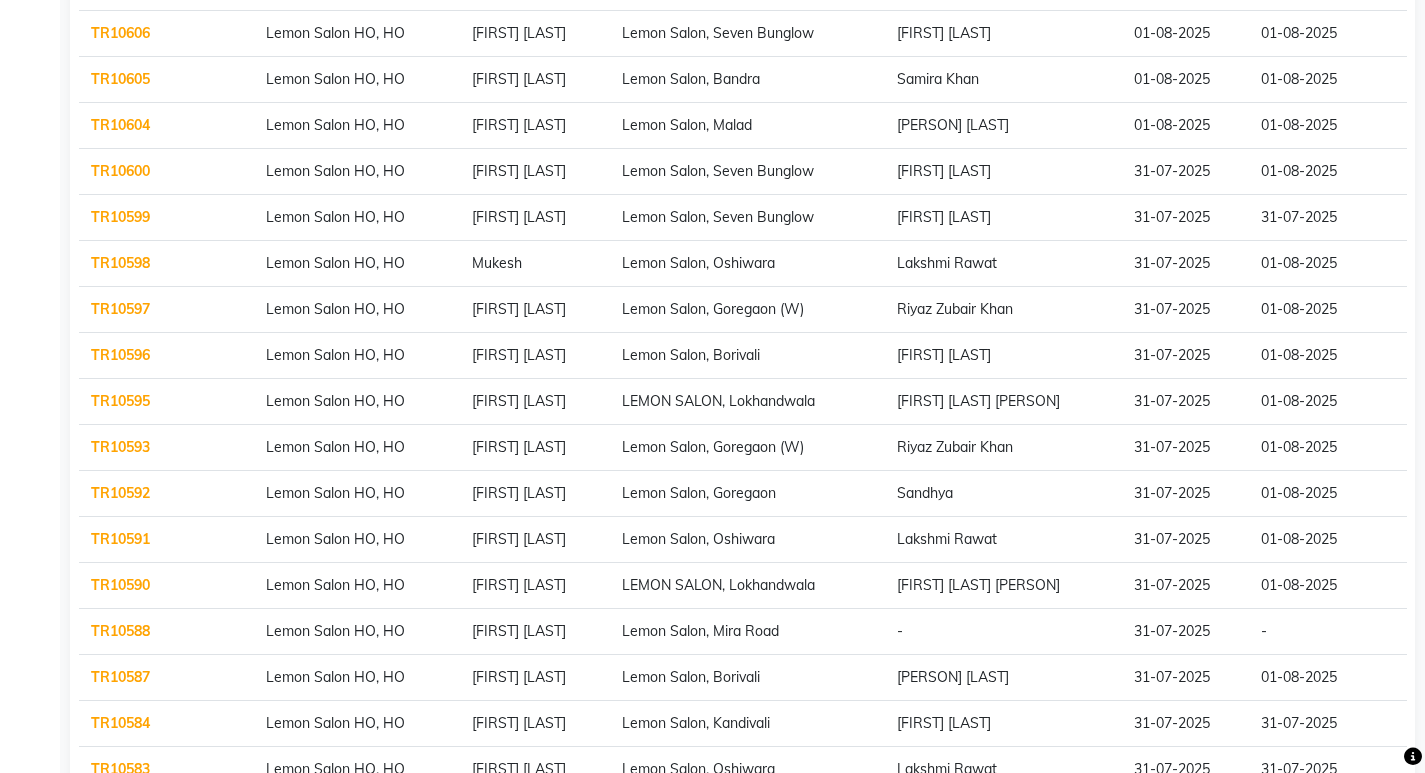 scroll, scrollTop: 700, scrollLeft: 0, axis: vertical 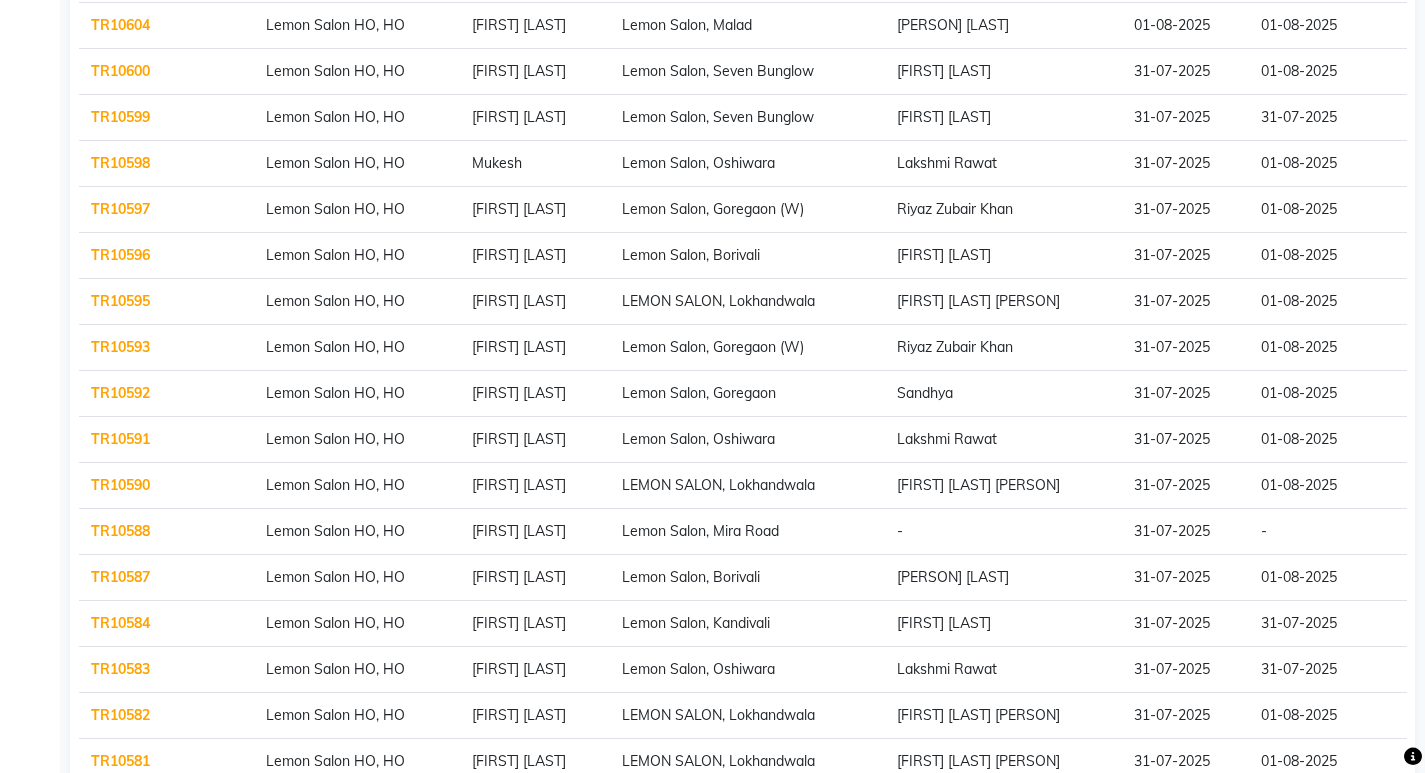 click on "TR10588" 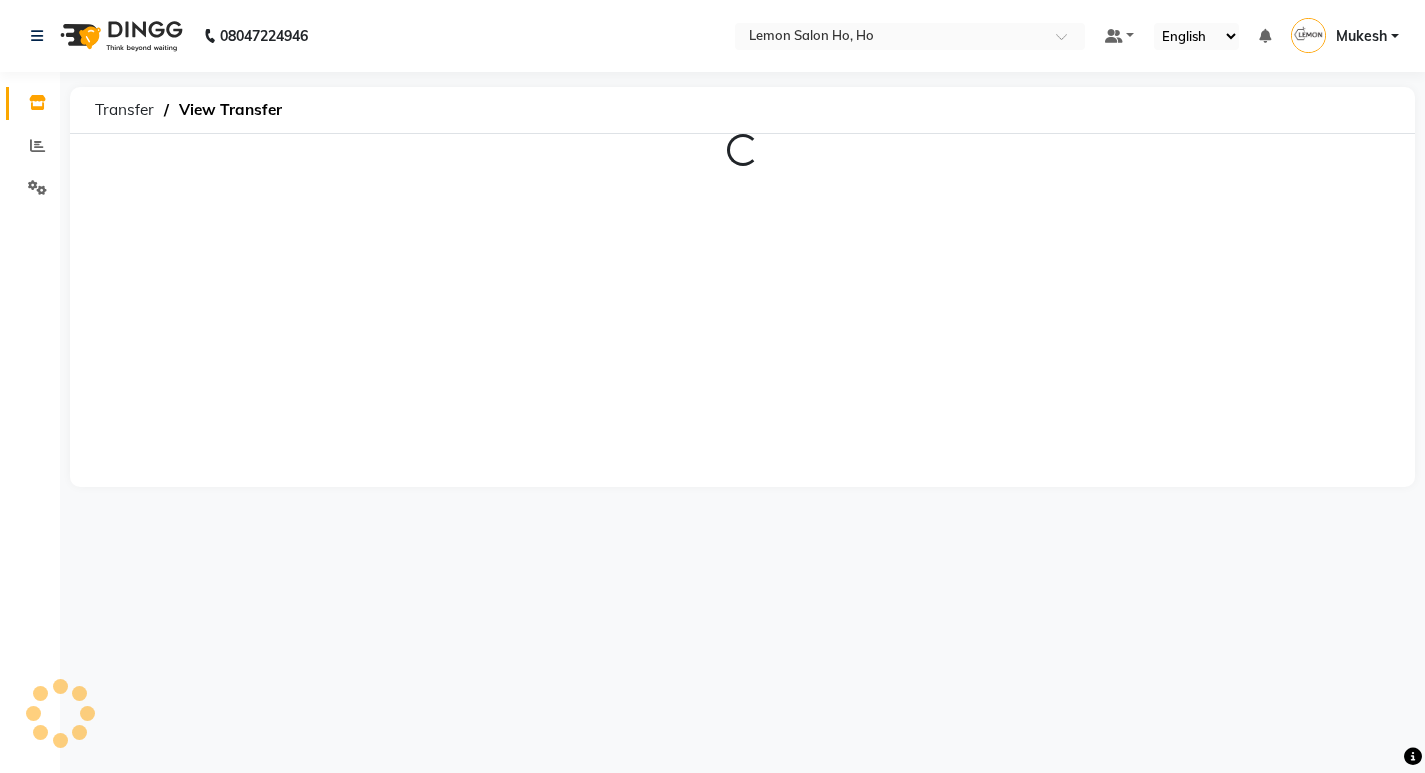 scroll, scrollTop: 0, scrollLeft: 0, axis: both 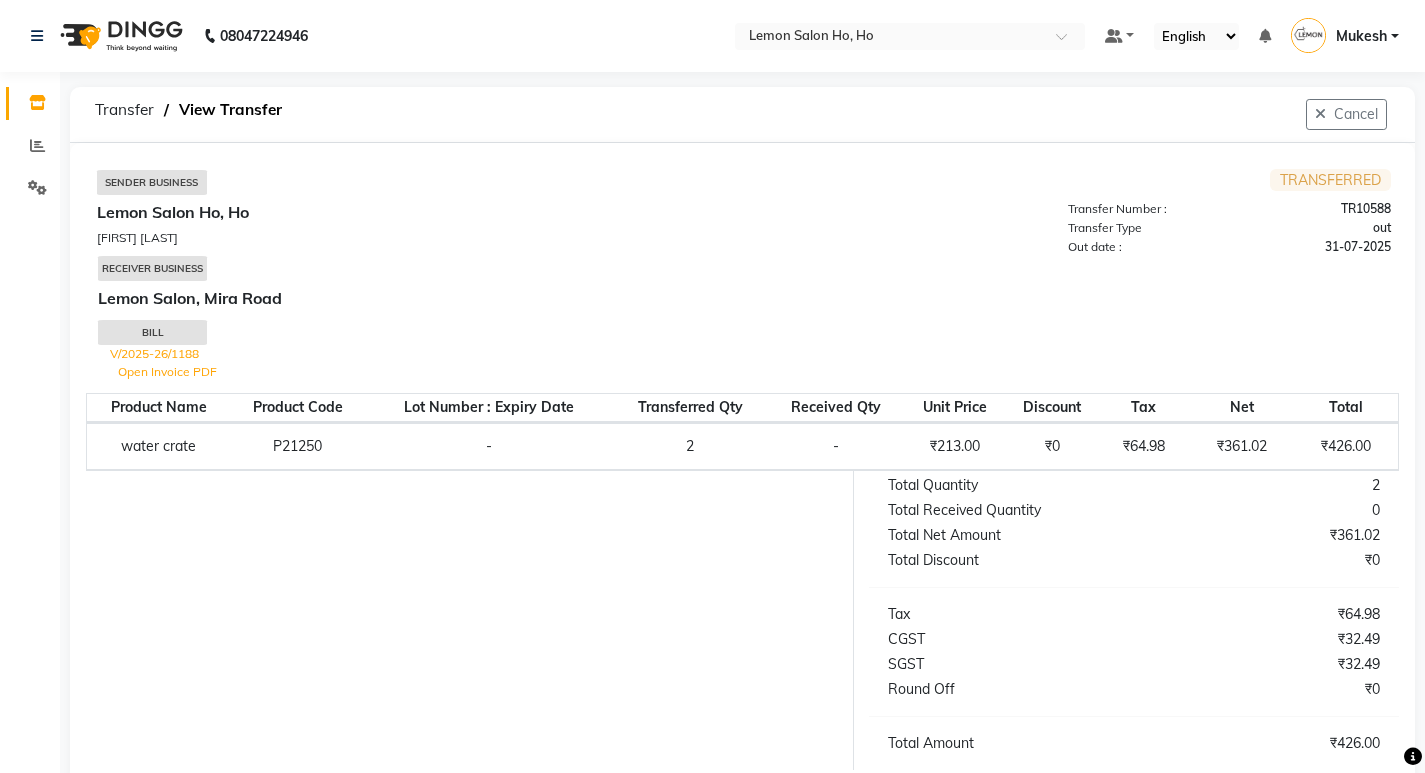 select on "sender" 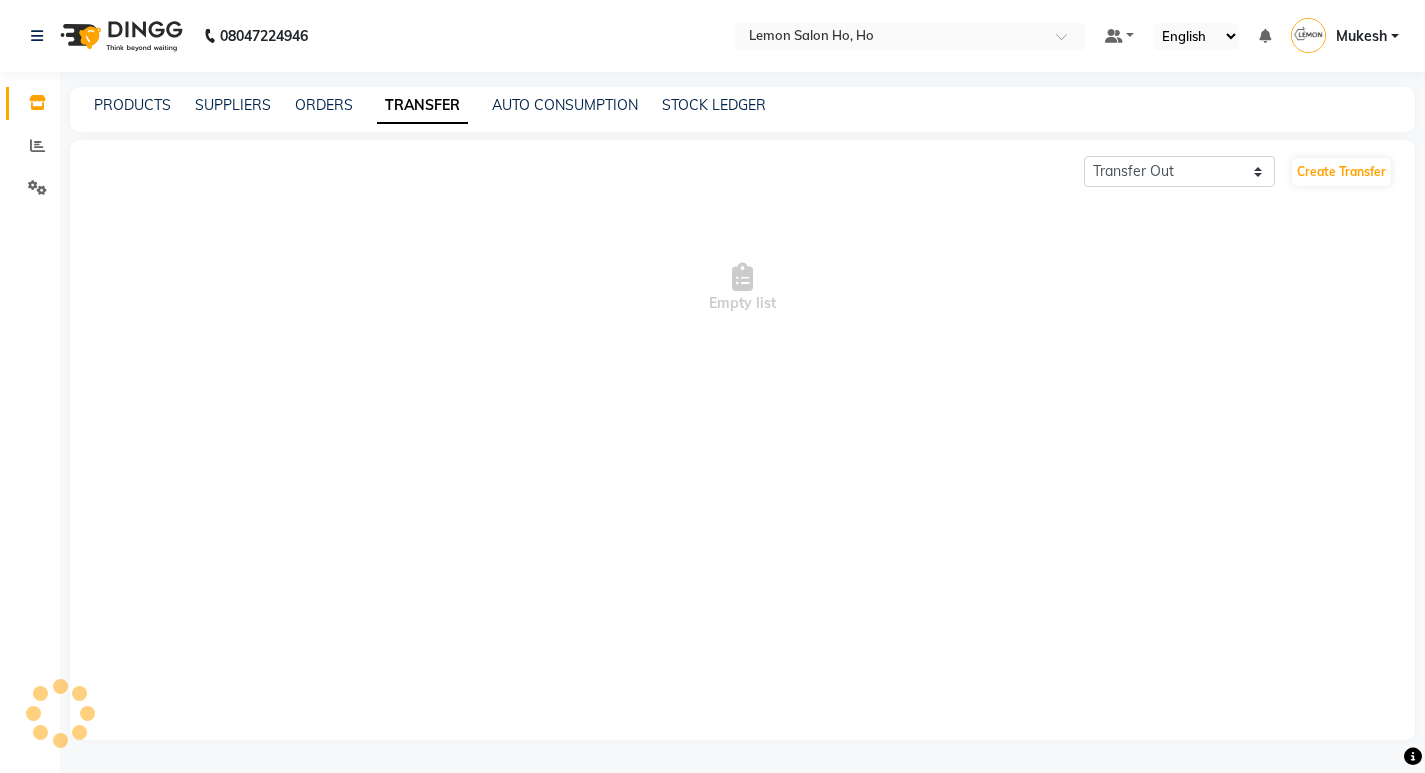 scroll, scrollTop: 24, scrollLeft: 0, axis: vertical 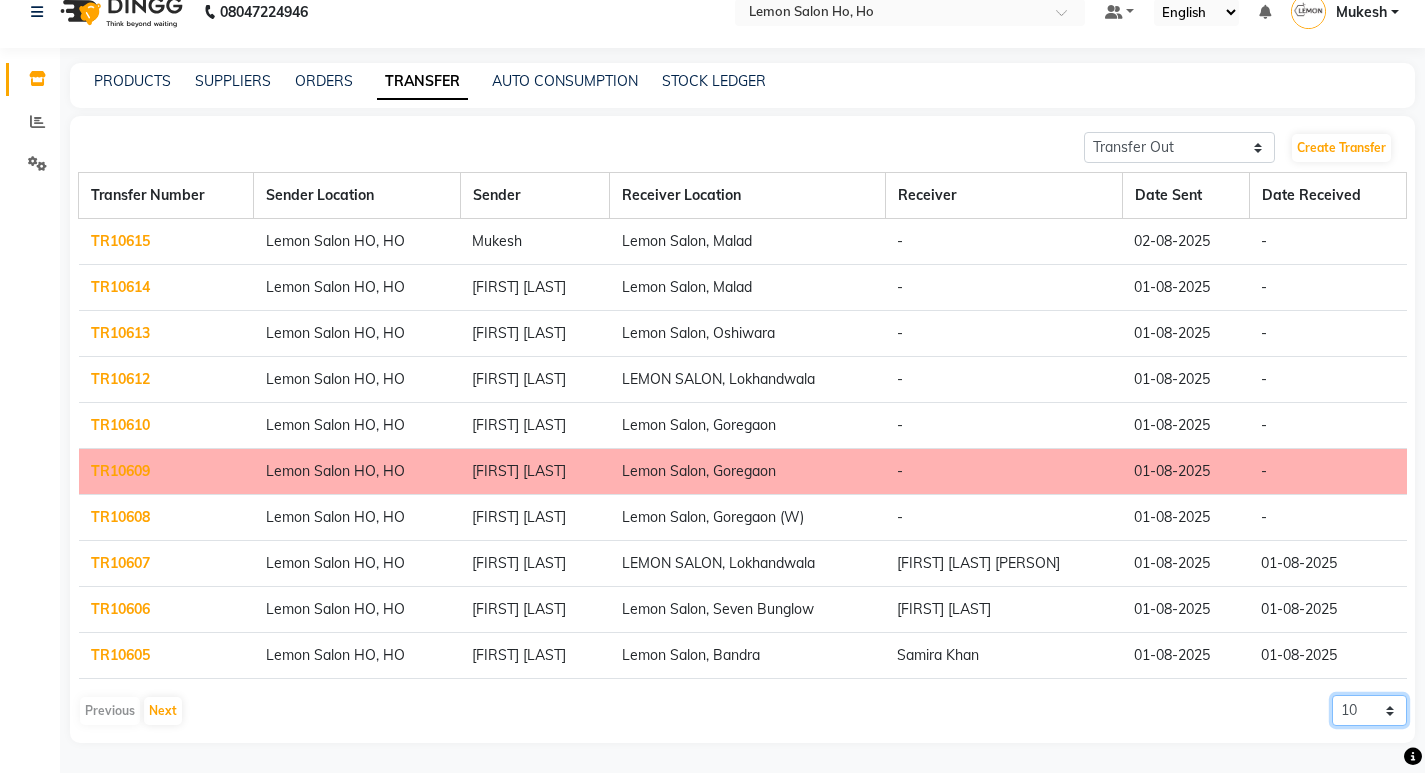 click on "10 20 50 100" 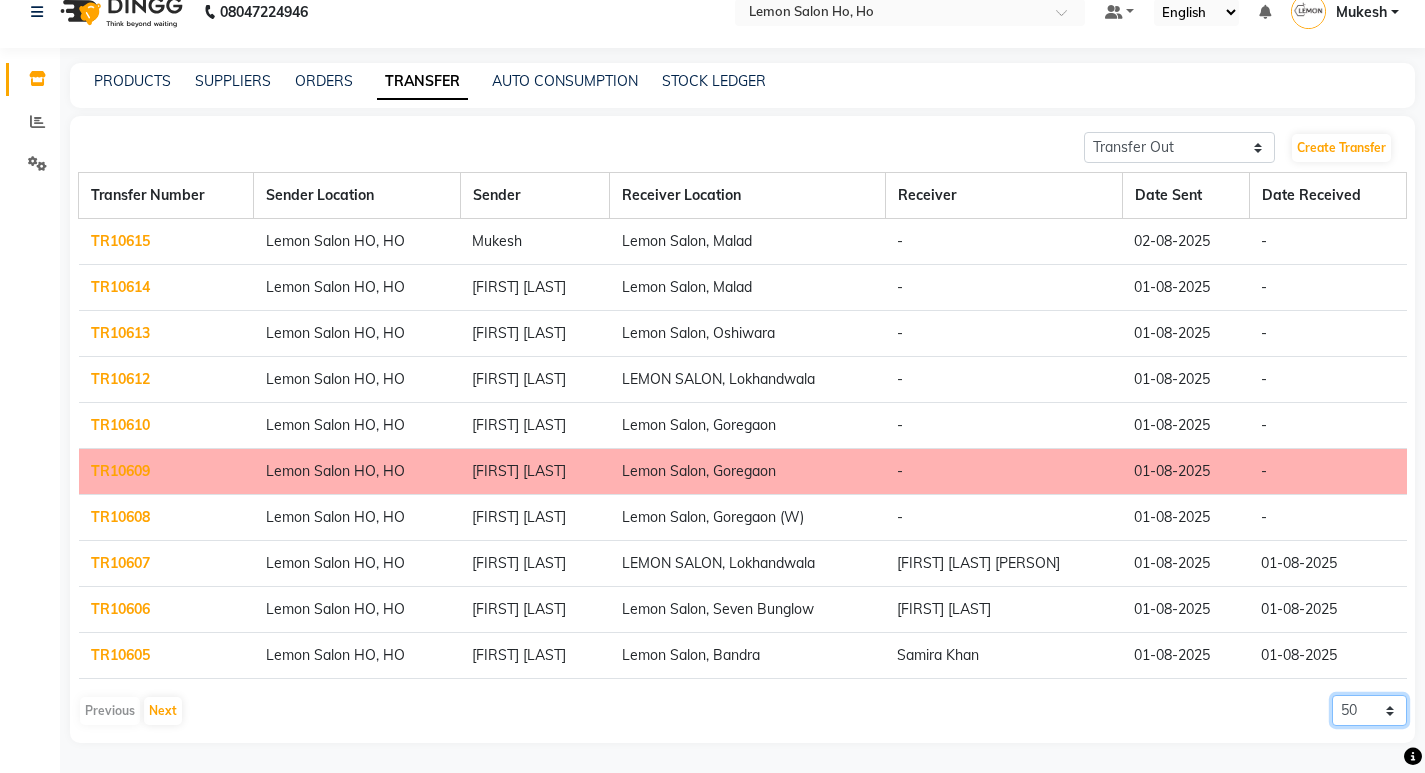 click on "10 20 50 100" 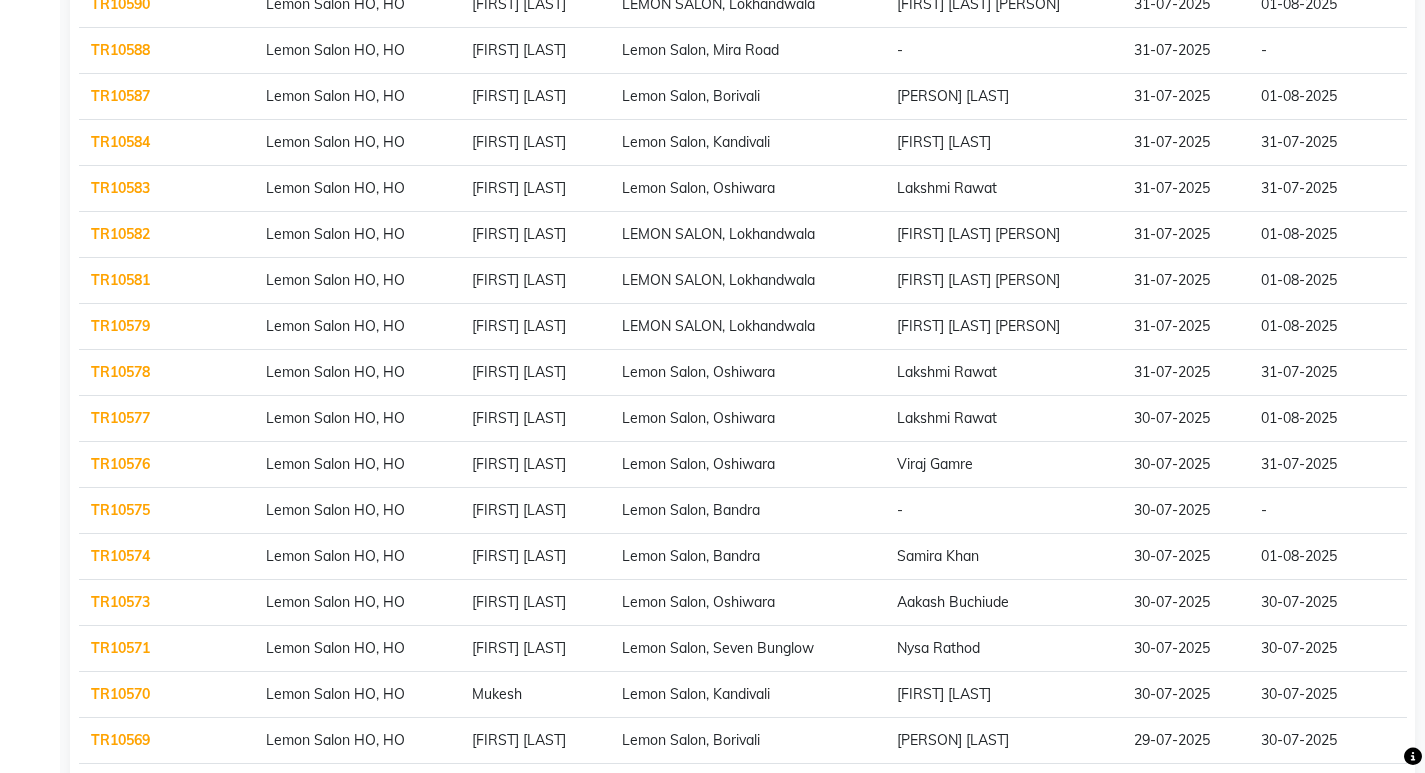 scroll, scrollTop: 1224, scrollLeft: 0, axis: vertical 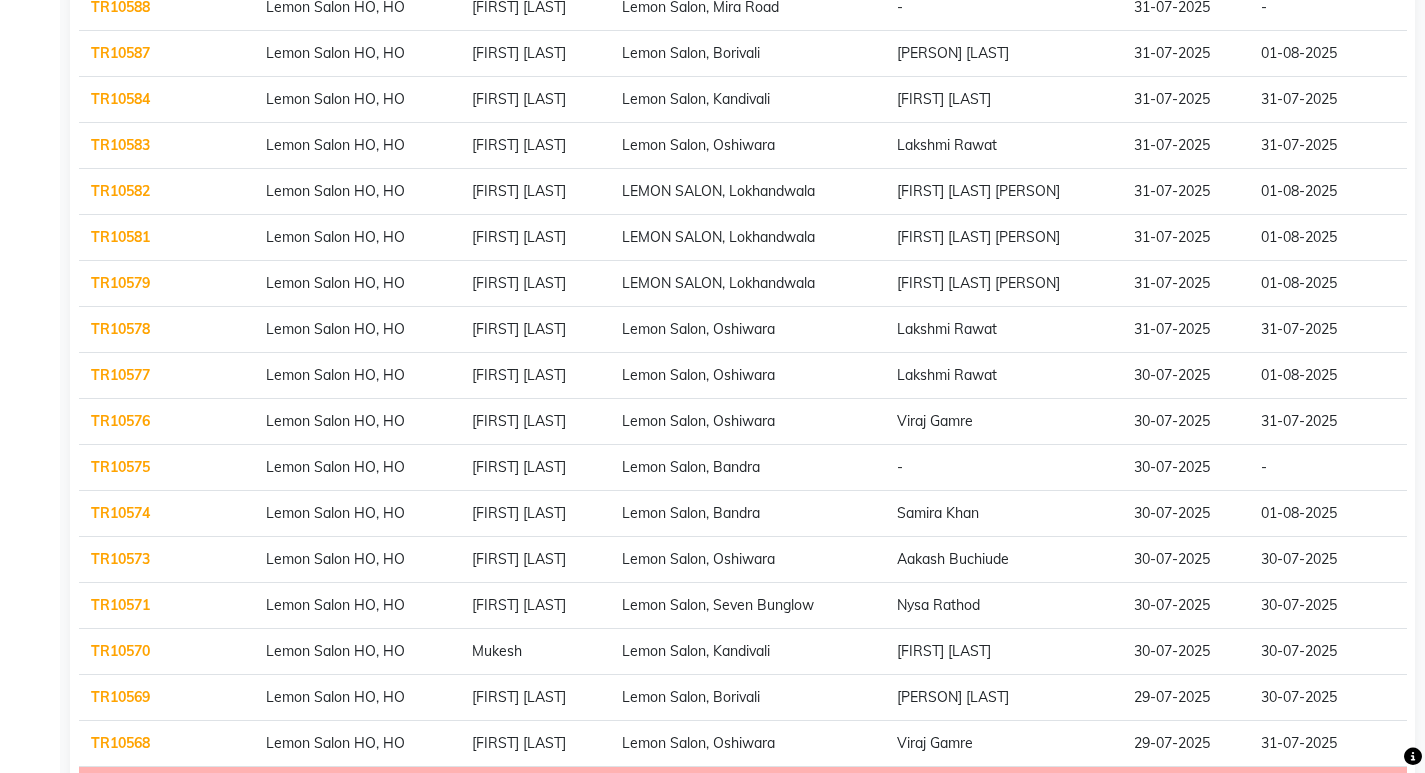 click on "TR10575" 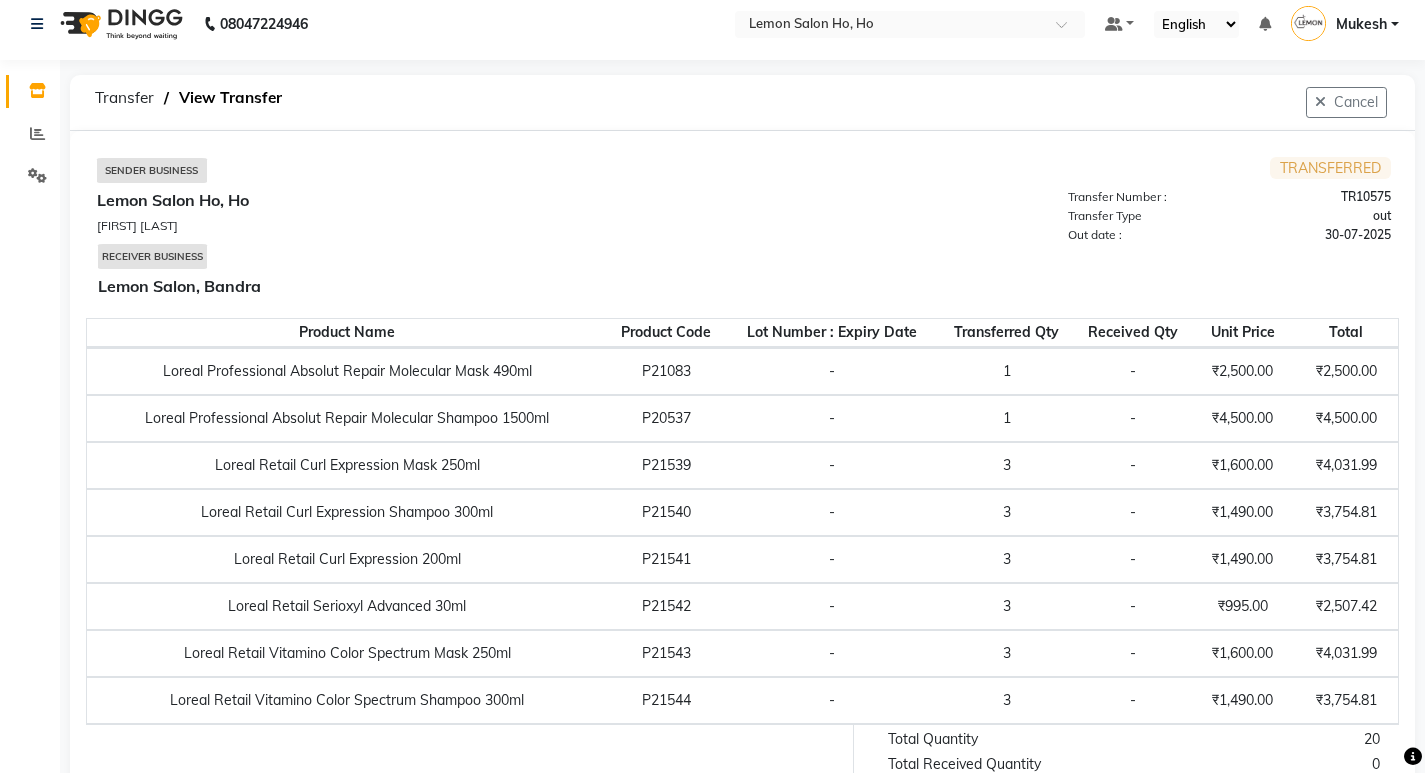 scroll, scrollTop: 0, scrollLeft: 0, axis: both 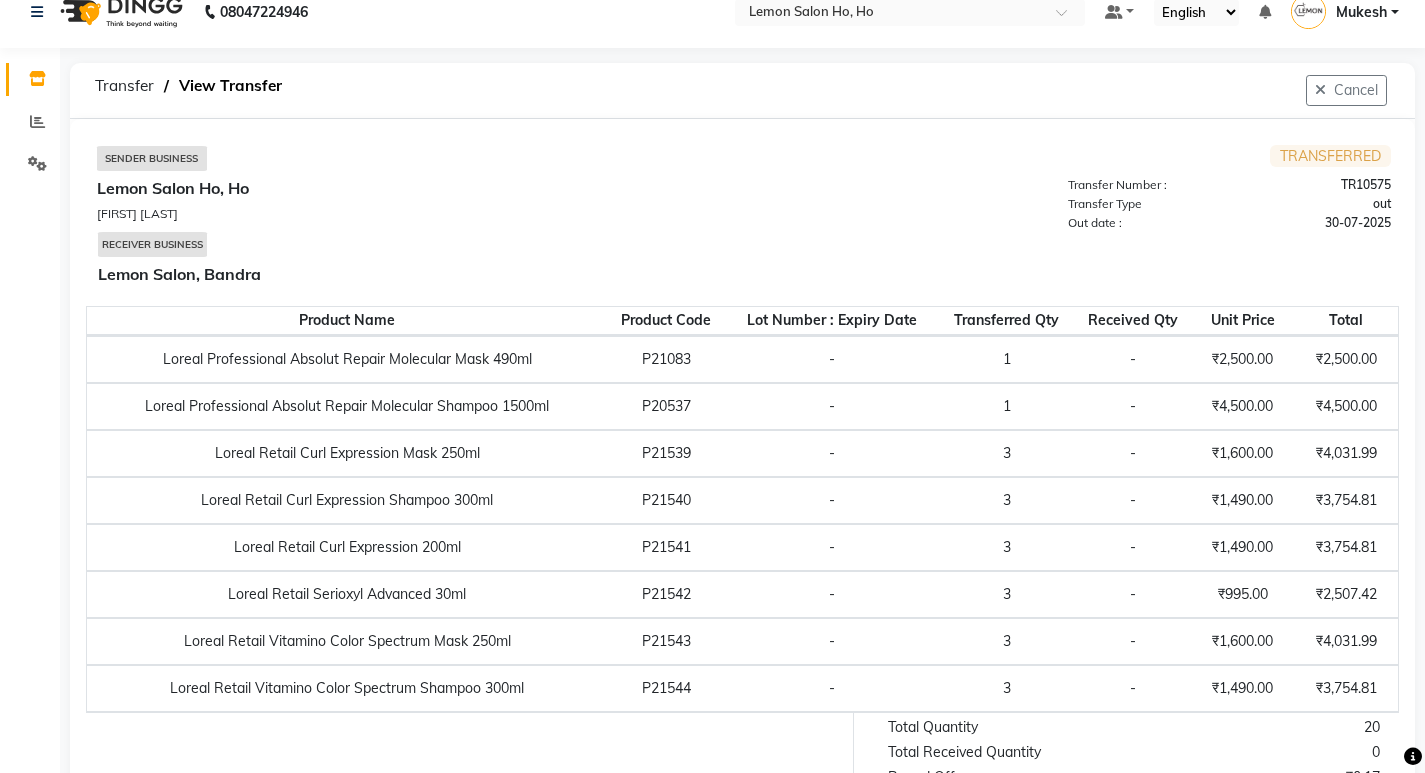 select on "sender" 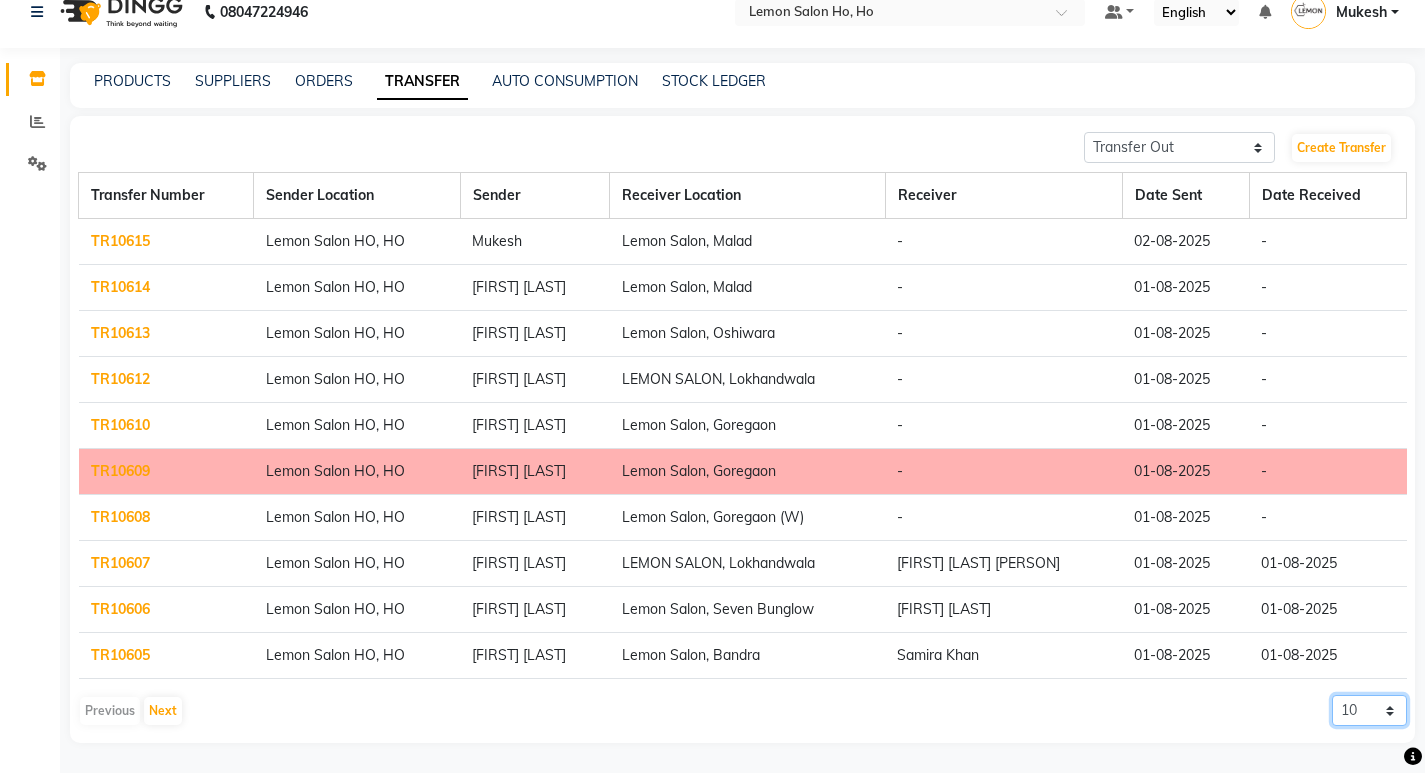 click on "10 20 50 100" 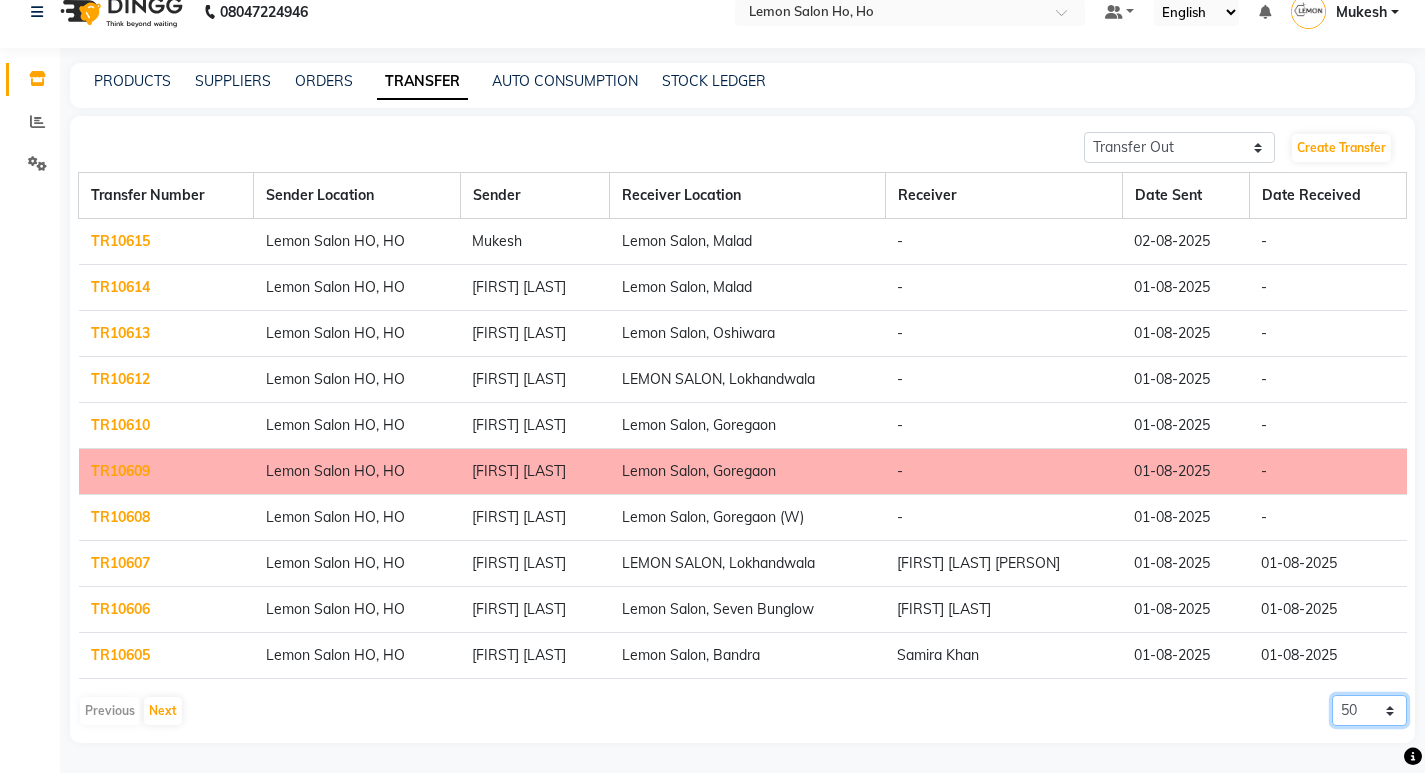 click on "10 20 50 100" 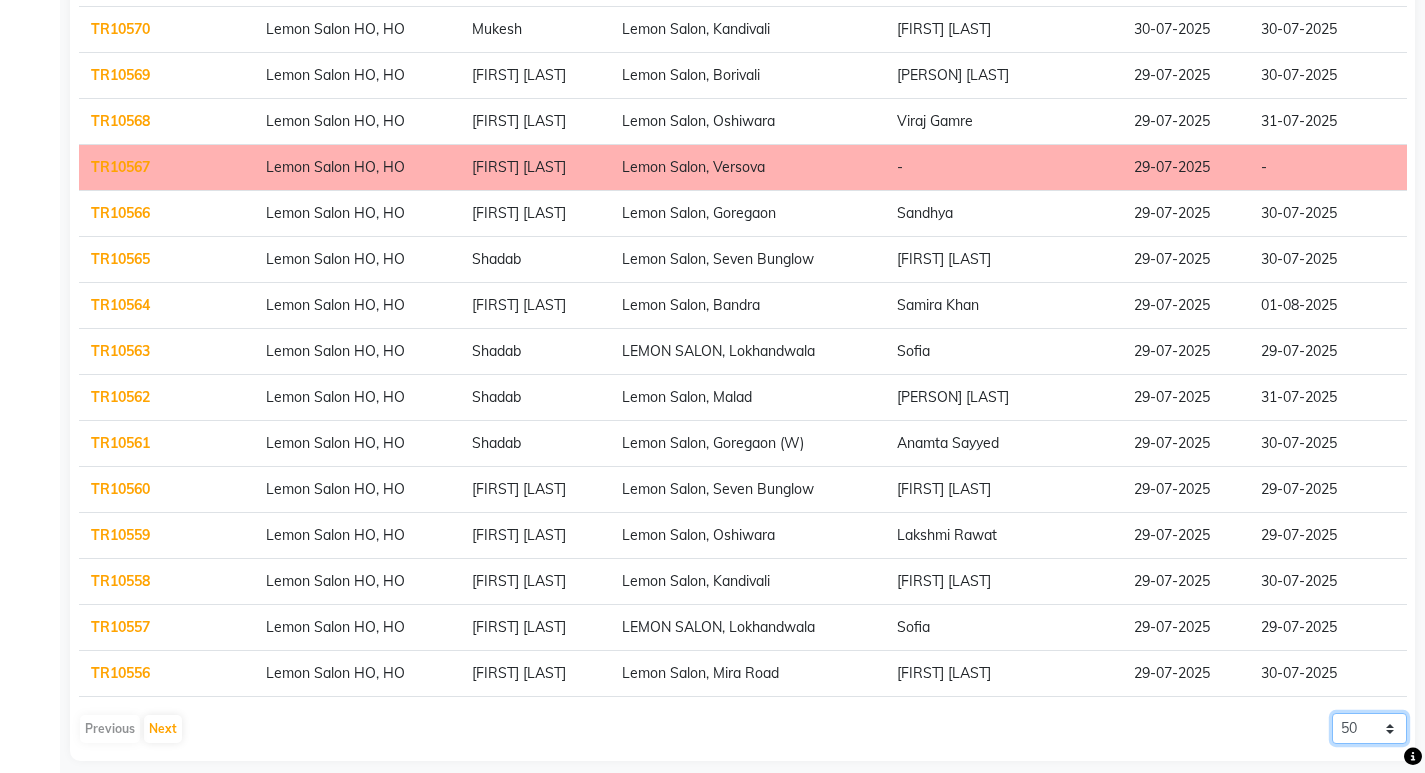 scroll, scrollTop: 1864, scrollLeft: 0, axis: vertical 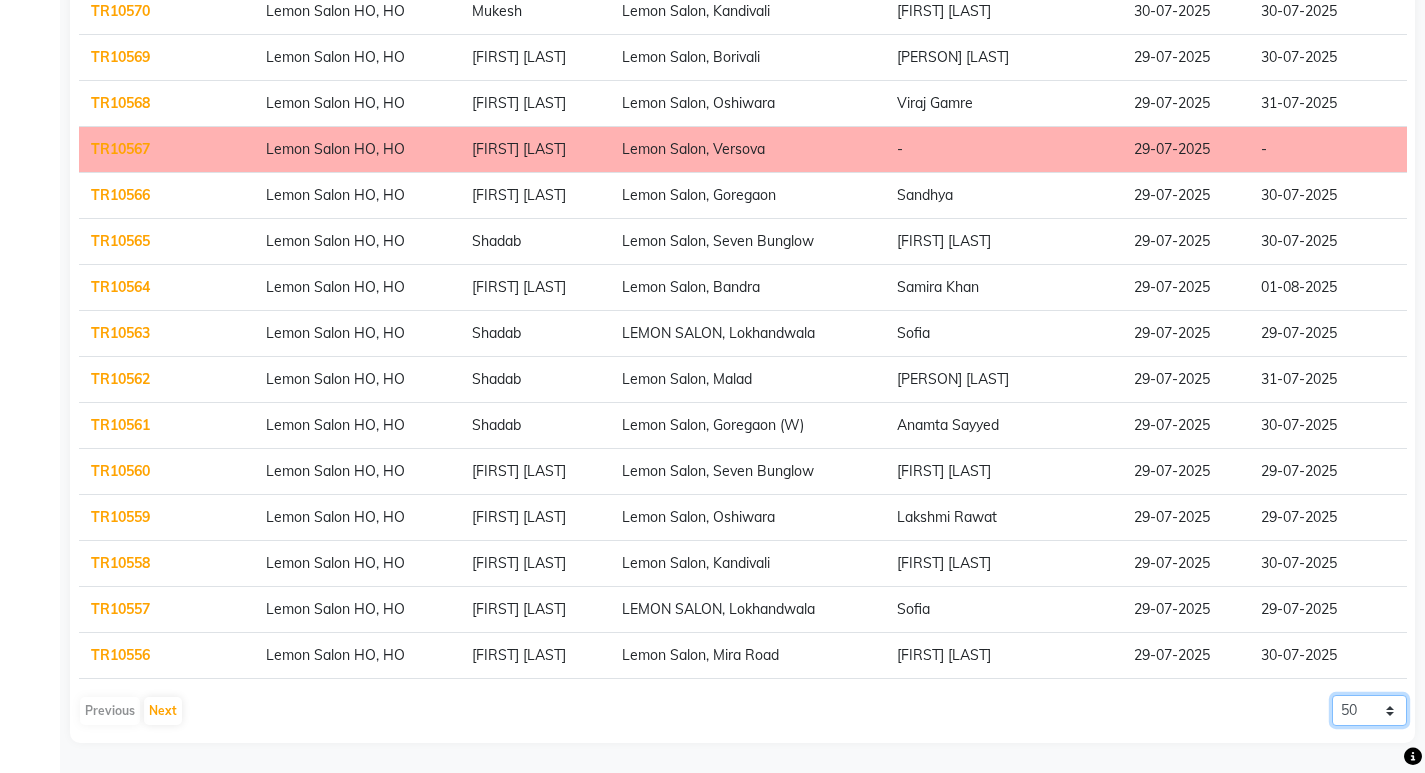 click on "10 20 50 100" 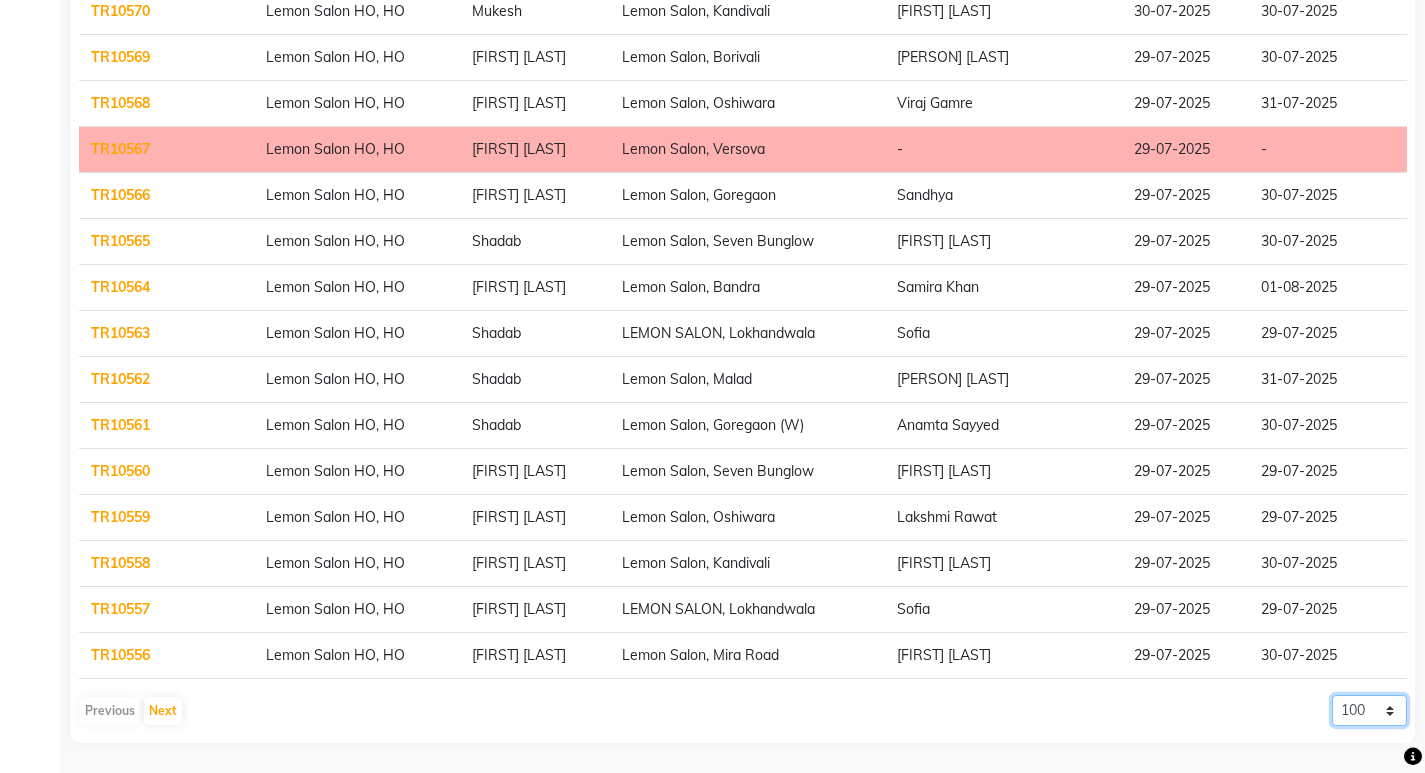 click on "10 20 50 100" 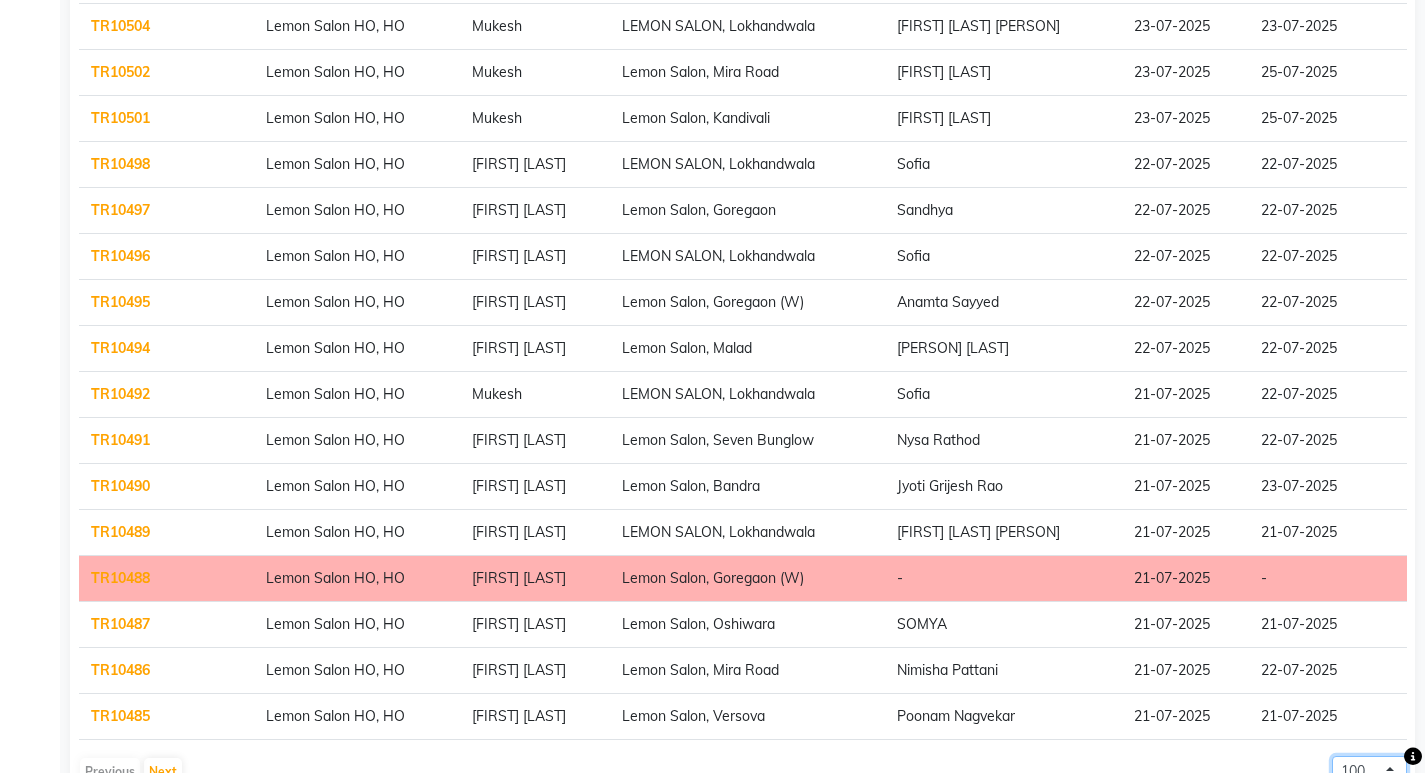 scroll, scrollTop: 4164, scrollLeft: 0, axis: vertical 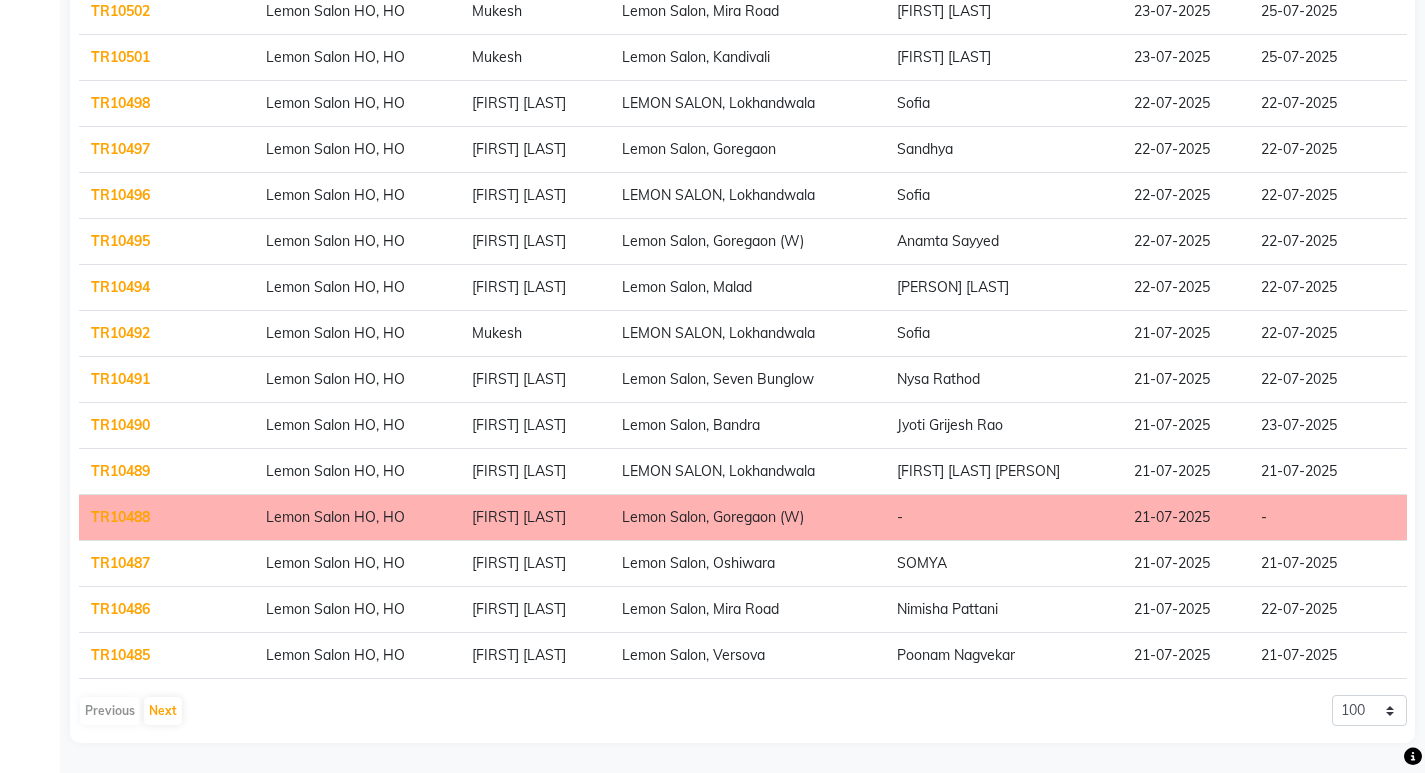 click on "TR10488" 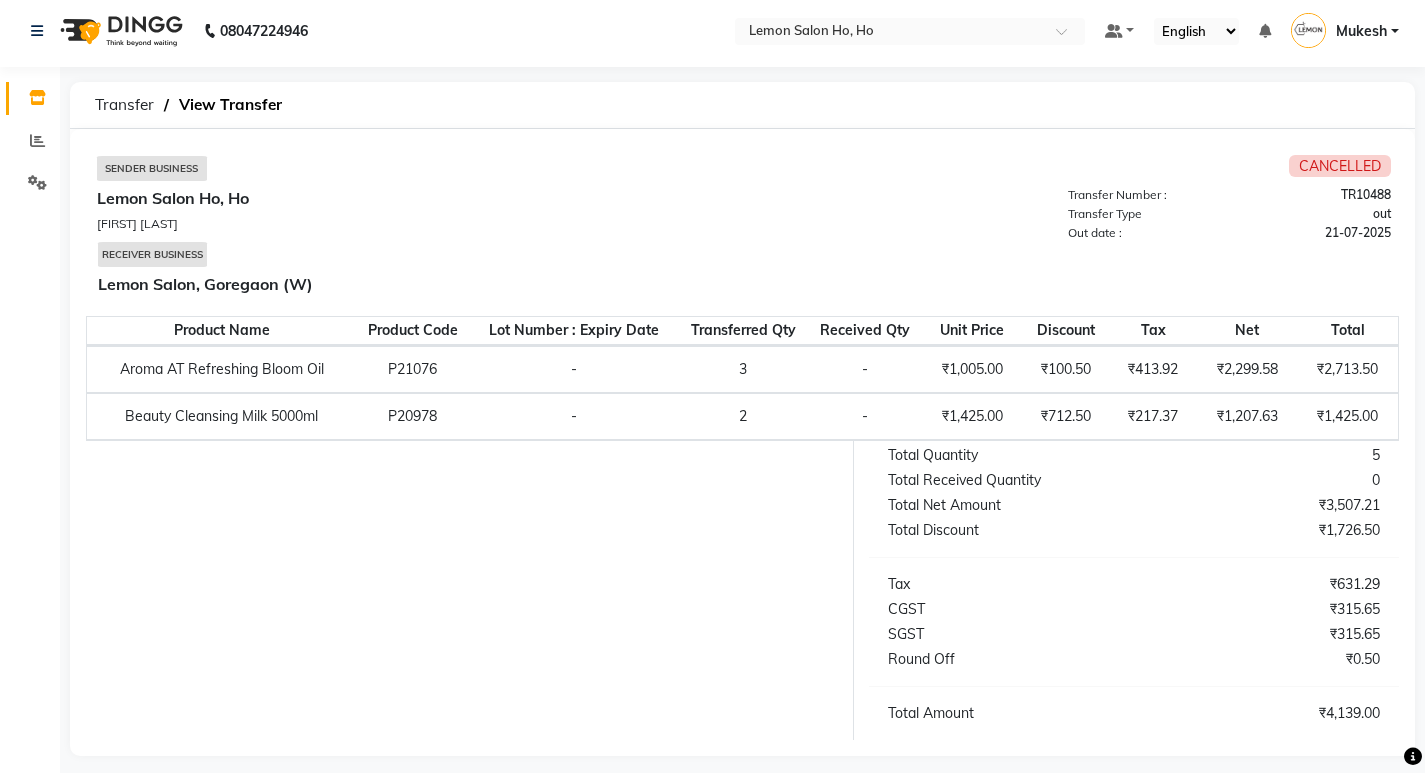 scroll, scrollTop: 0, scrollLeft: 0, axis: both 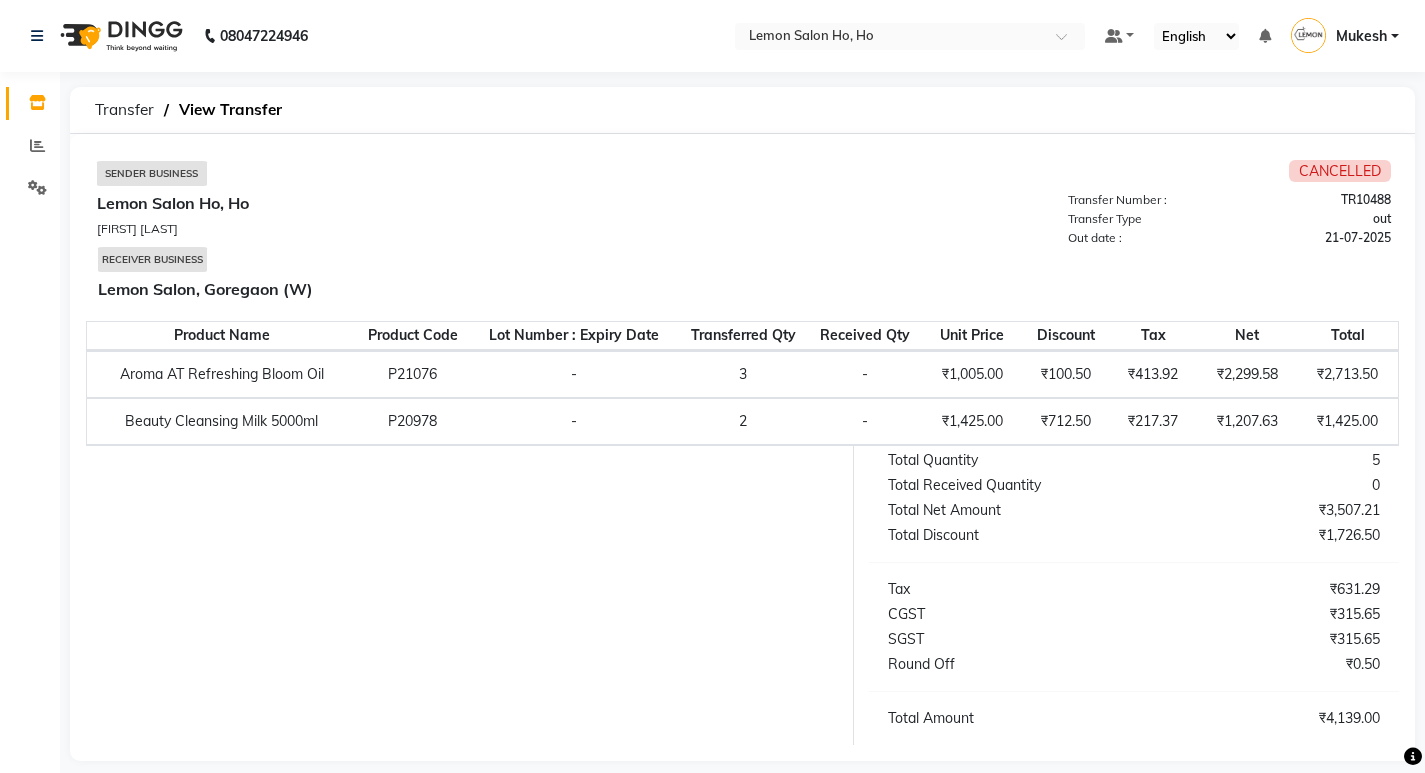 select on "sender" 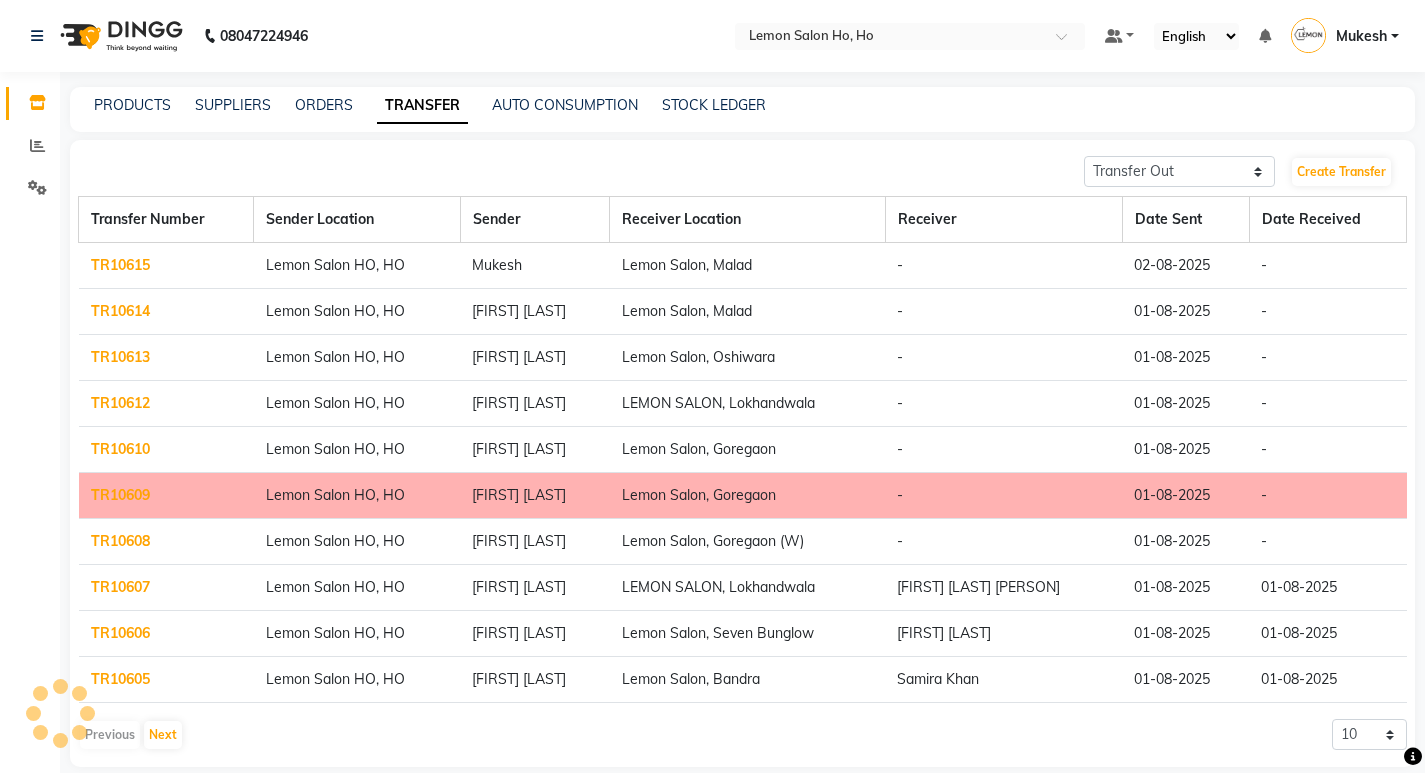 scroll, scrollTop: 22, scrollLeft: 0, axis: vertical 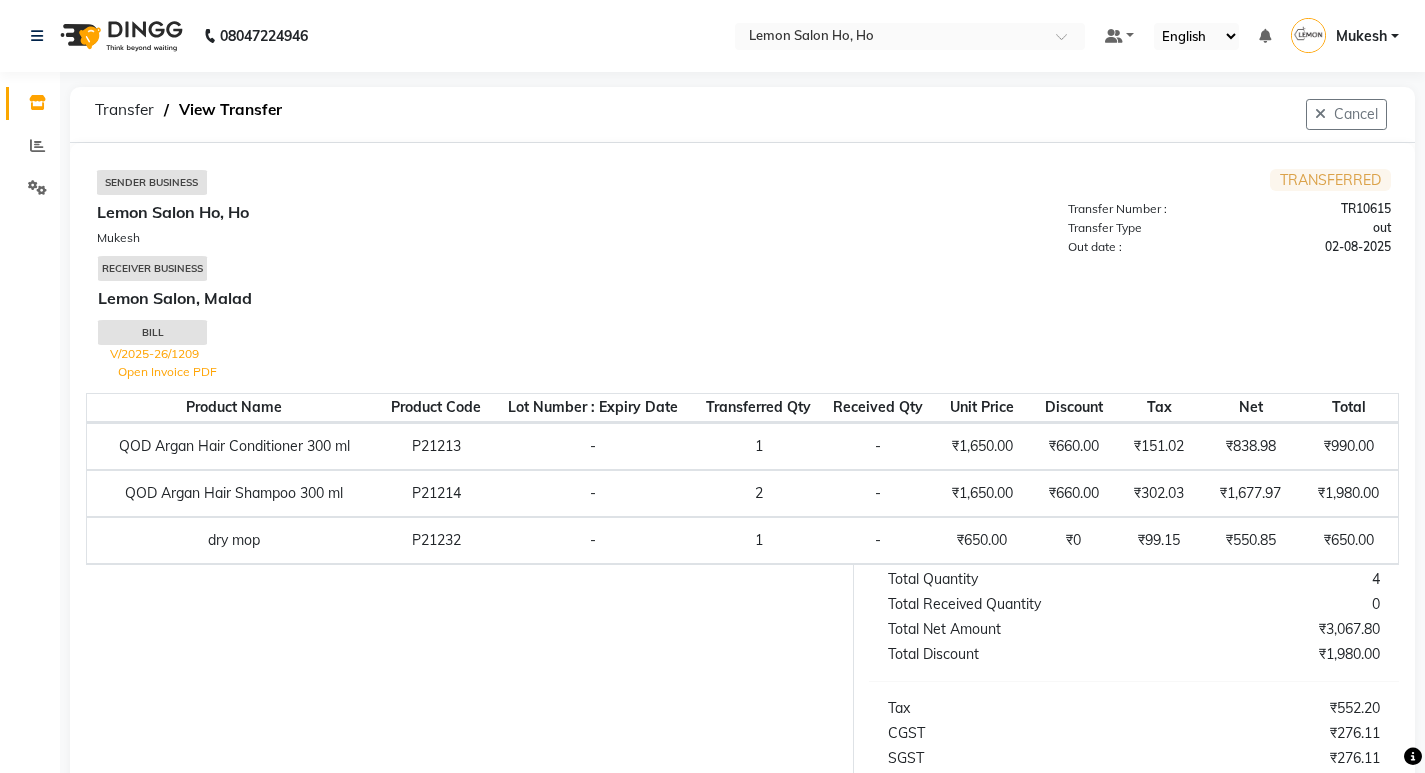 select on "sender" 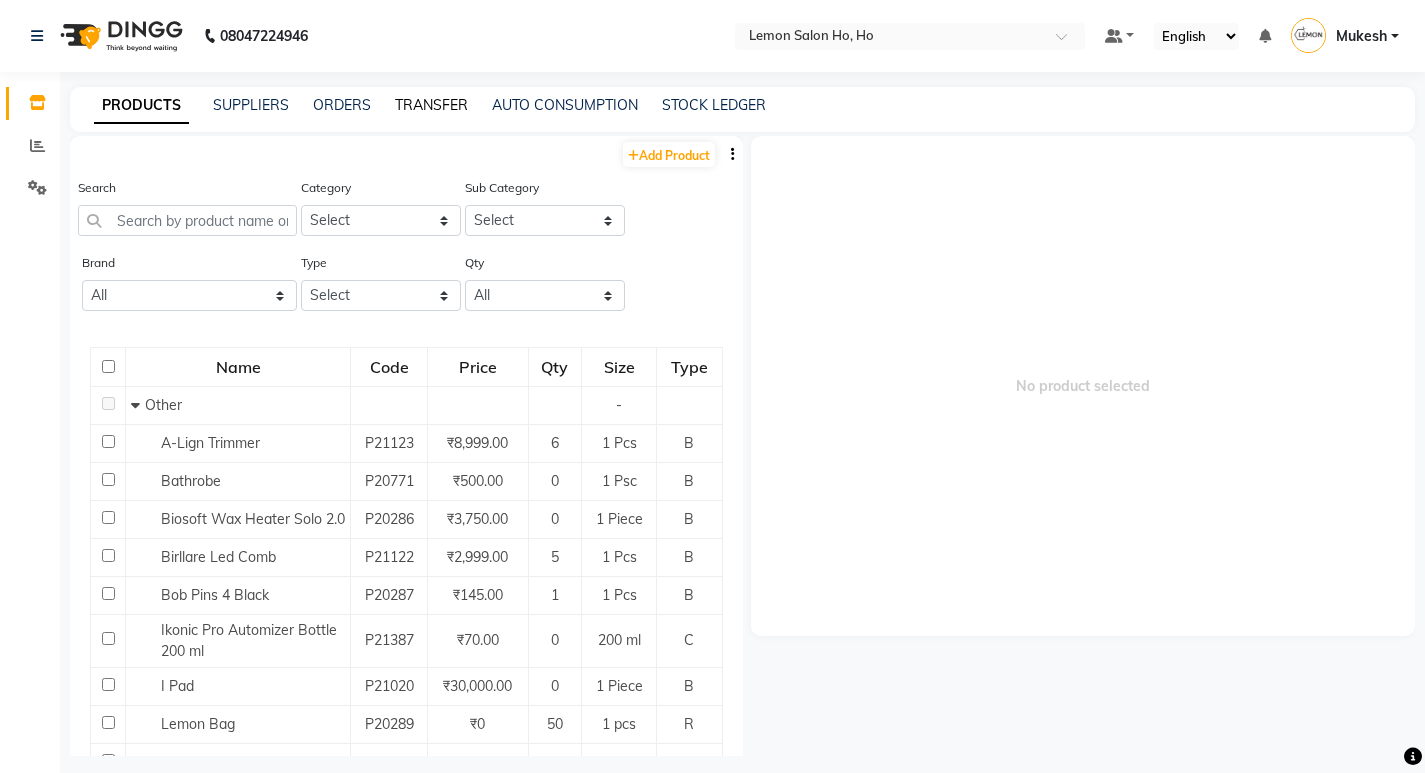 click on "TRANSFER" 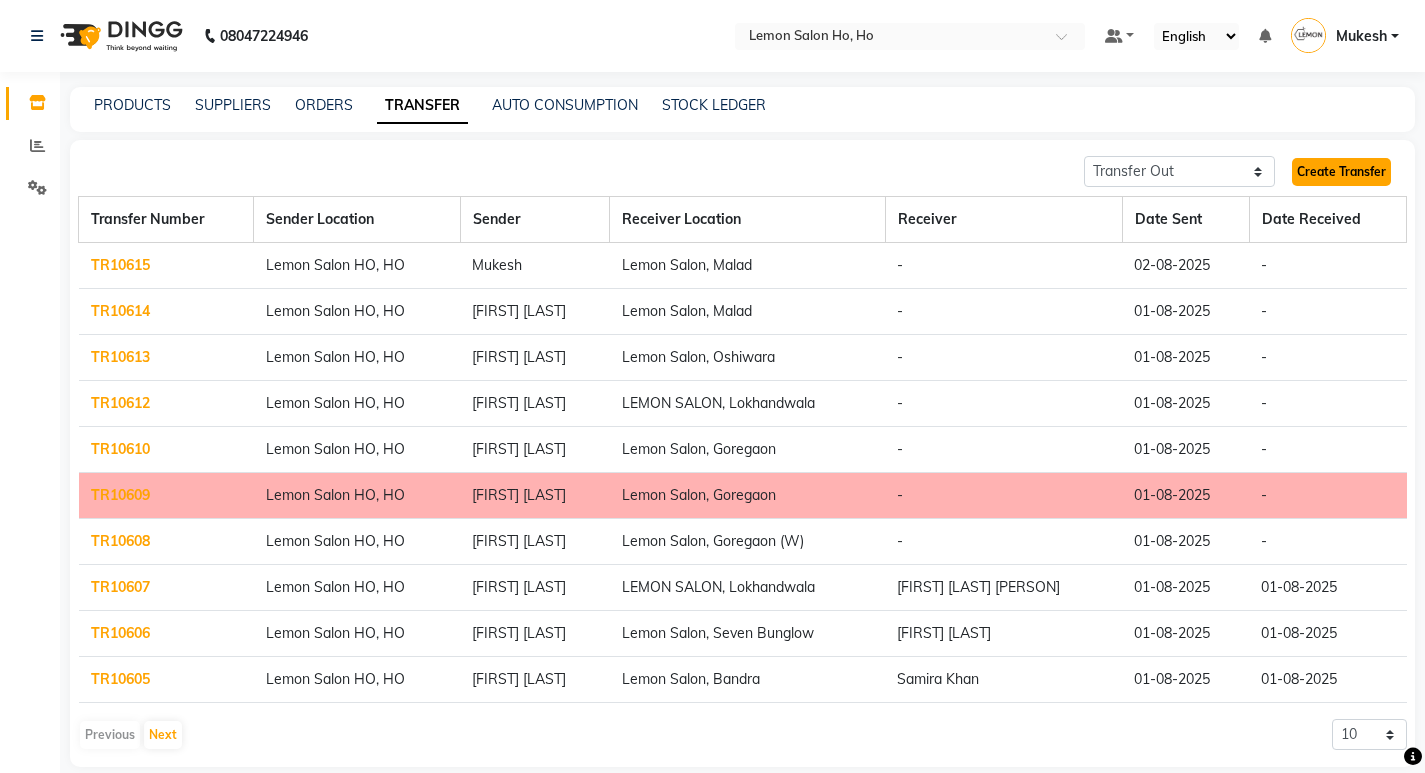 click on "Create Transfer" 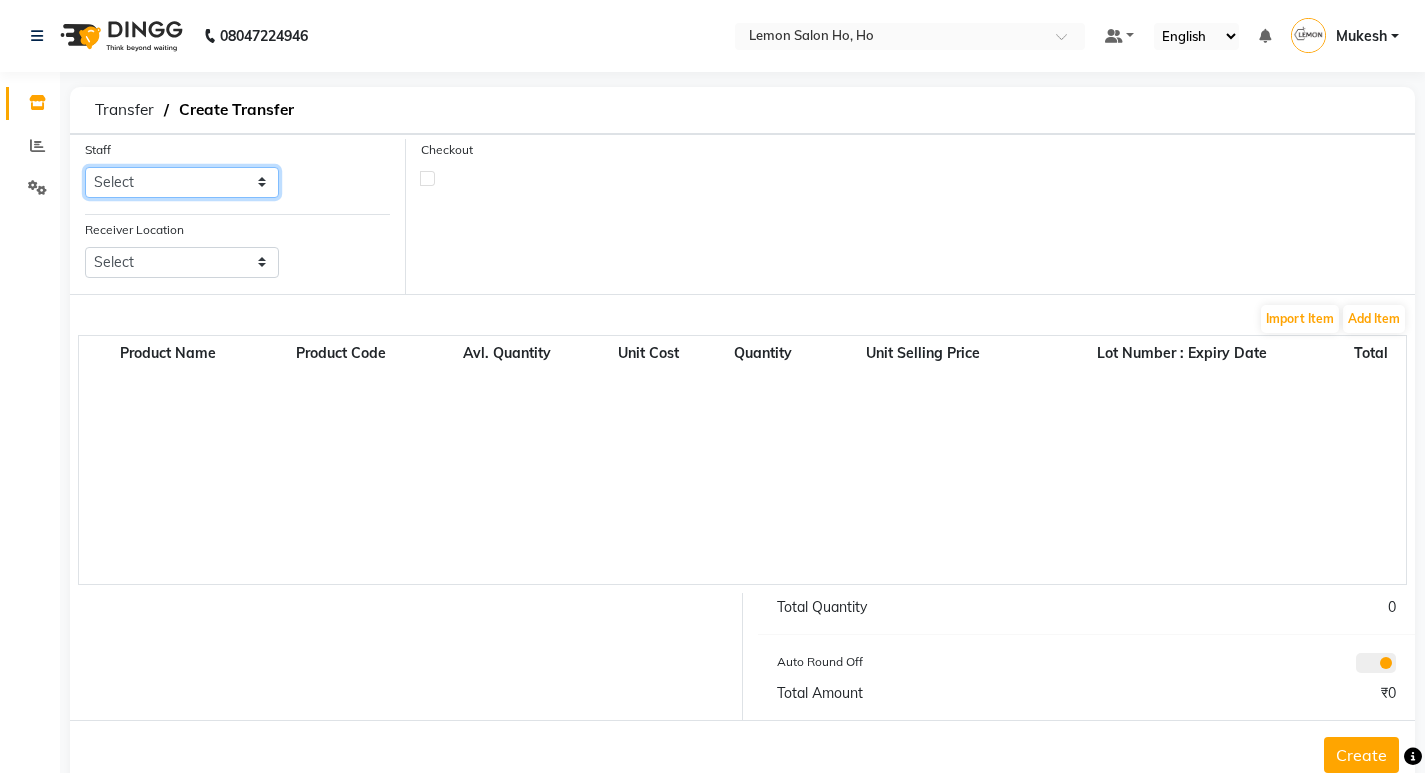 click on "Select [PERSON] DC DINGG Support [PERSON] [PERSON] [PERSON] [PERSON] [PERSON] [PERSON] [PERSON] [PERSON] [PERSON]" at bounding box center [182, 182] 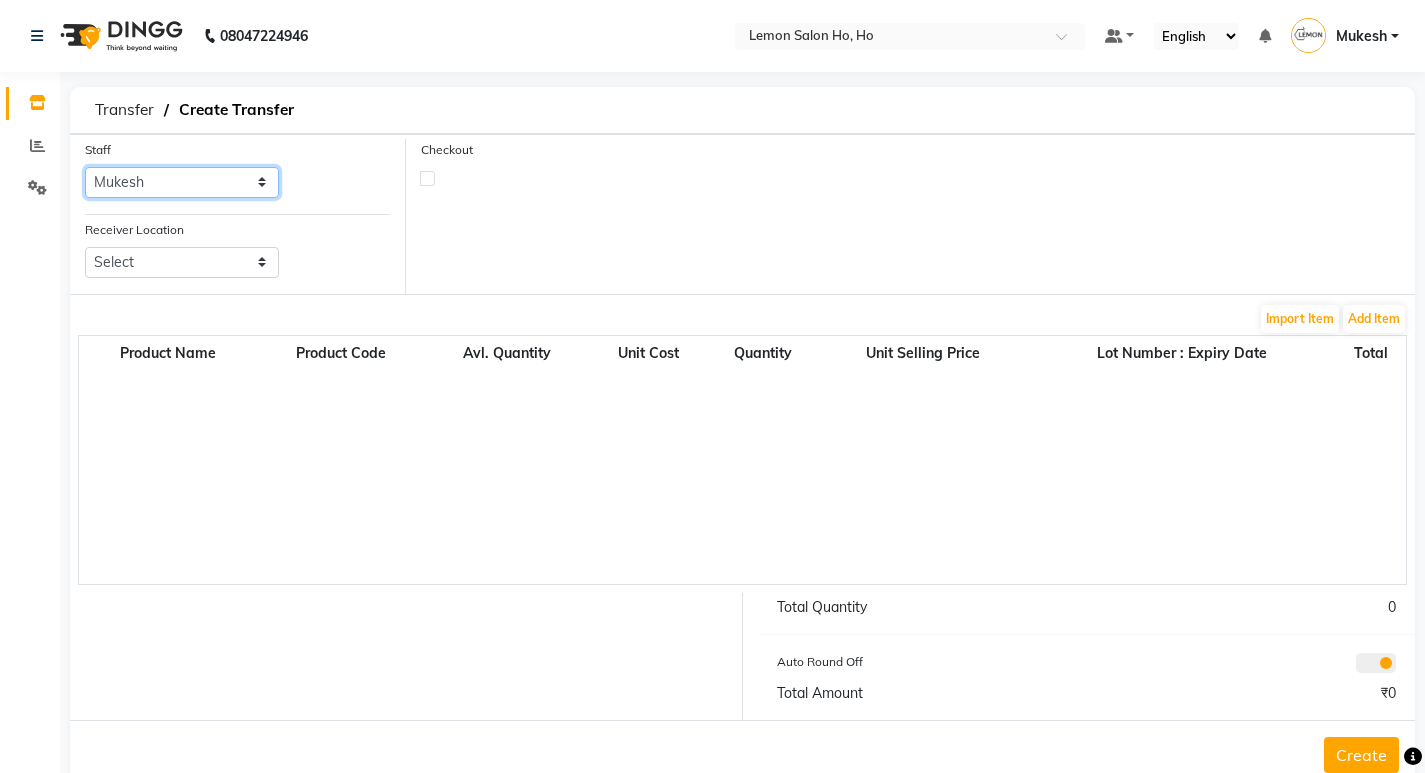 click on "Select [PERSON] DC DINGG Support [PERSON] [PERSON] [PERSON] [PERSON] [PERSON] [PERSON] [PERSON] [PERSON] [PERSON]" at bounding box center [182, 182] 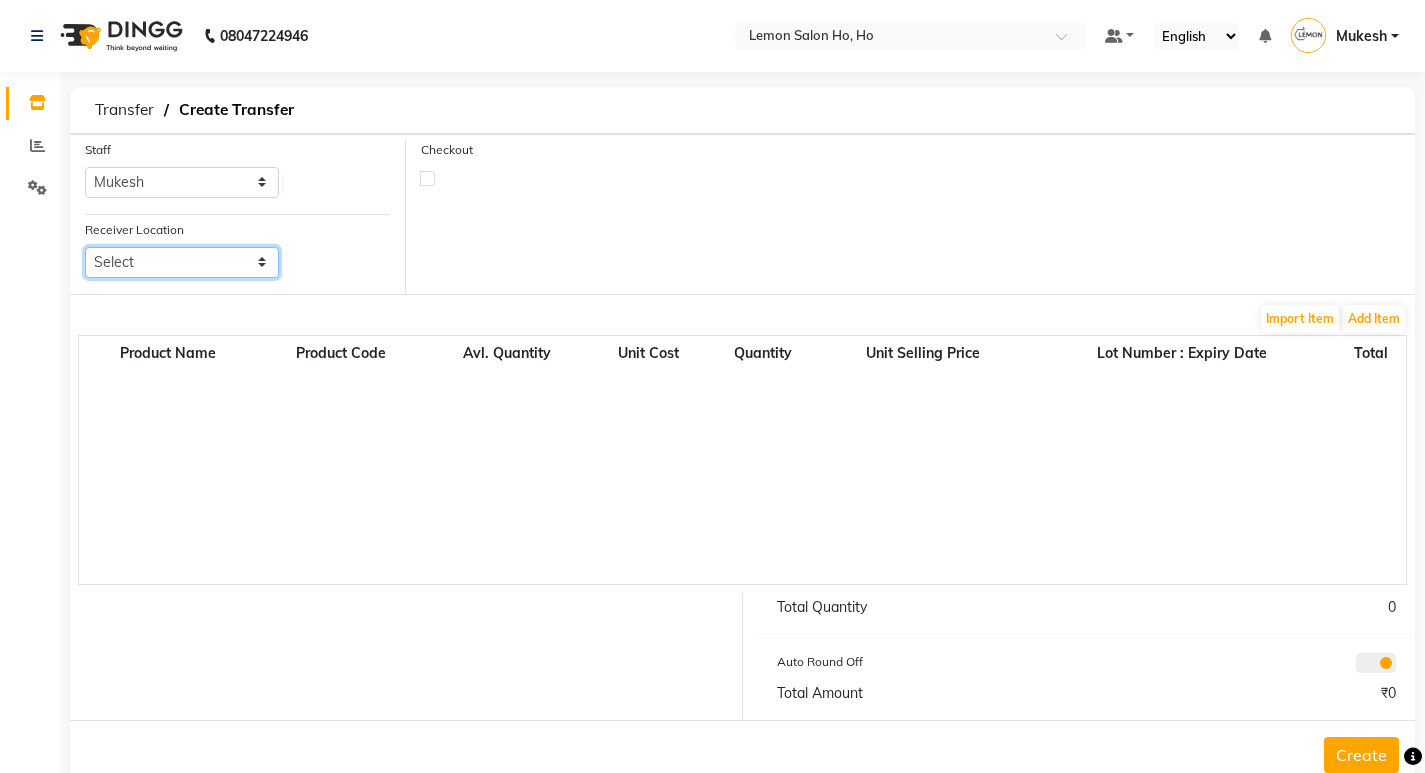 click on "Select Lemon Salon, Lokhandwala  Lemon Salon, Malad Lemon Salon, Seven Bunglow Lemon Salon, Bandra Lemon Salon, Versova Lemon Salon, Goregaon Lemon Salon, Oshiwara Lemon Salon, Borivali Lemon Salon, Mira Road Lemon Salon, Kandivali Lemon Salon, Goregaon (W)" at bounding box center [182, 262] 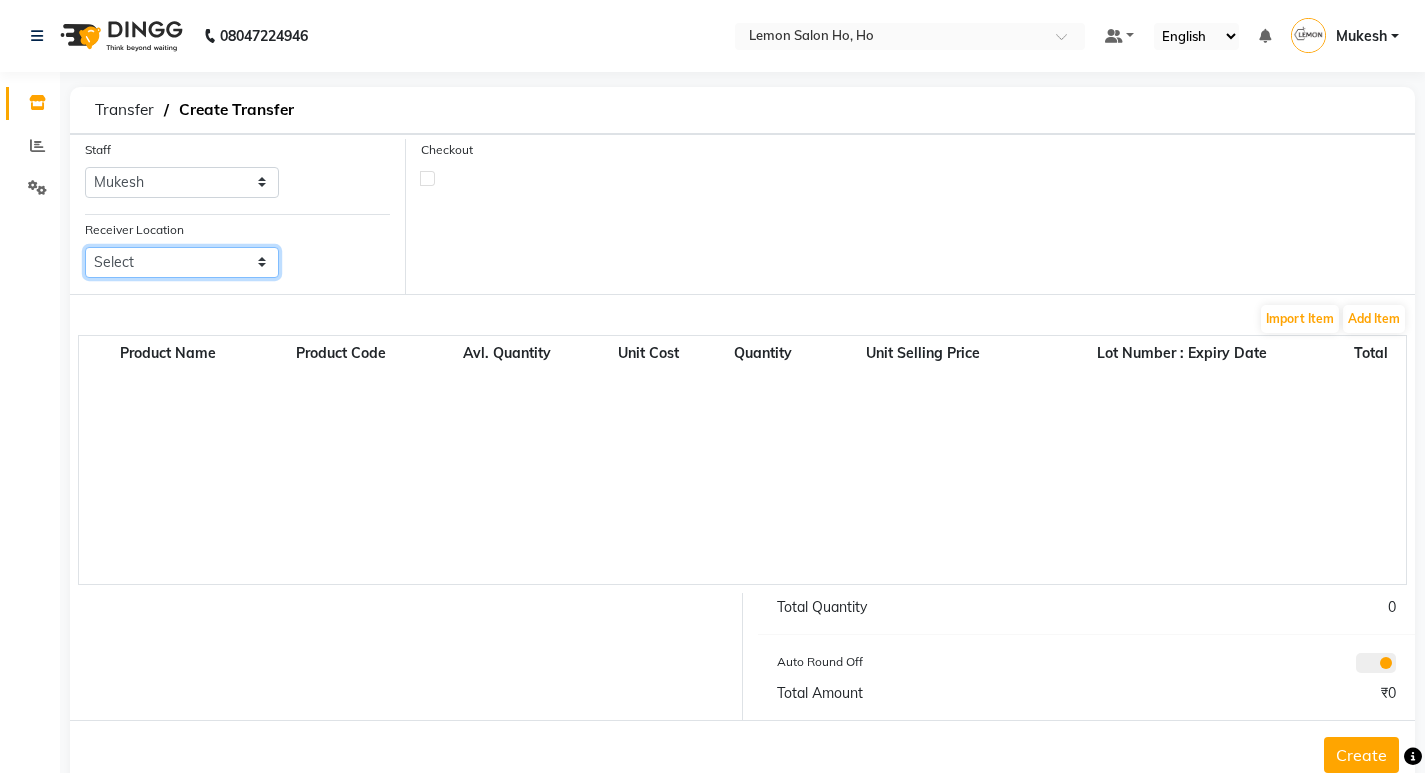 select on "958" 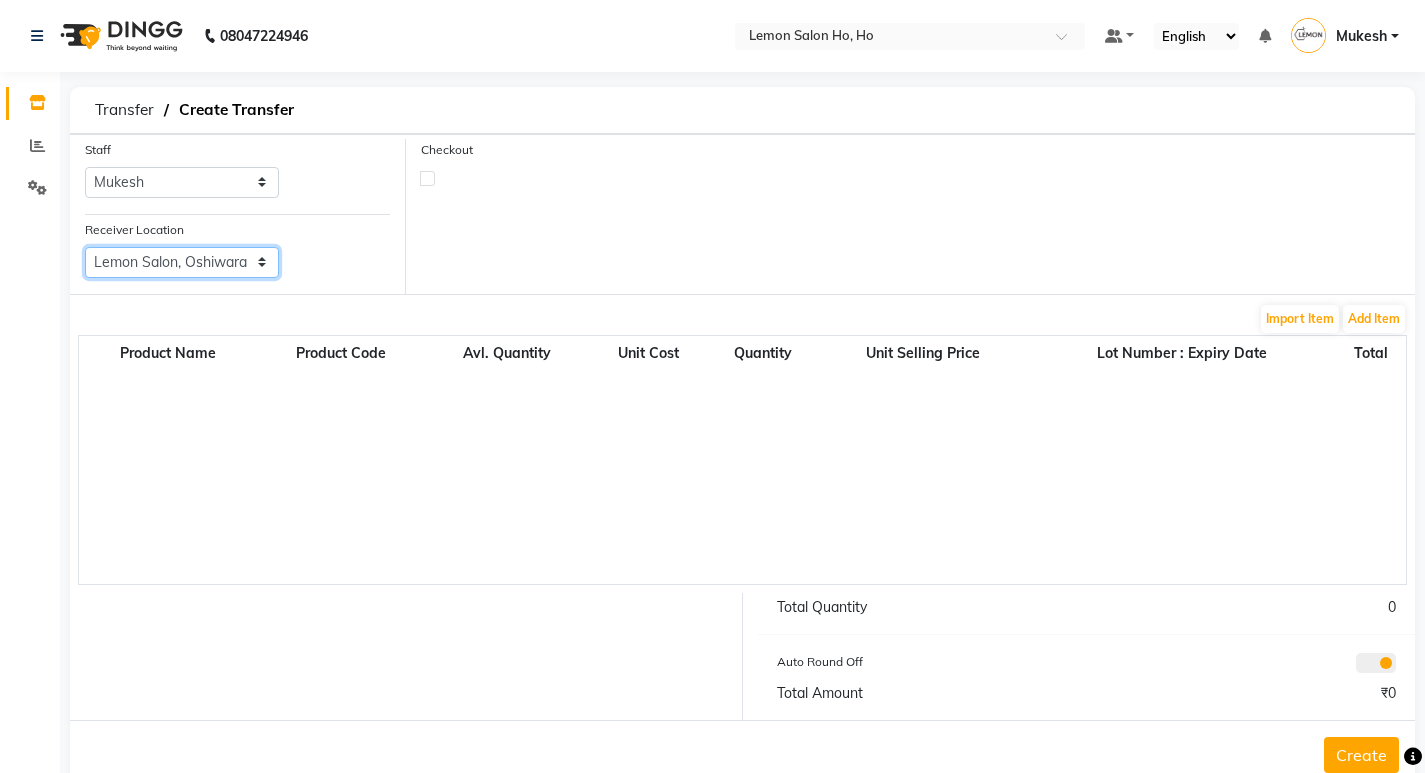 click on "Select Lemon Salon, Lokhandwala  Lemon Salon, Malad Lemon Salon, Seven Bunglow Lemon Salon, Bandra Lemon Salon, Versova Lemon Salon, Goregaon Lemon Salon, Oshiwara Lemon Salon, Borivali Lemon Salon, Mira Road Lemon Salon, Kandivali Lemon Salon, Goregaon (W)" at bounding box center [182, 262] 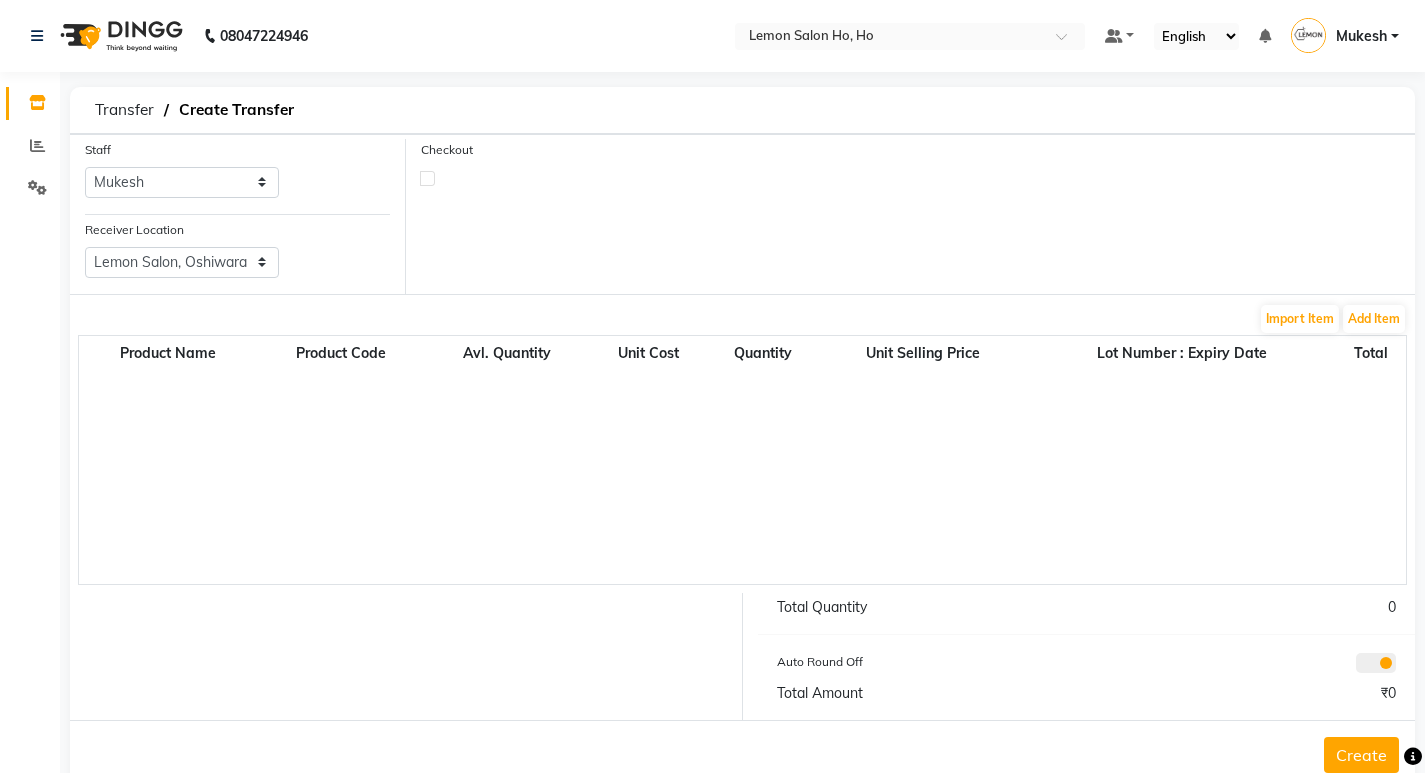 click 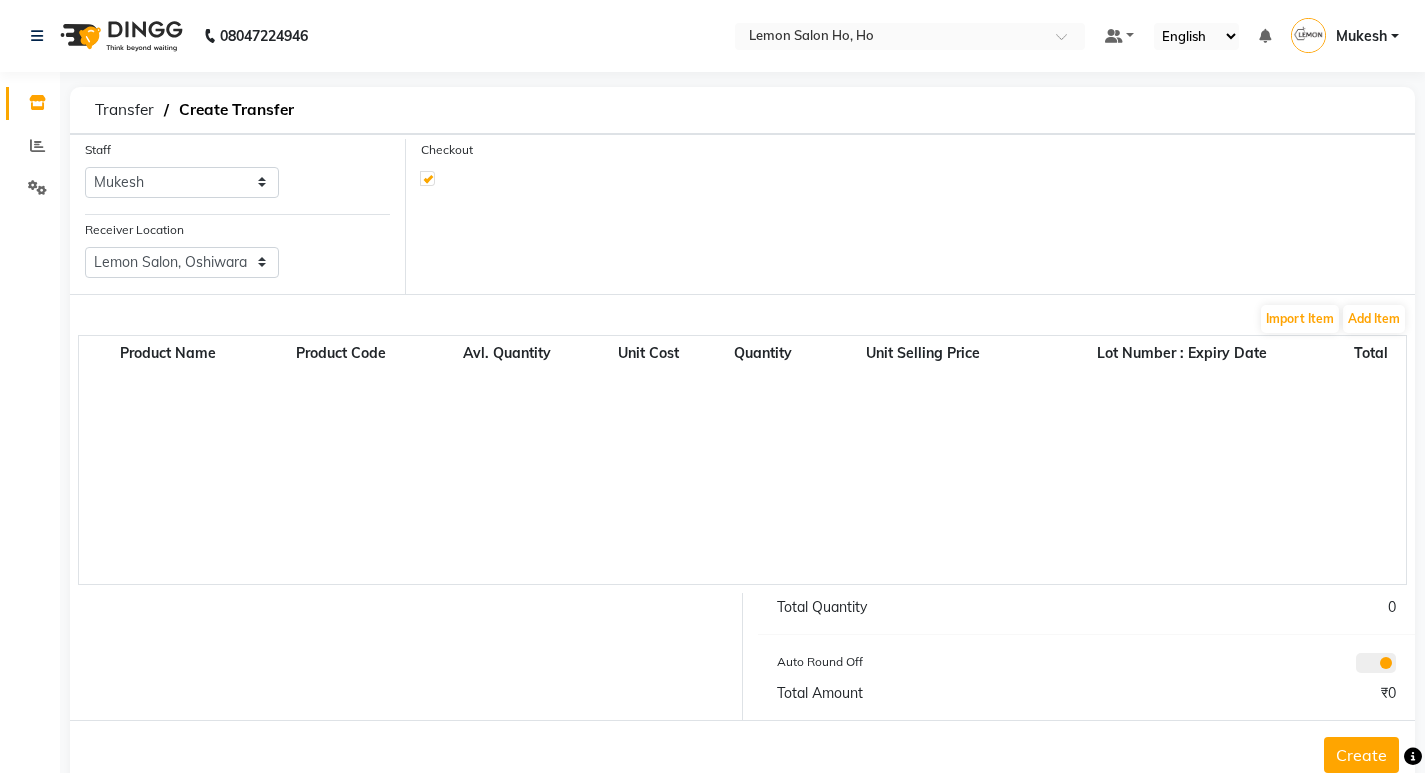 select on "true" 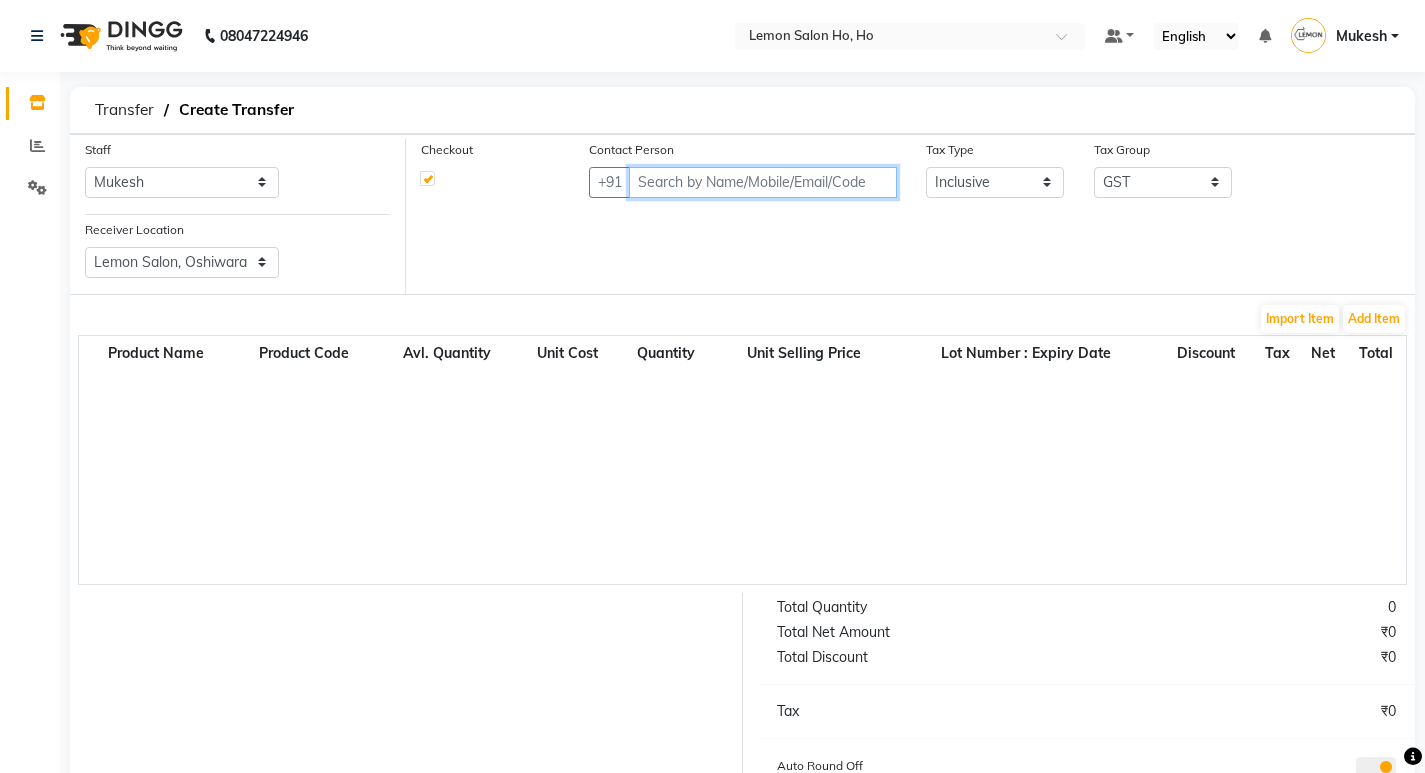 click at bounding box center (762, 182) 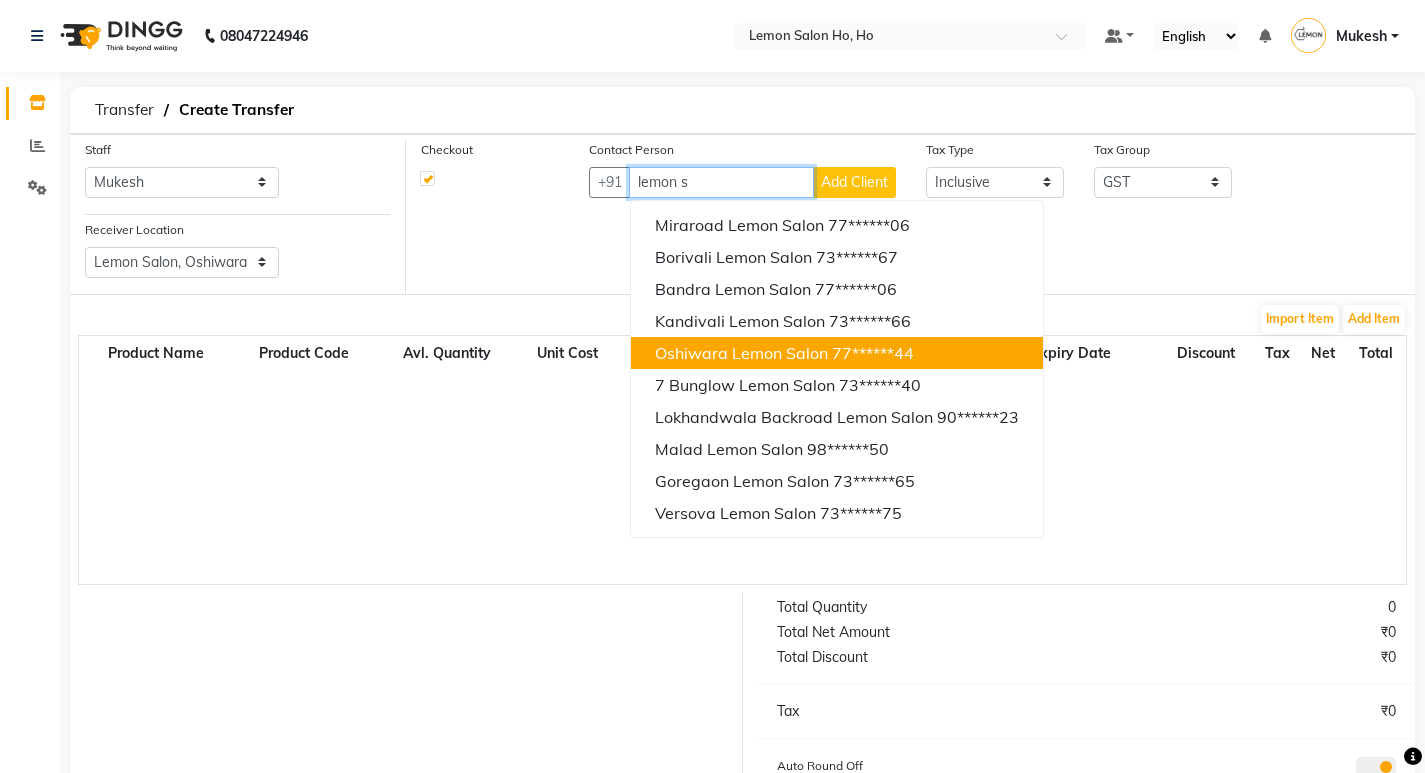 click on "Oshiwara Lemon Salon" at bounding box center [741, 353] 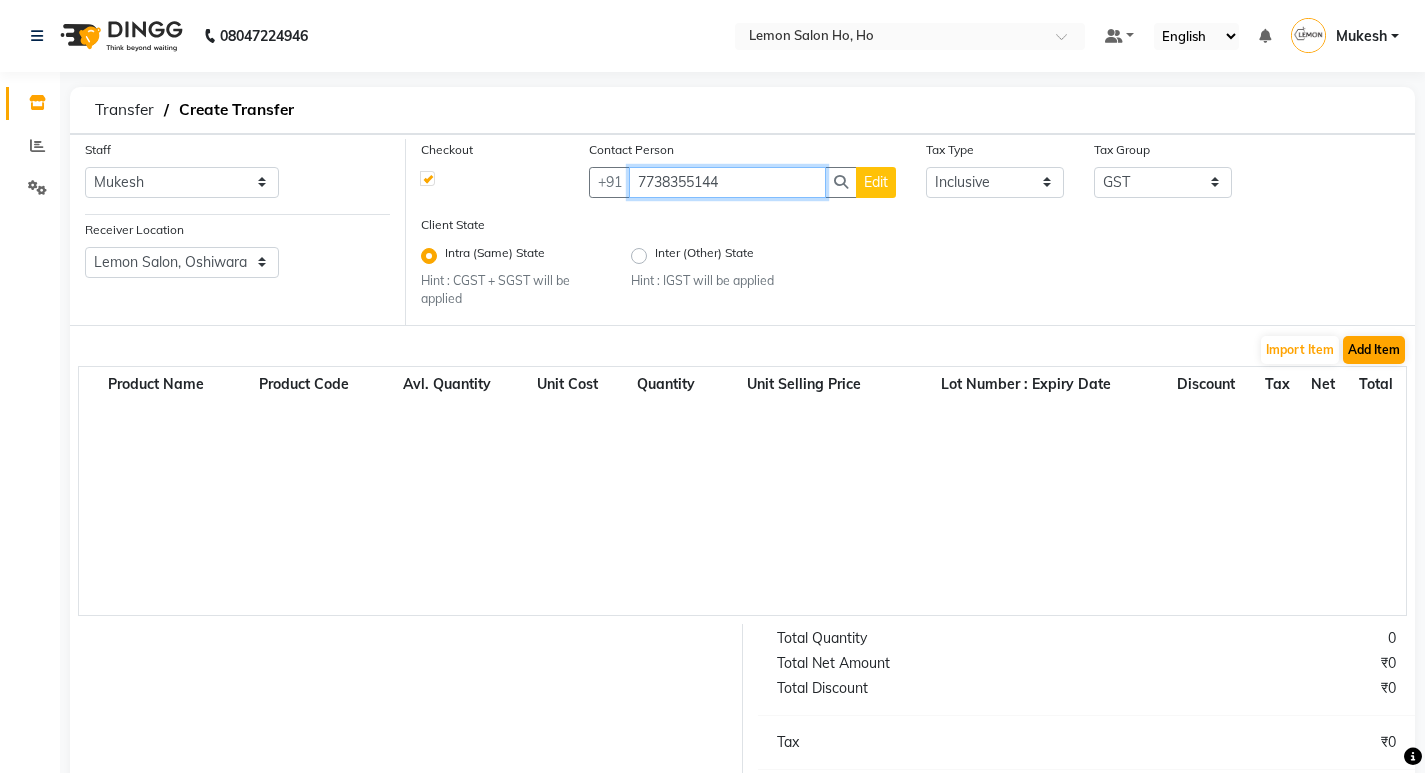 type on "7738355144" 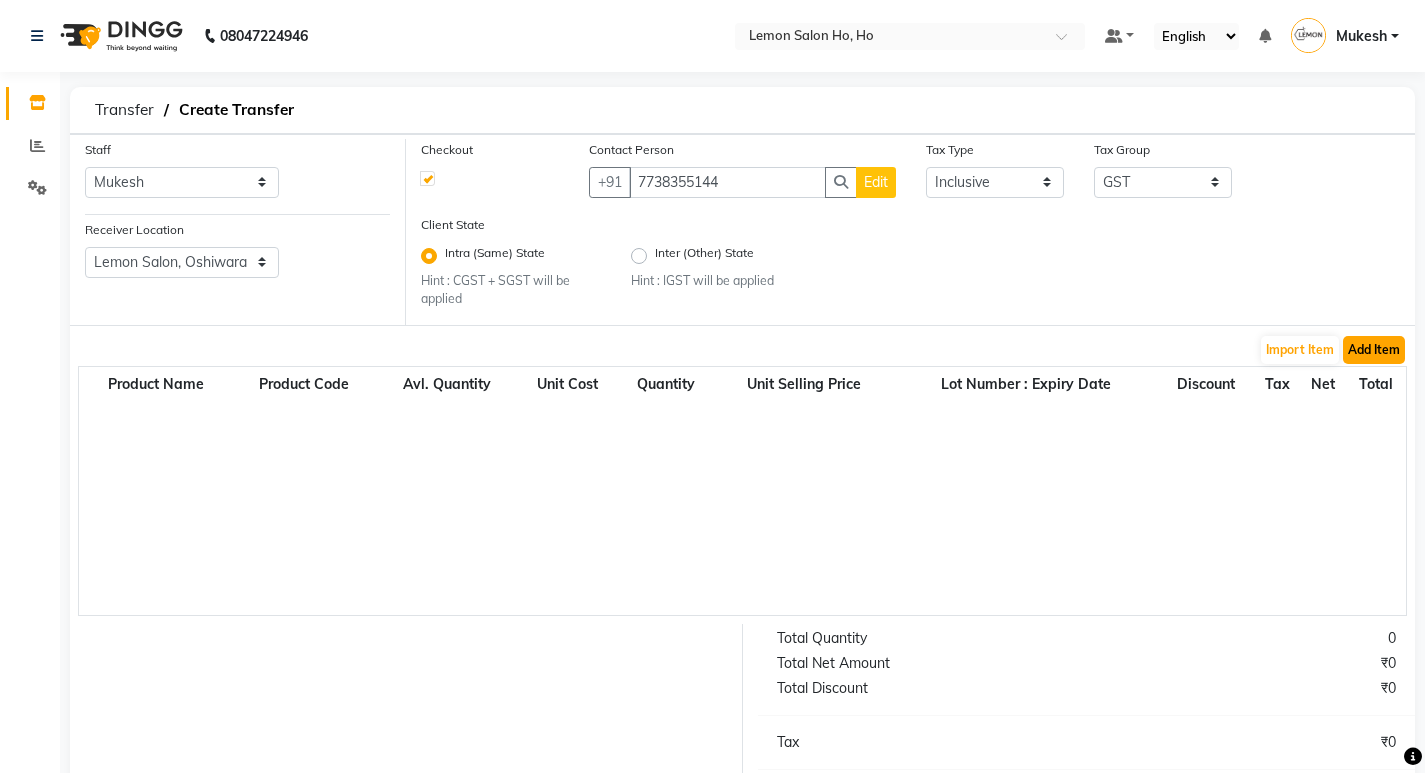 click on "Add Item" 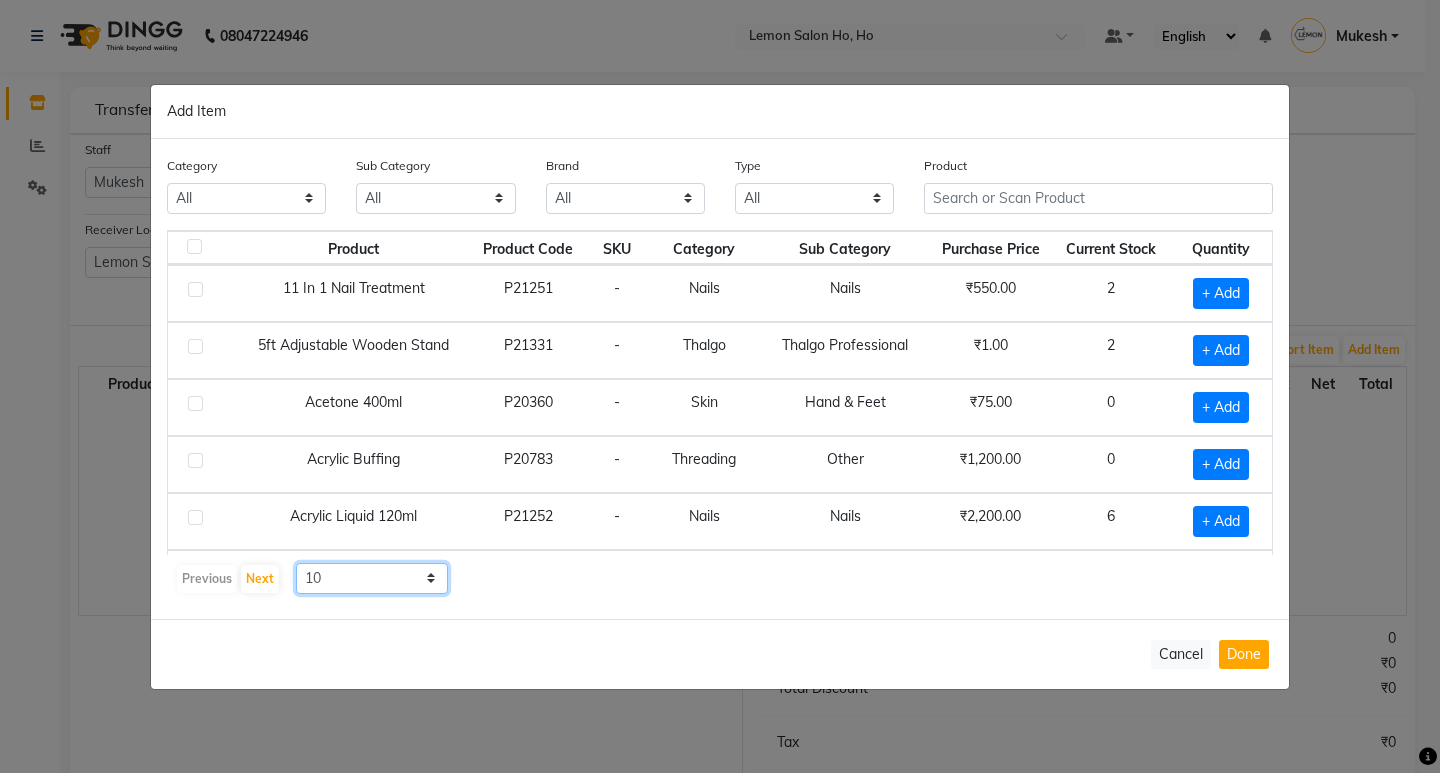 click on "10 50 100" 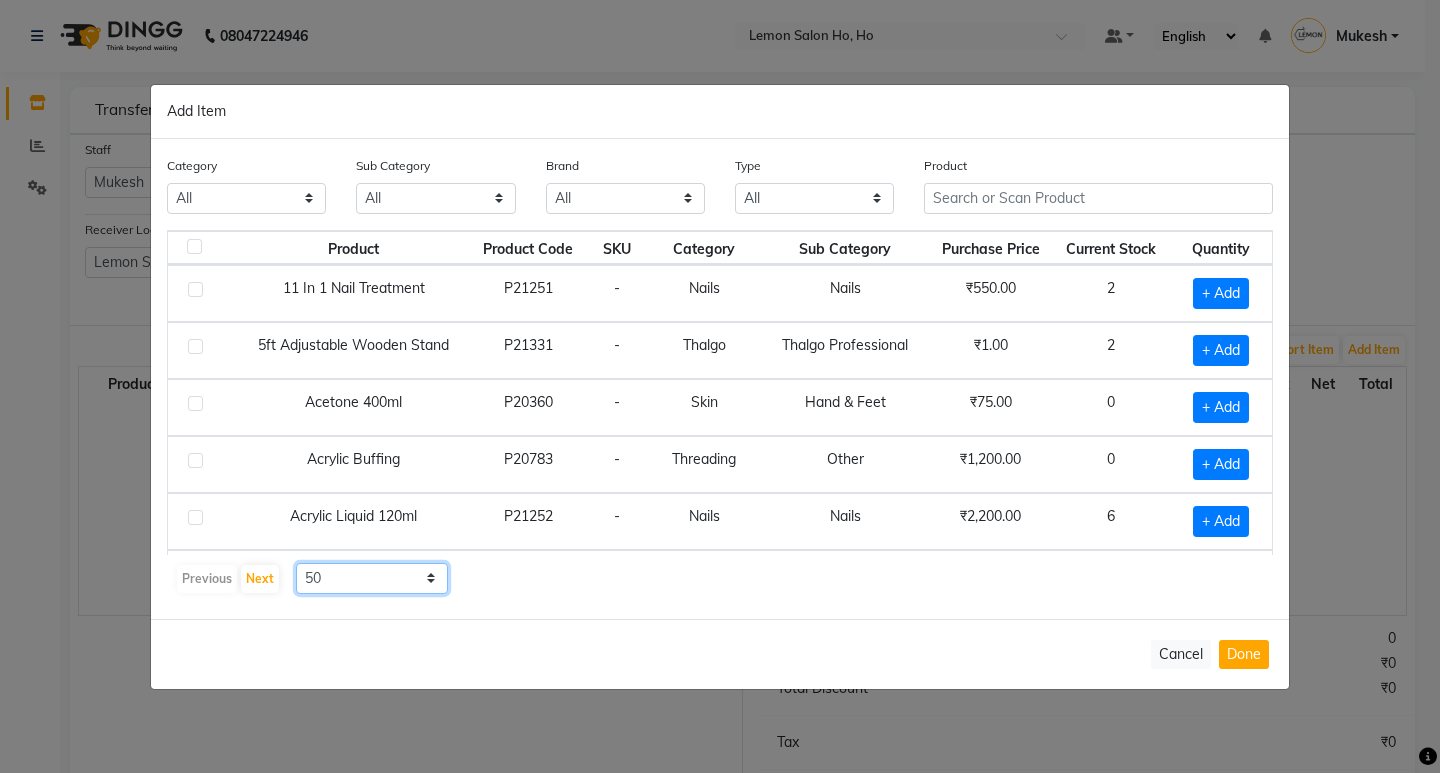 click on "10 50 100" 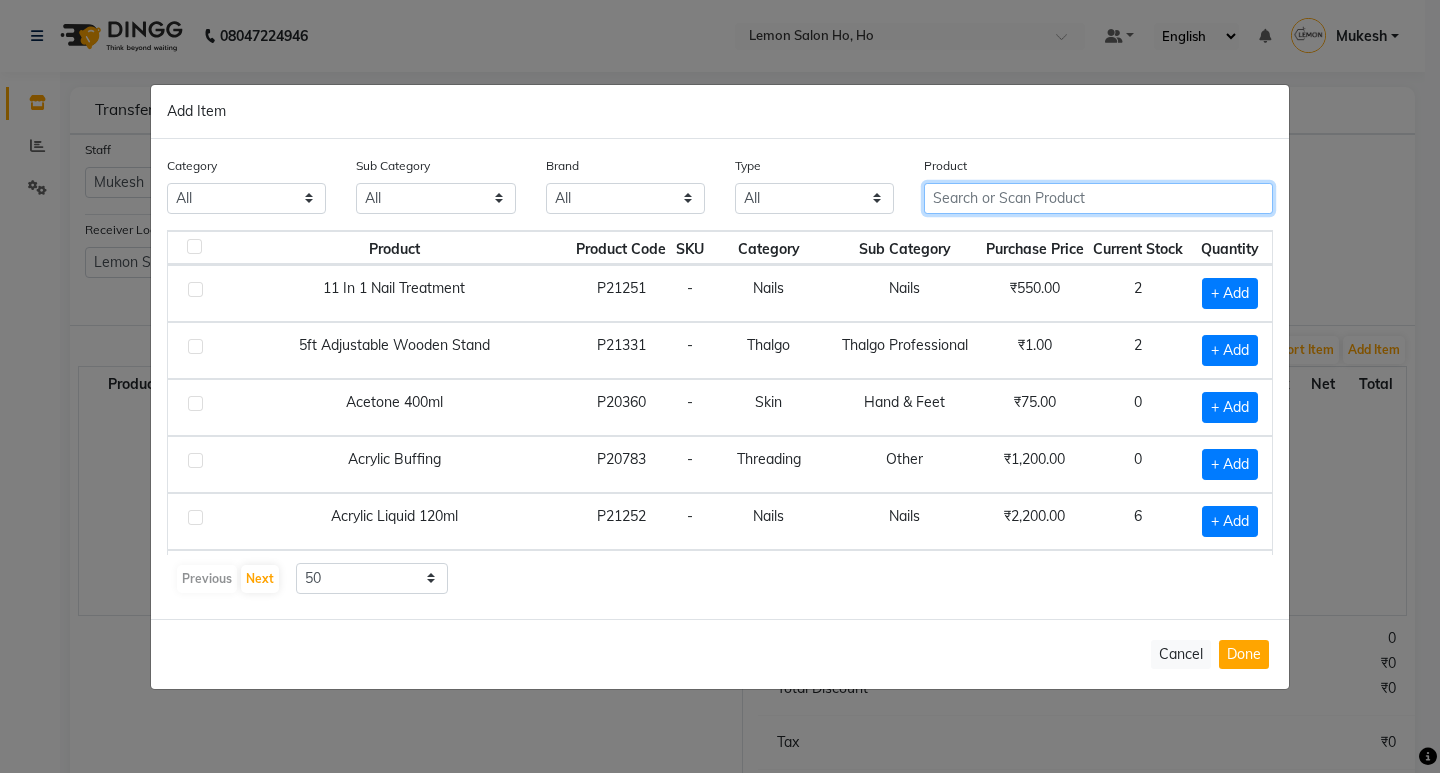 click 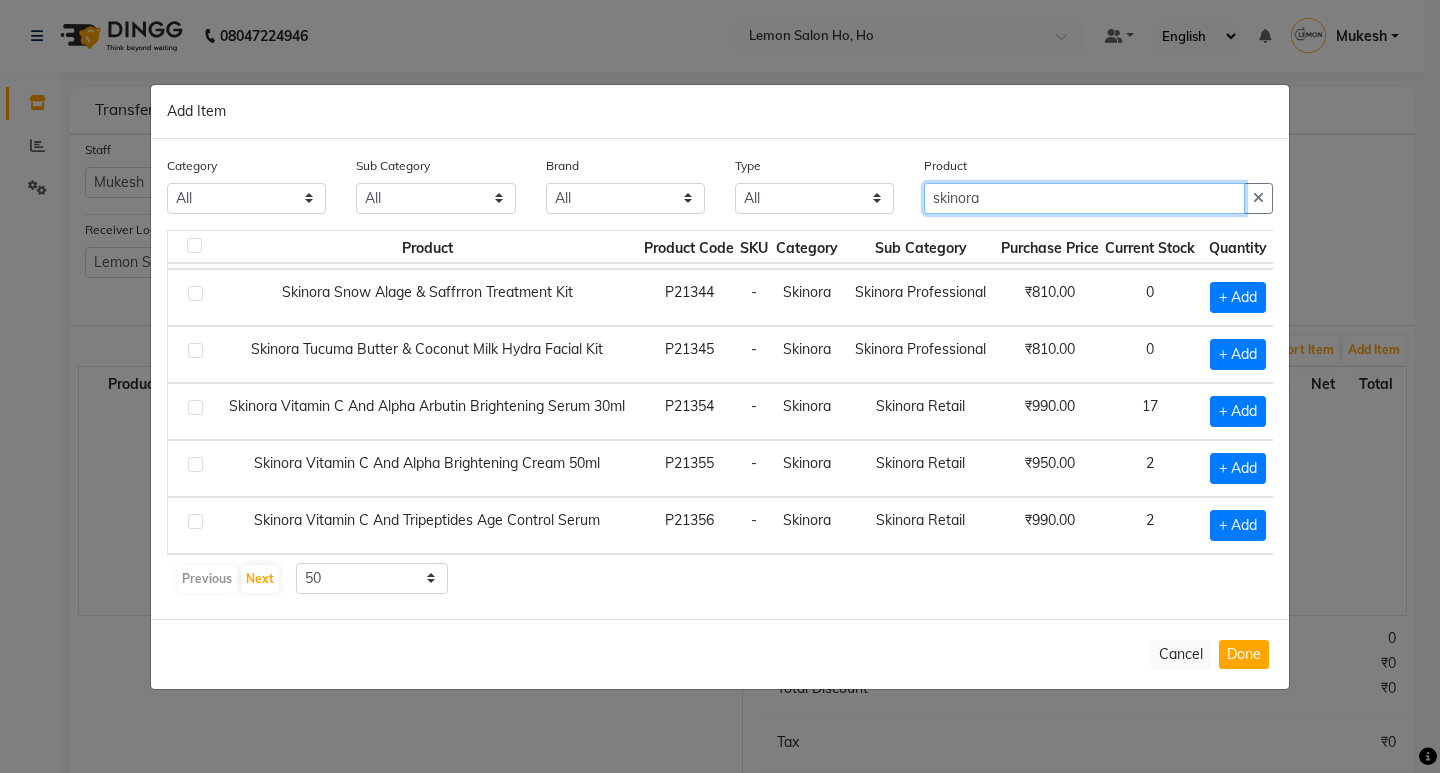 scroll, scrollTop: 609, scrollLeft: 0, axis: vertical 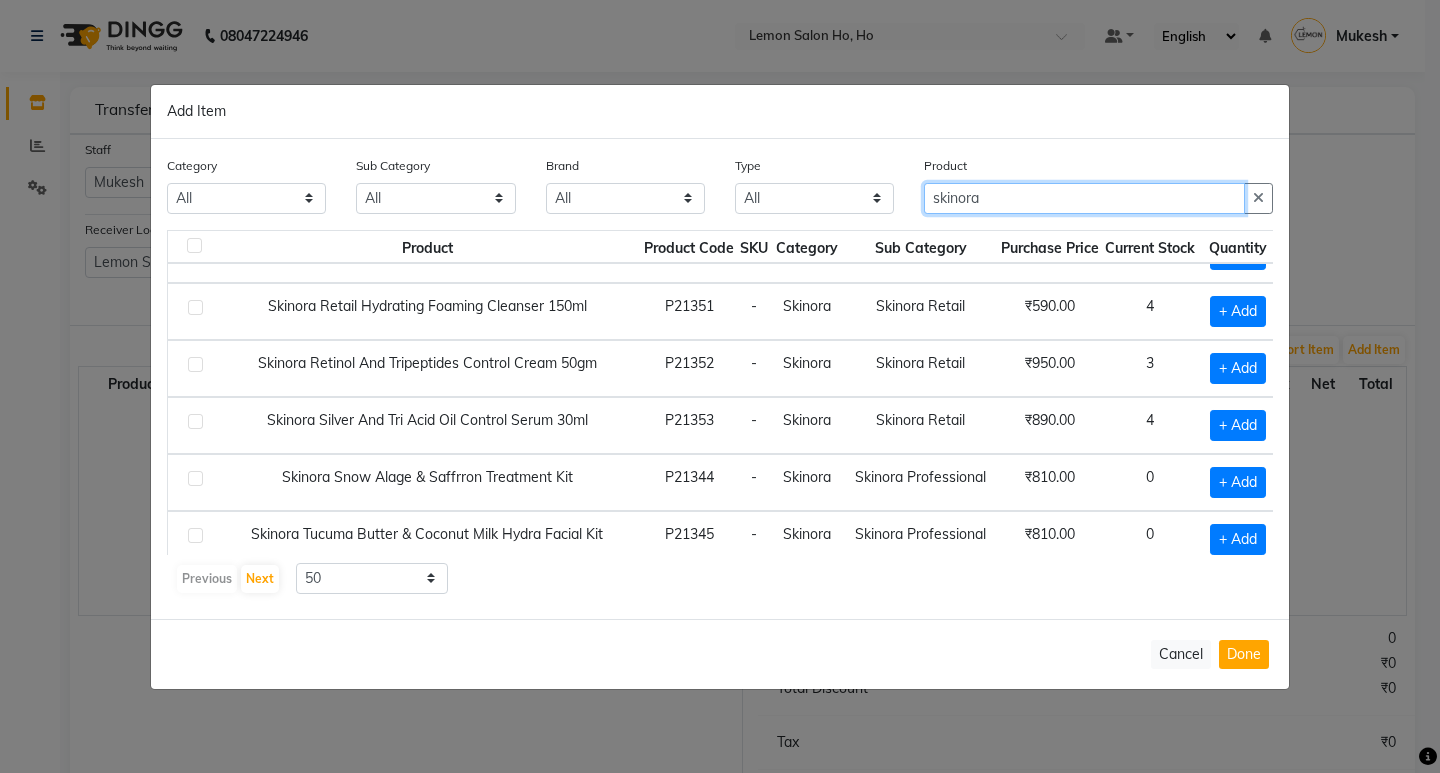 click on "skinora" 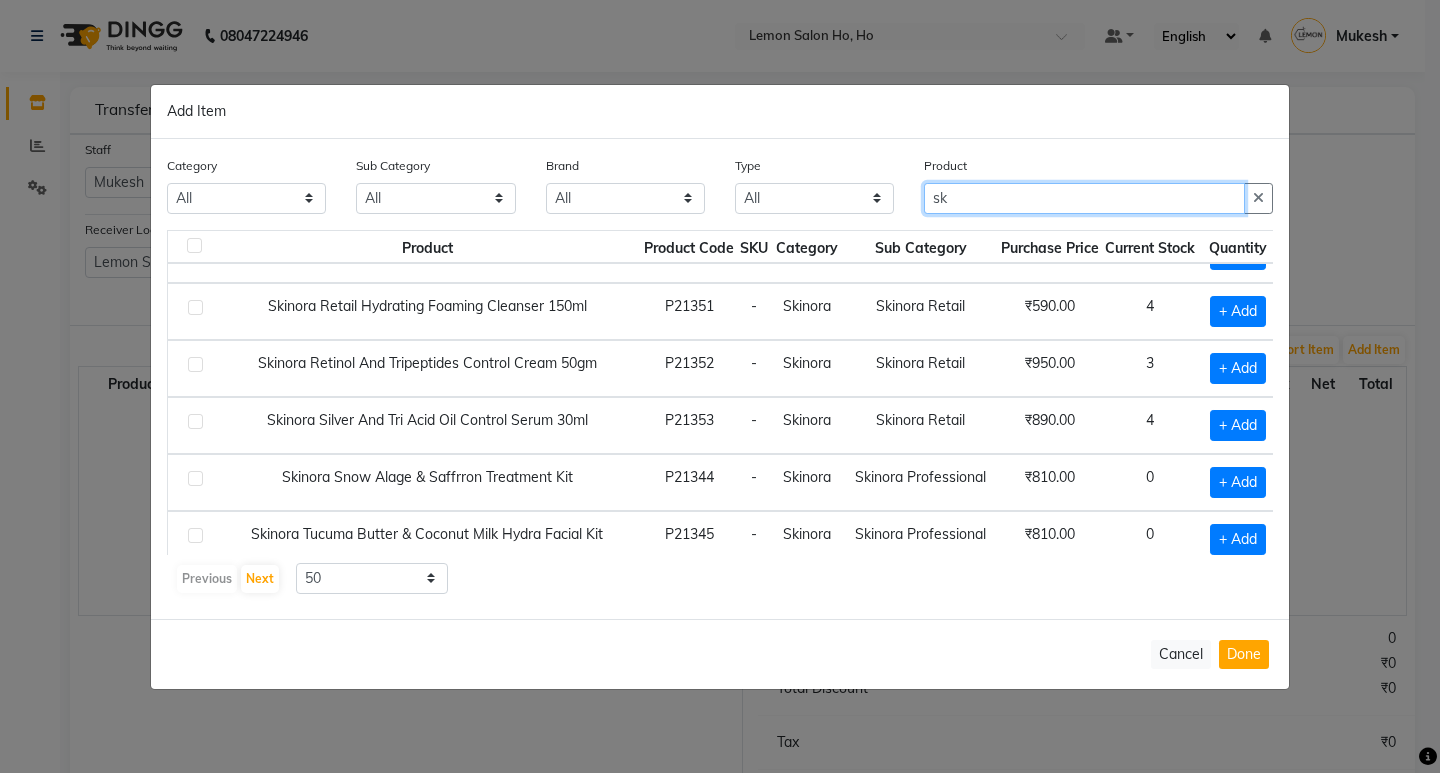 type on "s" 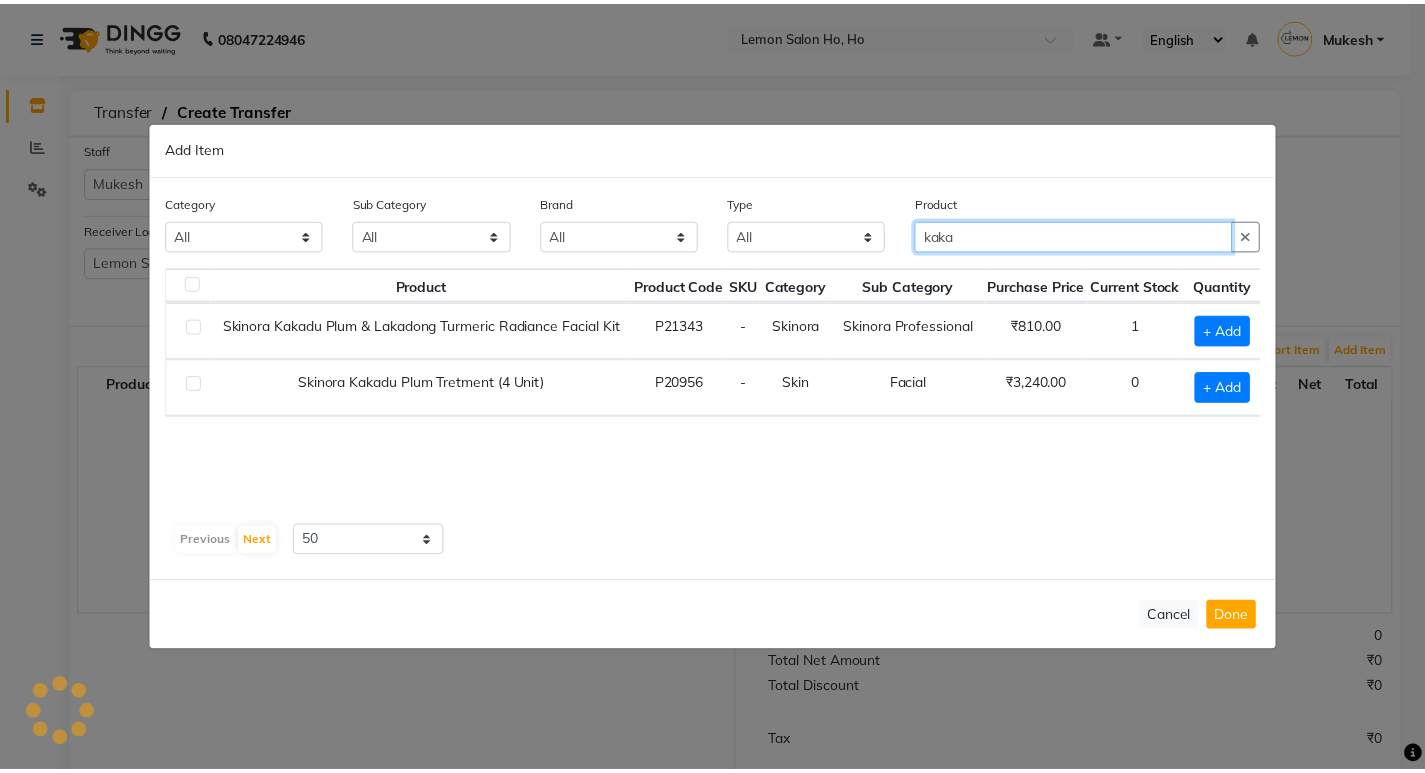 scroll, scrollTop: 0, scrollLeft: 0, axis: both 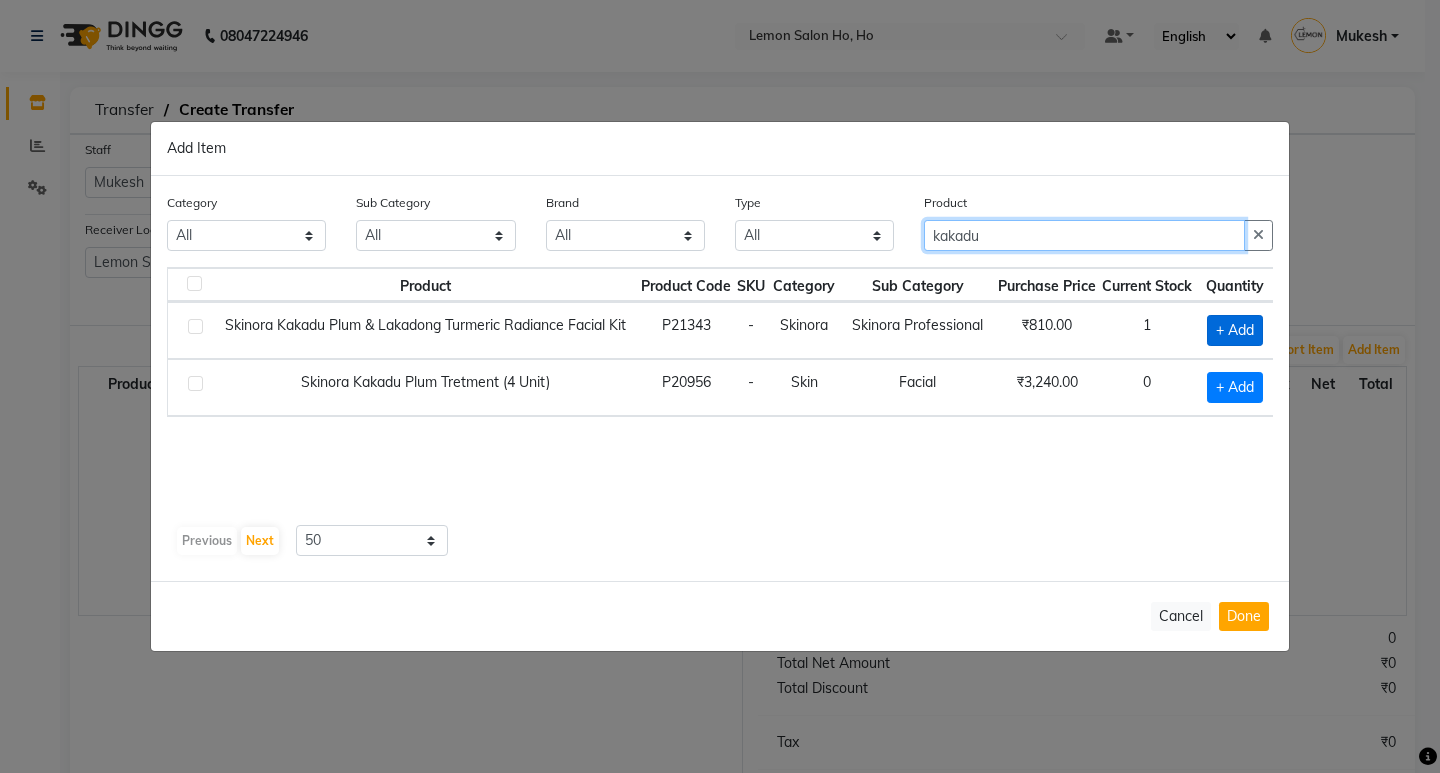 type on "kakadu" 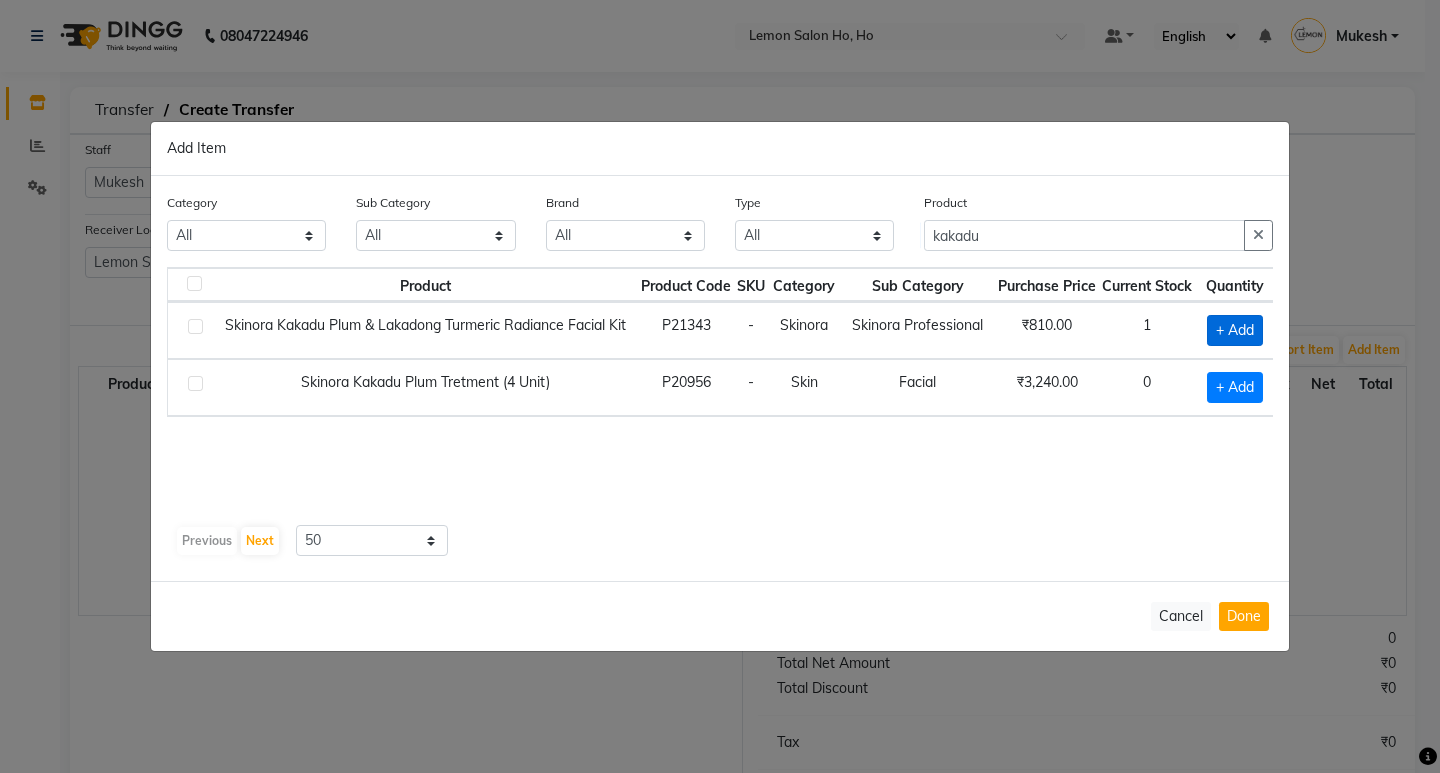click on "+ Add" 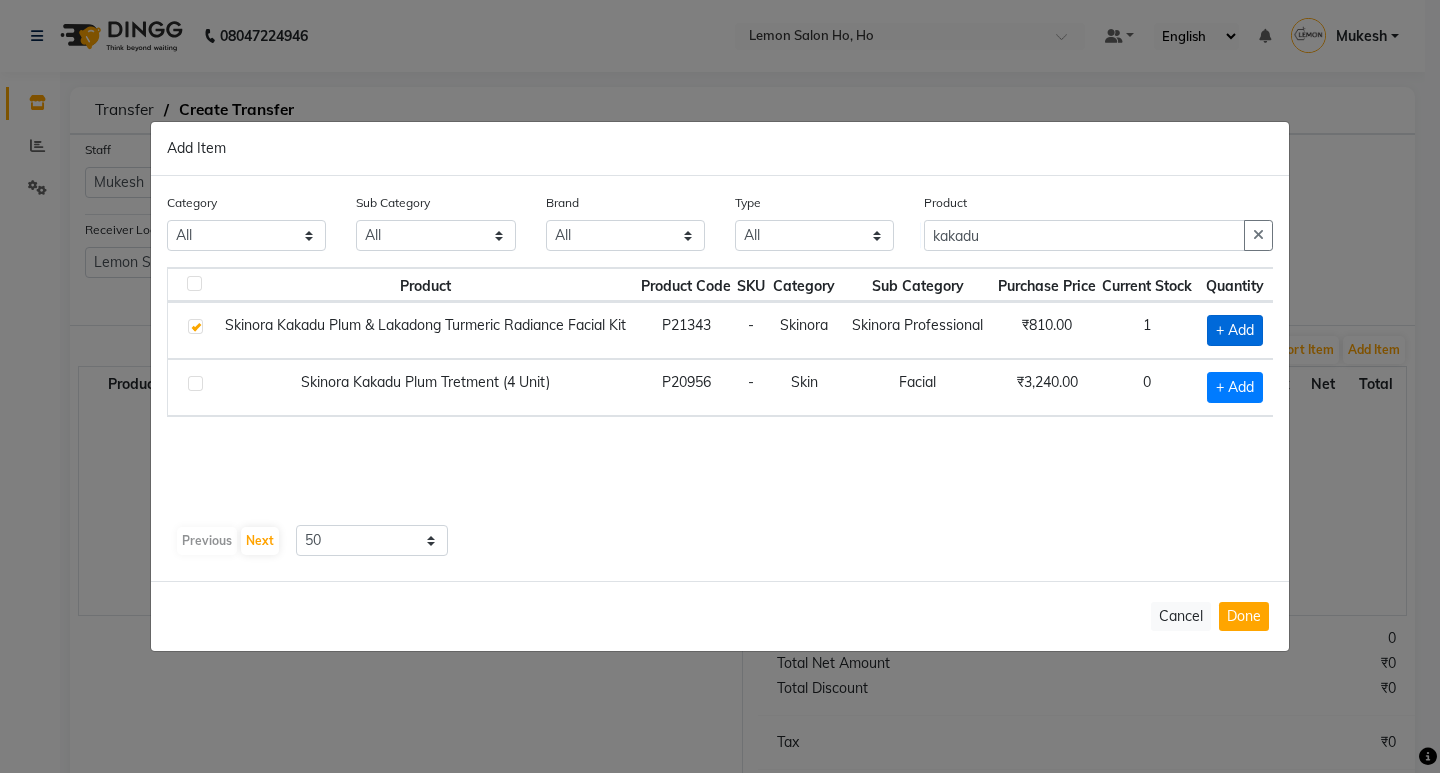 checkbox on "true" 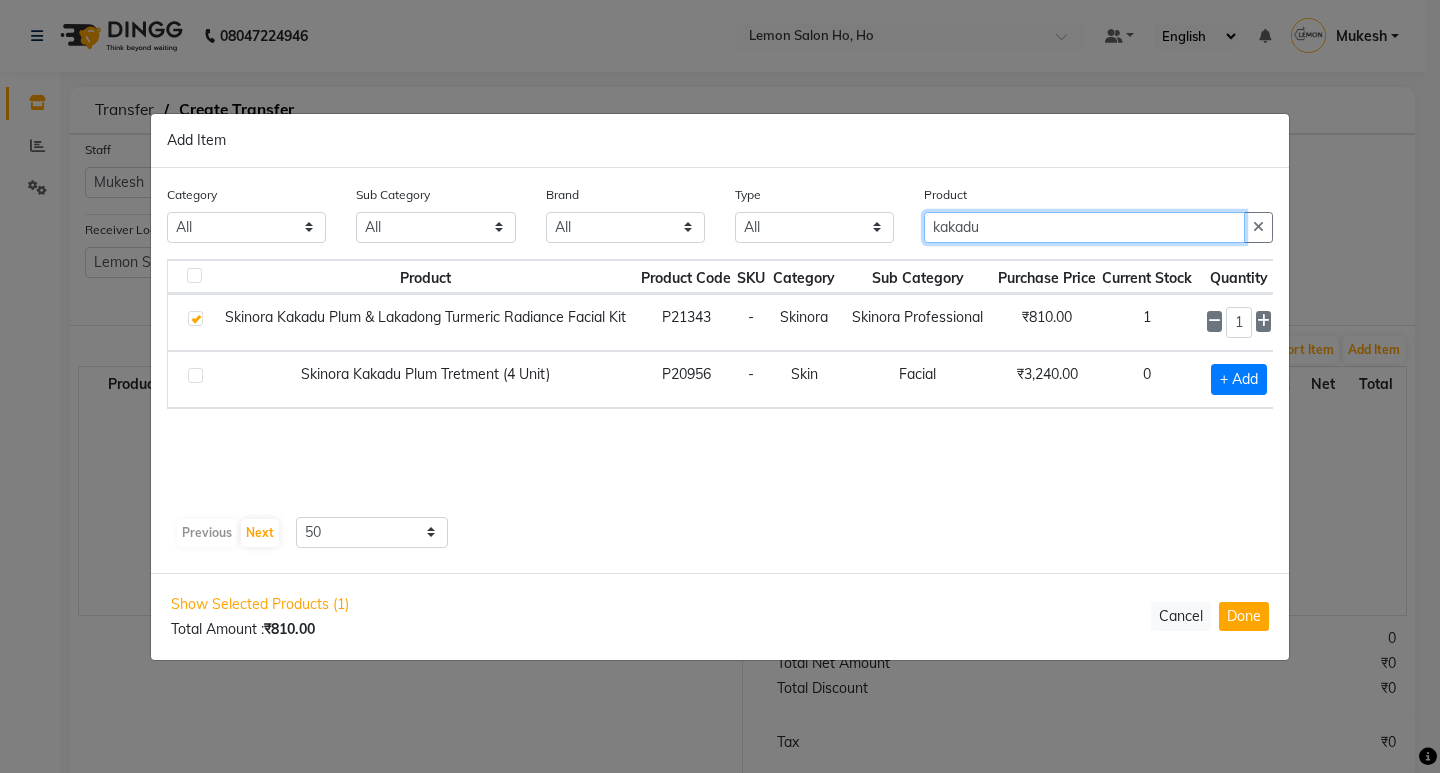 click on "kakadu" 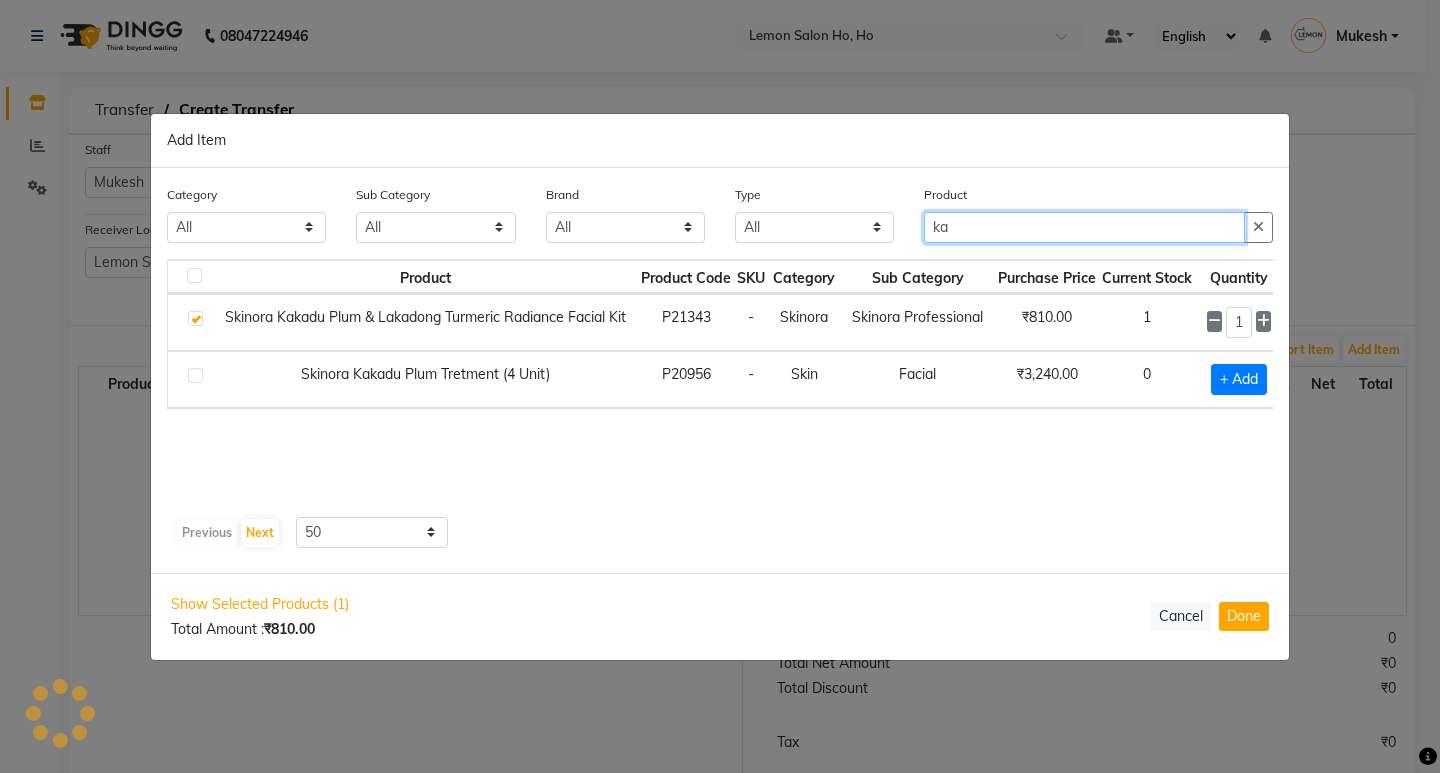 type on "k" 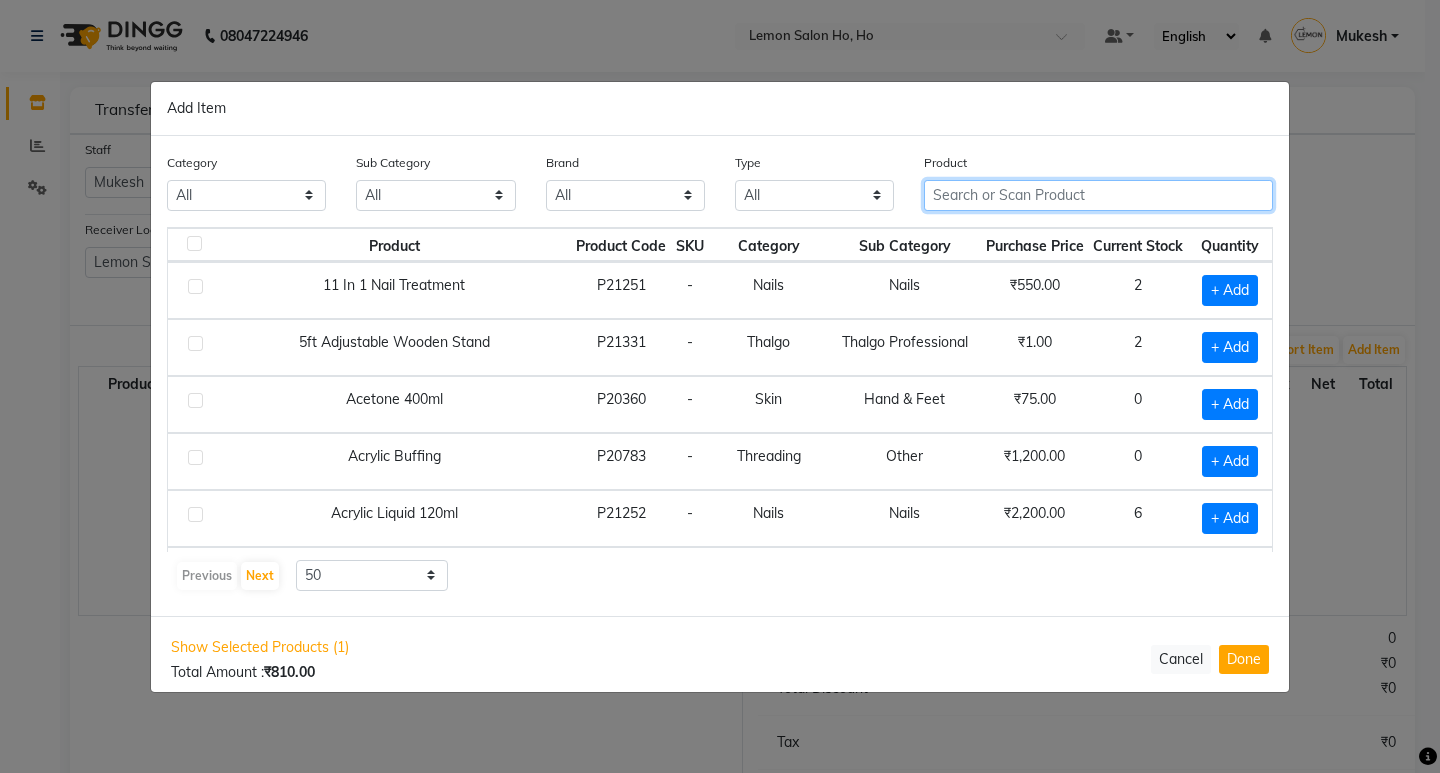 click 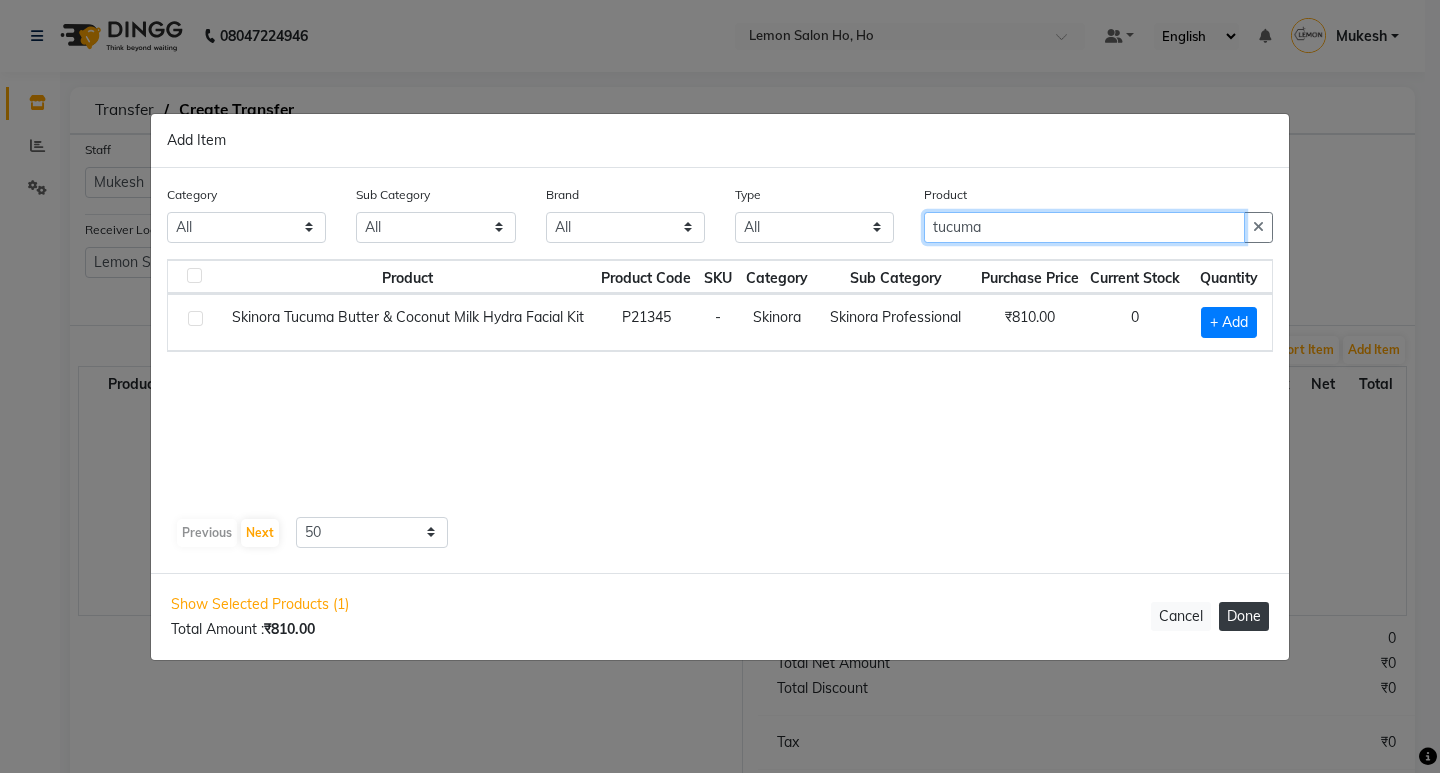 type on "tucuma" 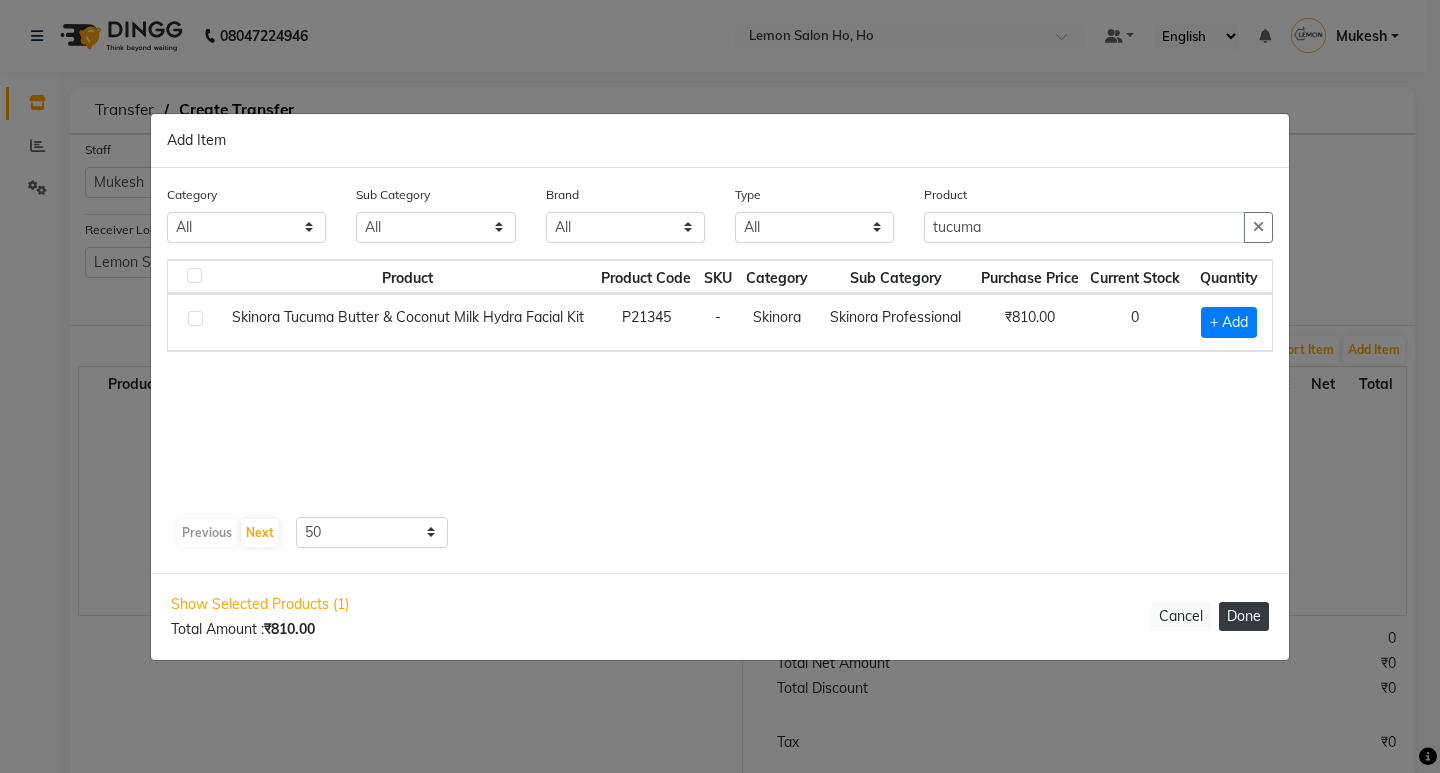 click on "Done" 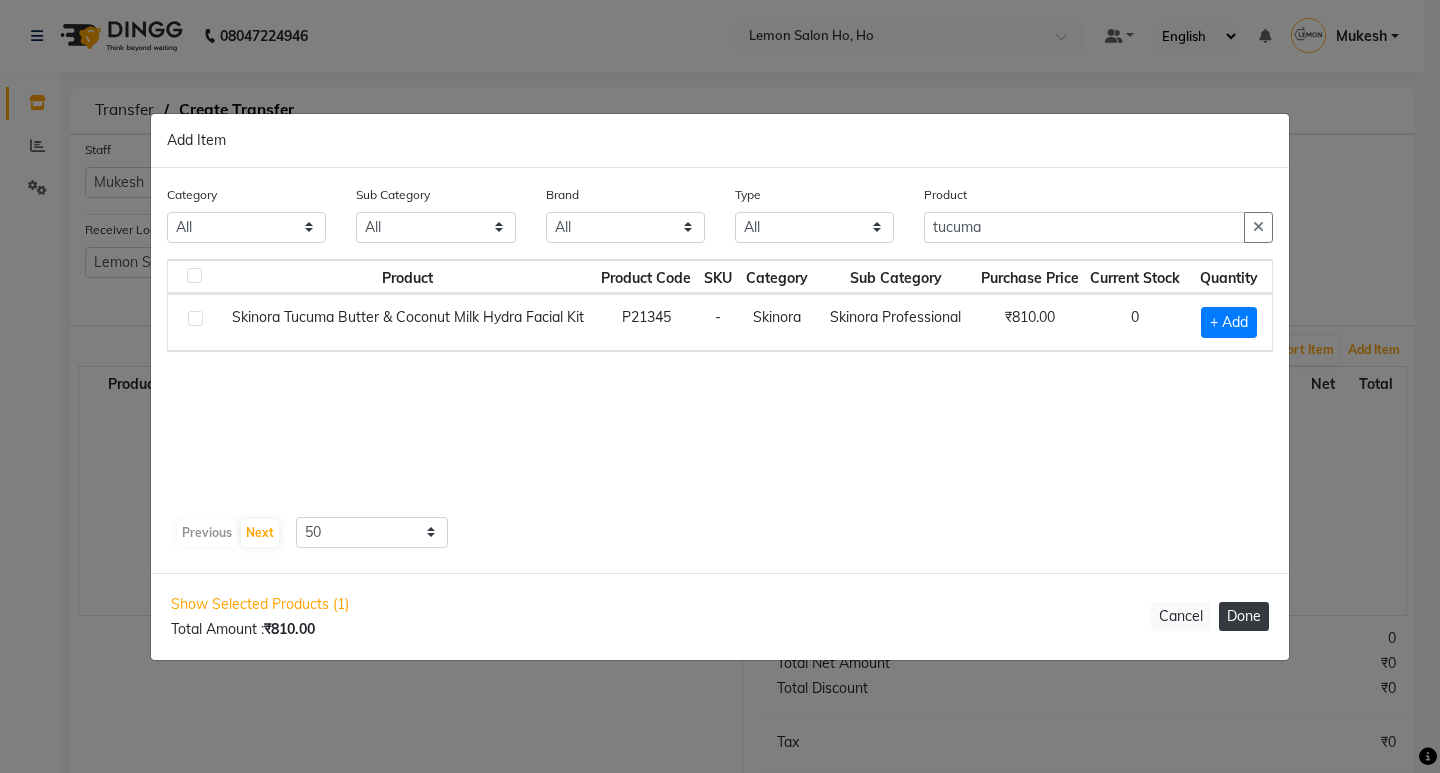 select on "2069" 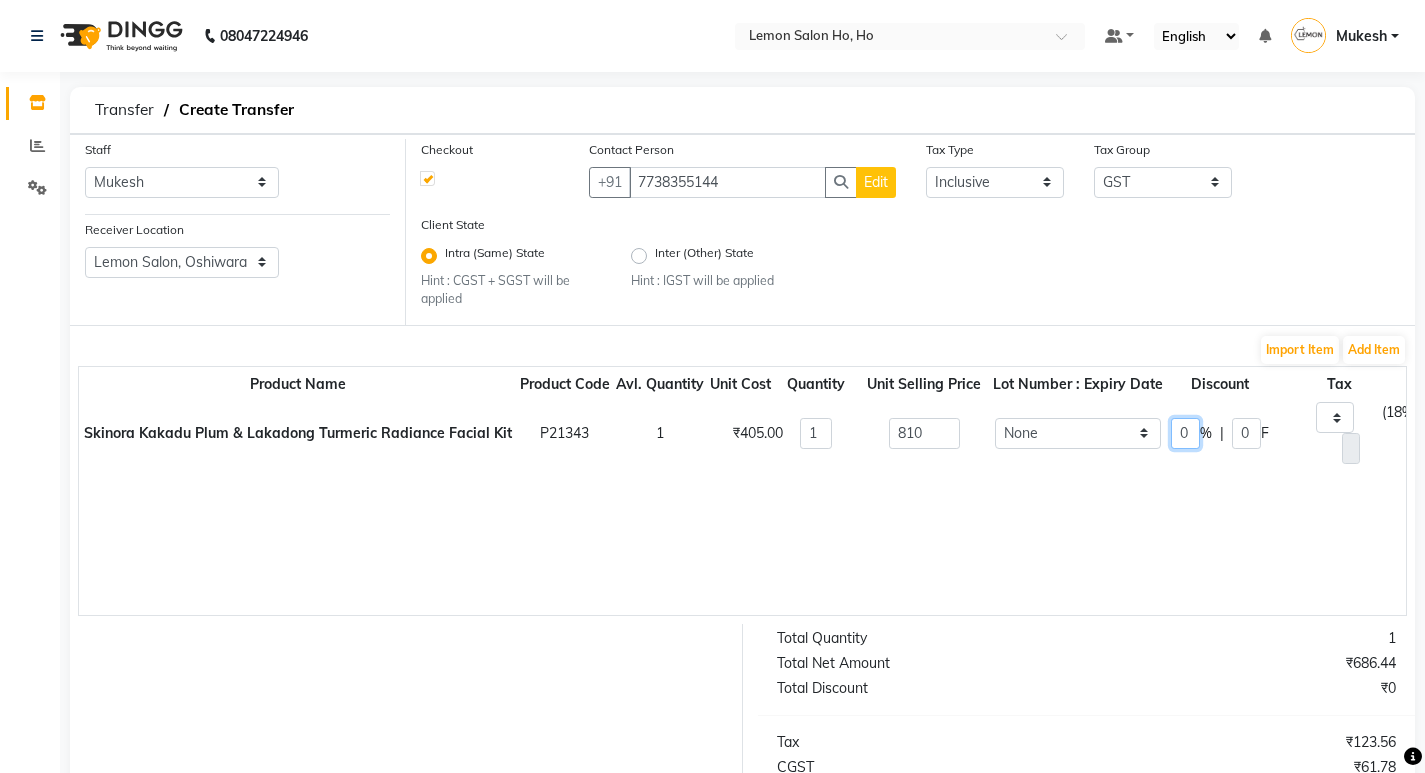 click on "0" 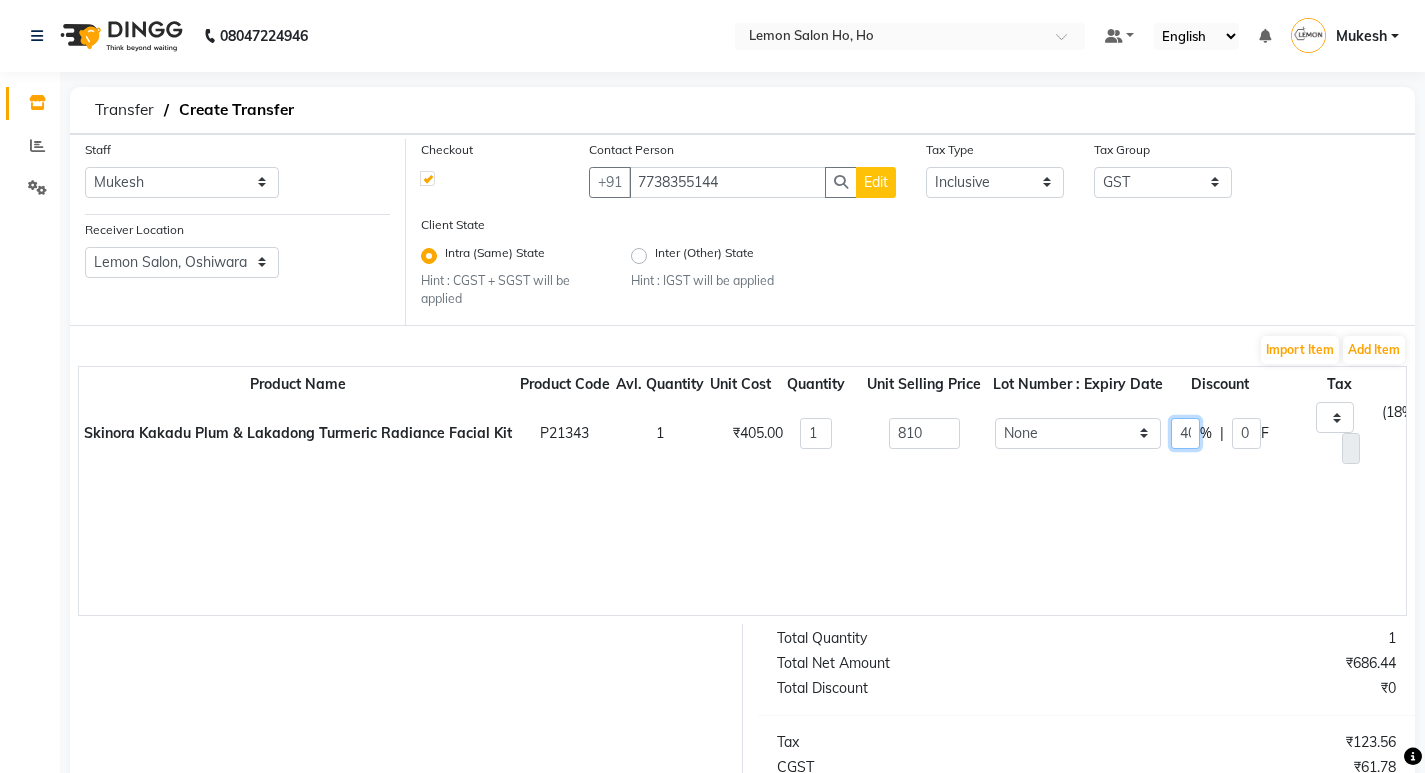 scroll, scrollTop: 0, scrollLeft: 5, axis: horizontal 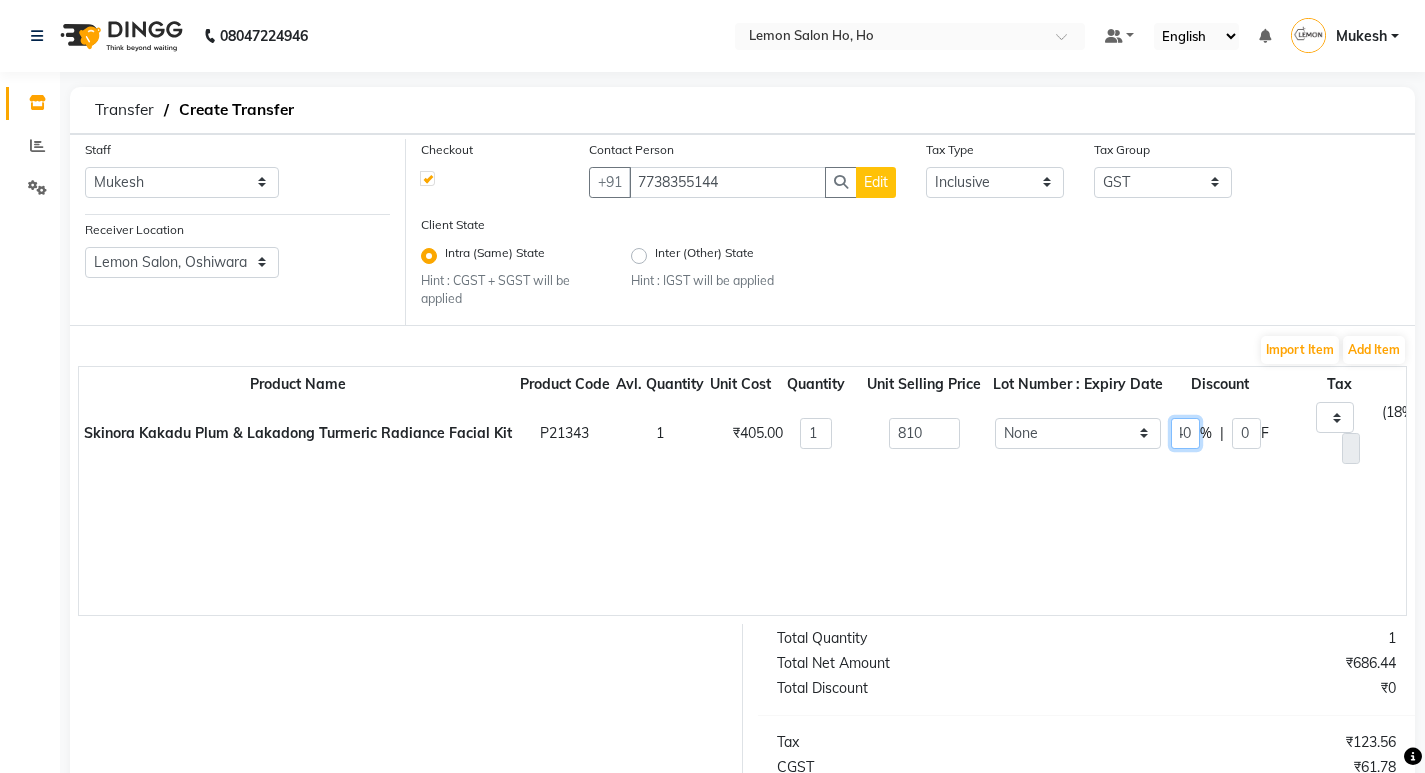 type on "40" 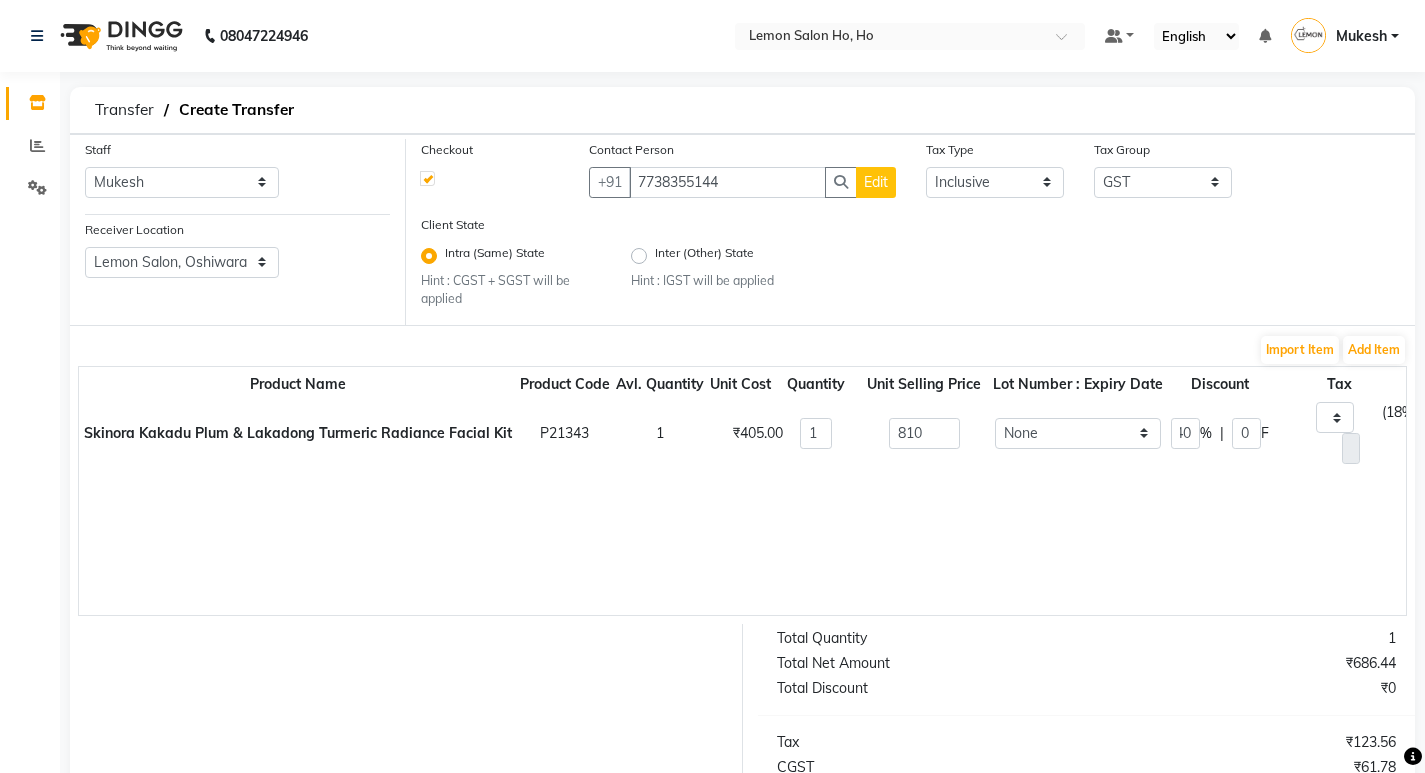type on "324" 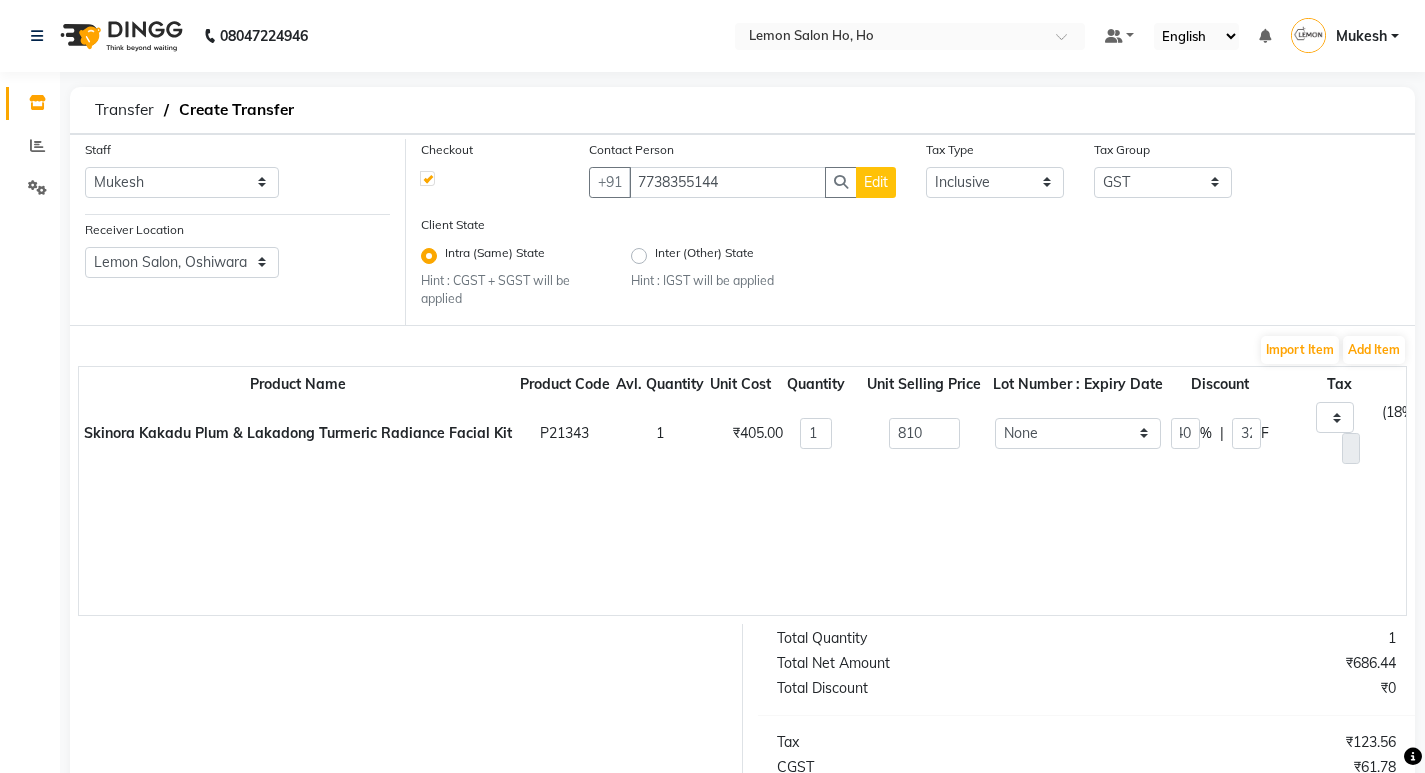 type on "74.14" 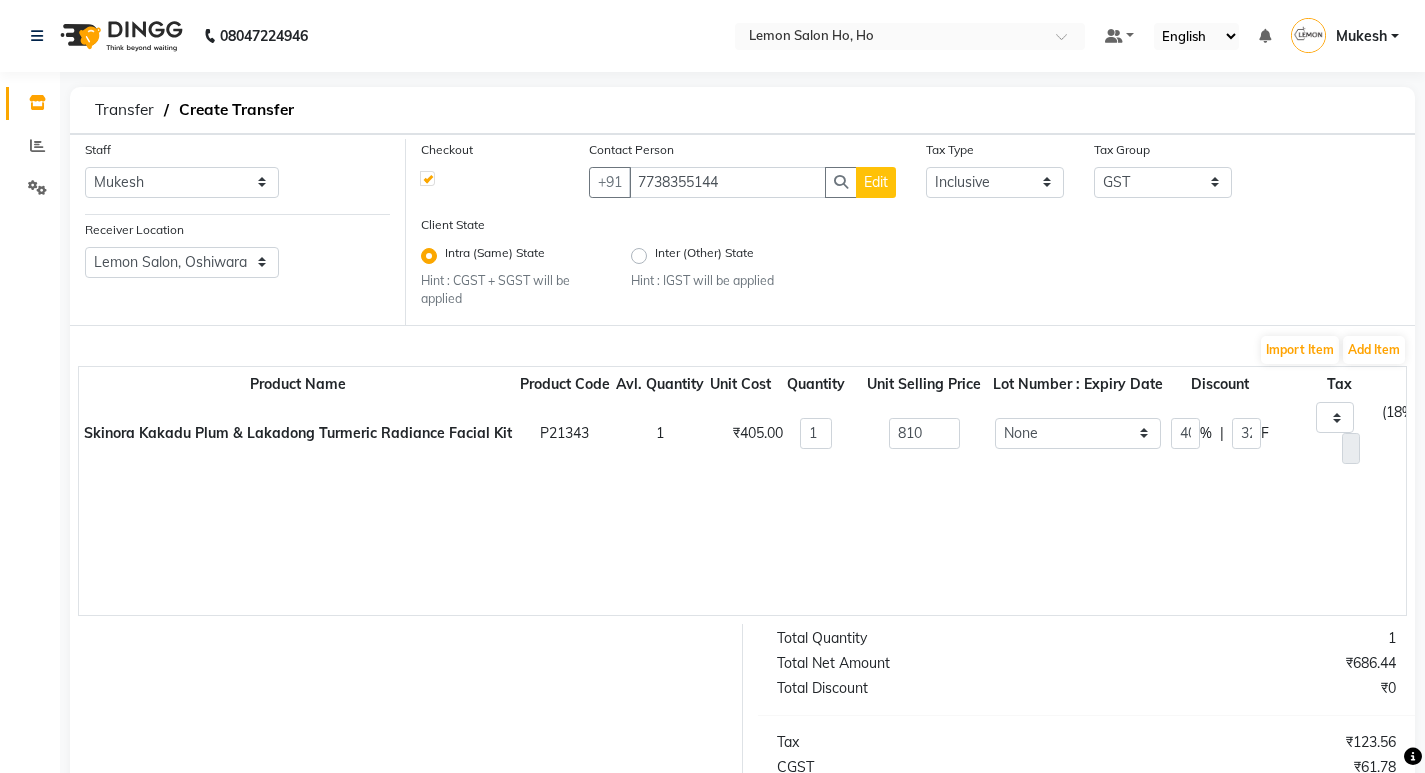 click on "Product Name Product Code Avl. Quantity Unit Cost Quantity Unit Selling Price Lot Number : Expiry Date Discount Tax Net Total  Skinora Kakadu Plum & Lakadong Turmeric Radiance Facial Kit   P21343   1   ₹405.00  1 810 None 40 % | 324 F None GST (12%) (Any) IGST GST  (18%)  74.14  ₹686.44  486" 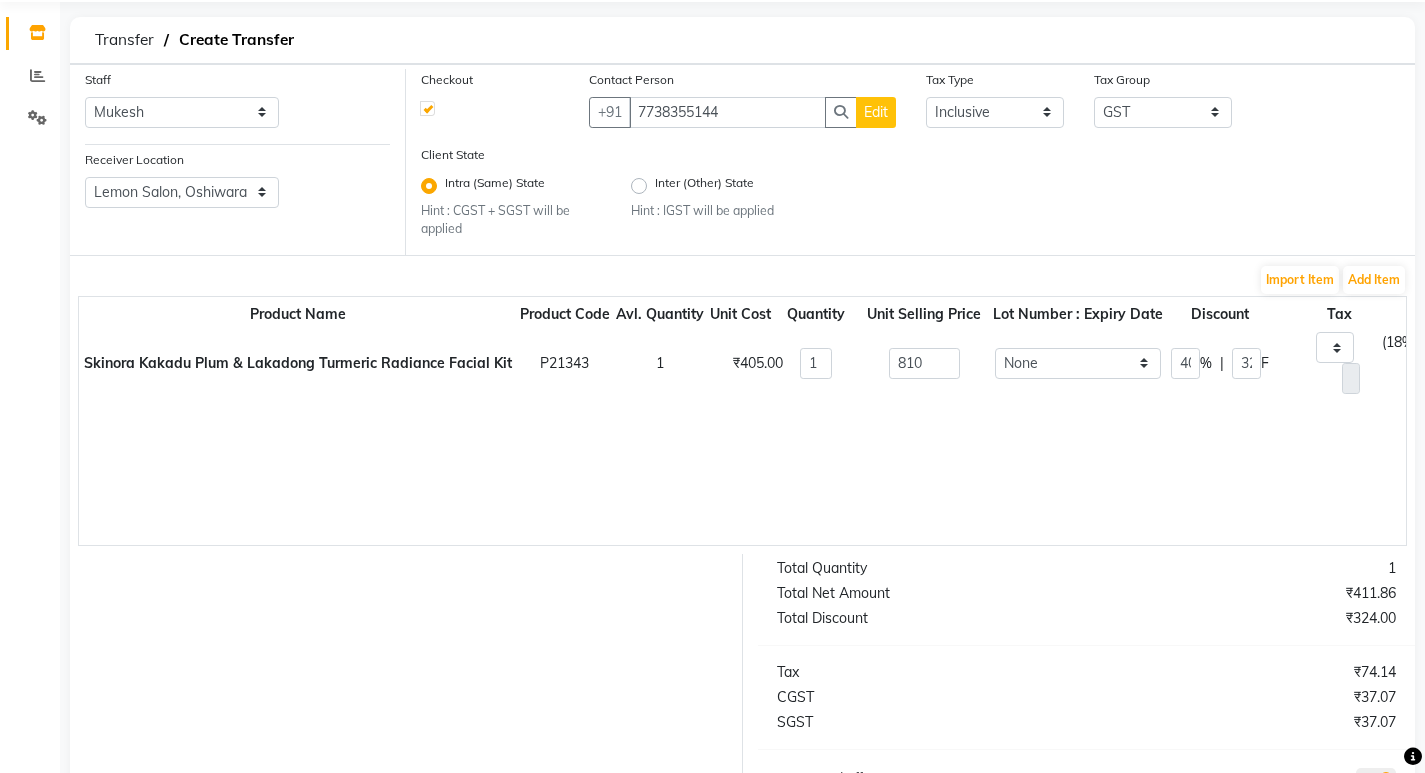 scroll, scrollTop: 235, scrollLeft: 0, axis: vertical 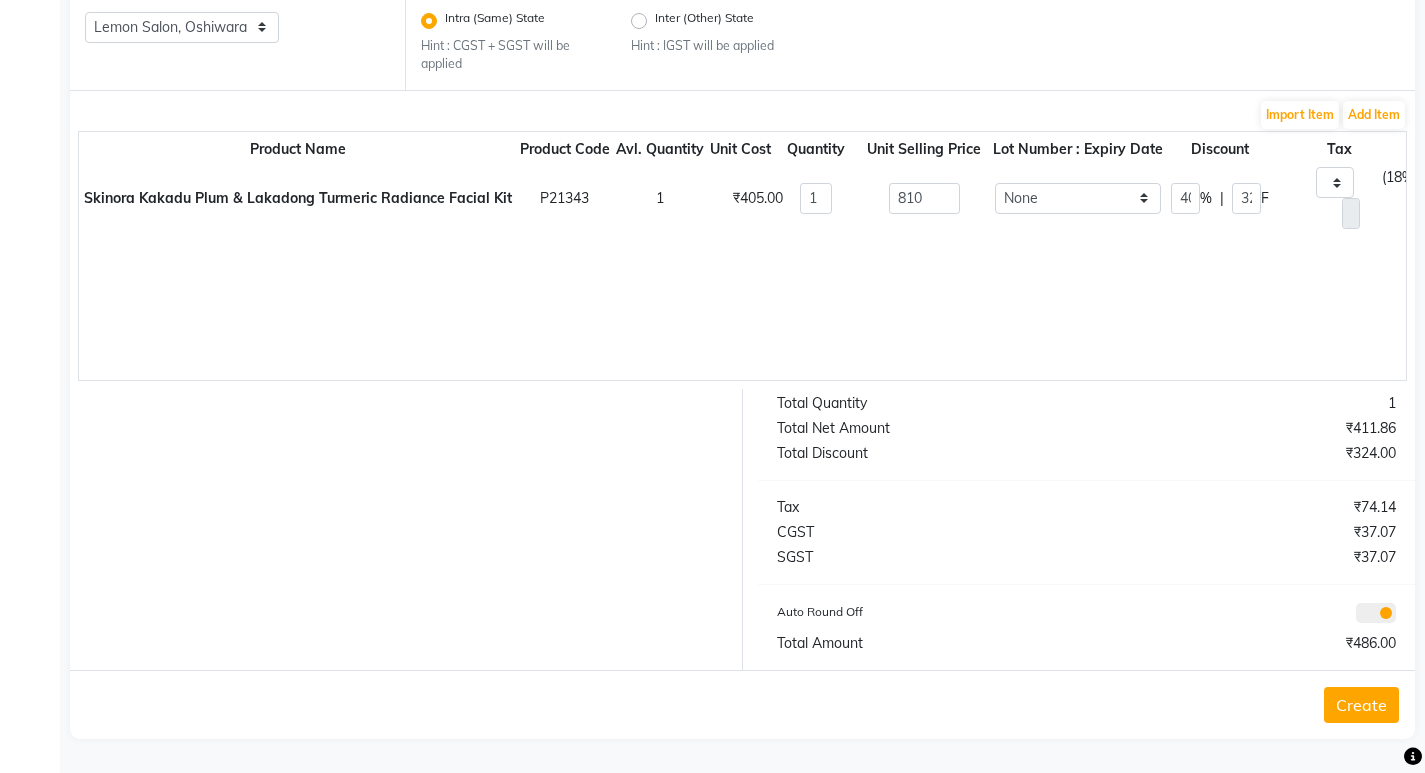 click on "Create" 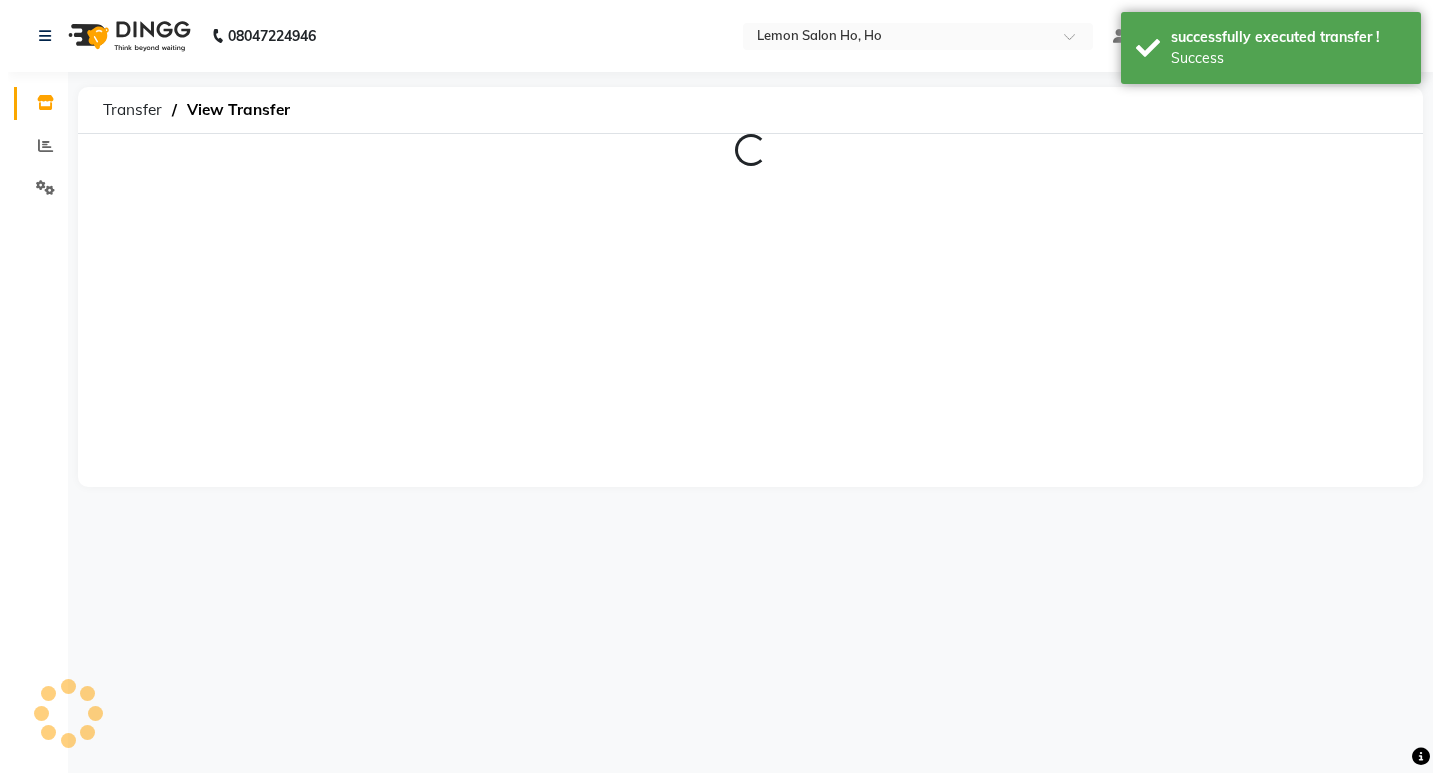 scroll, scrollTop: 0, scrollLeft: 0, axis: both 